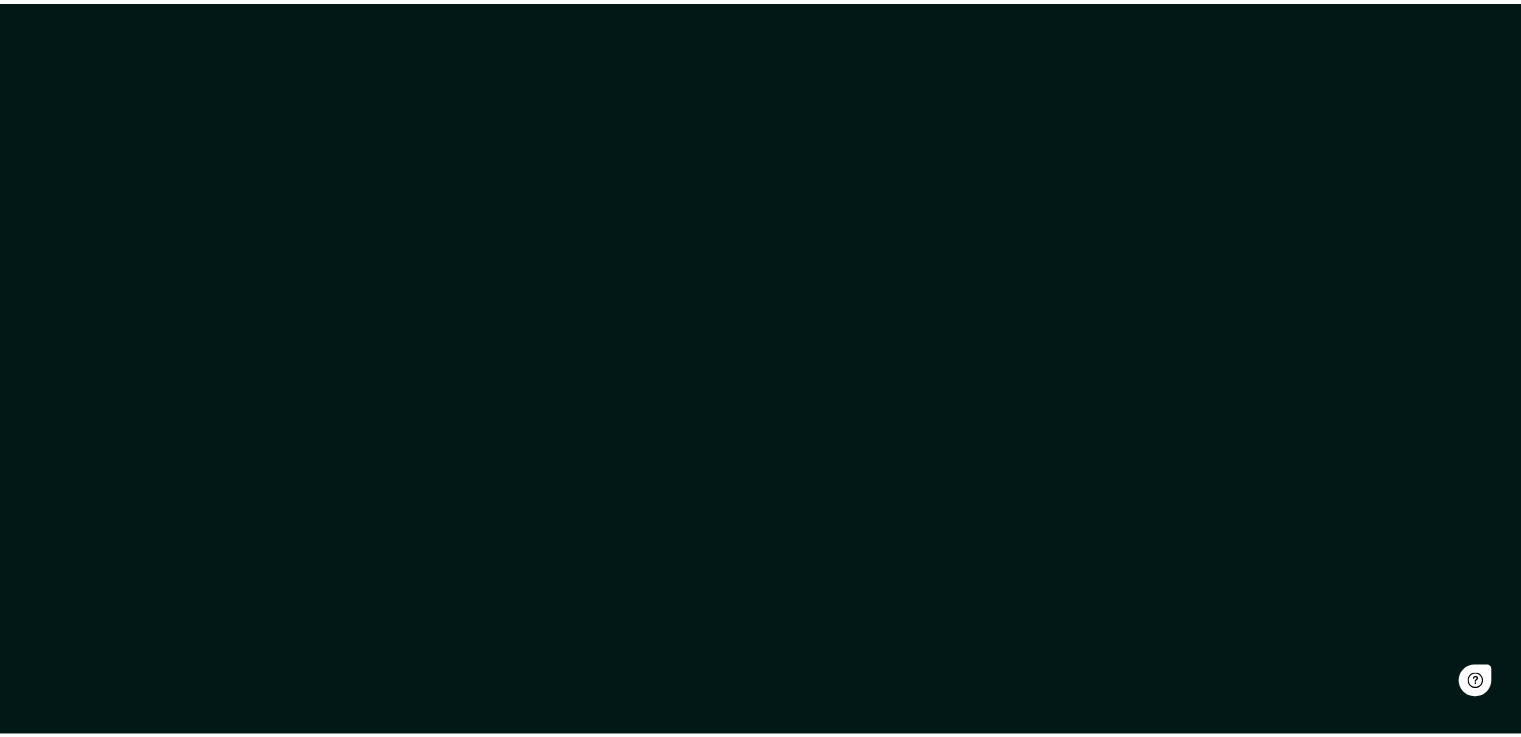scroll, scrollTop: 0, scrollLeft: 0, axis: both 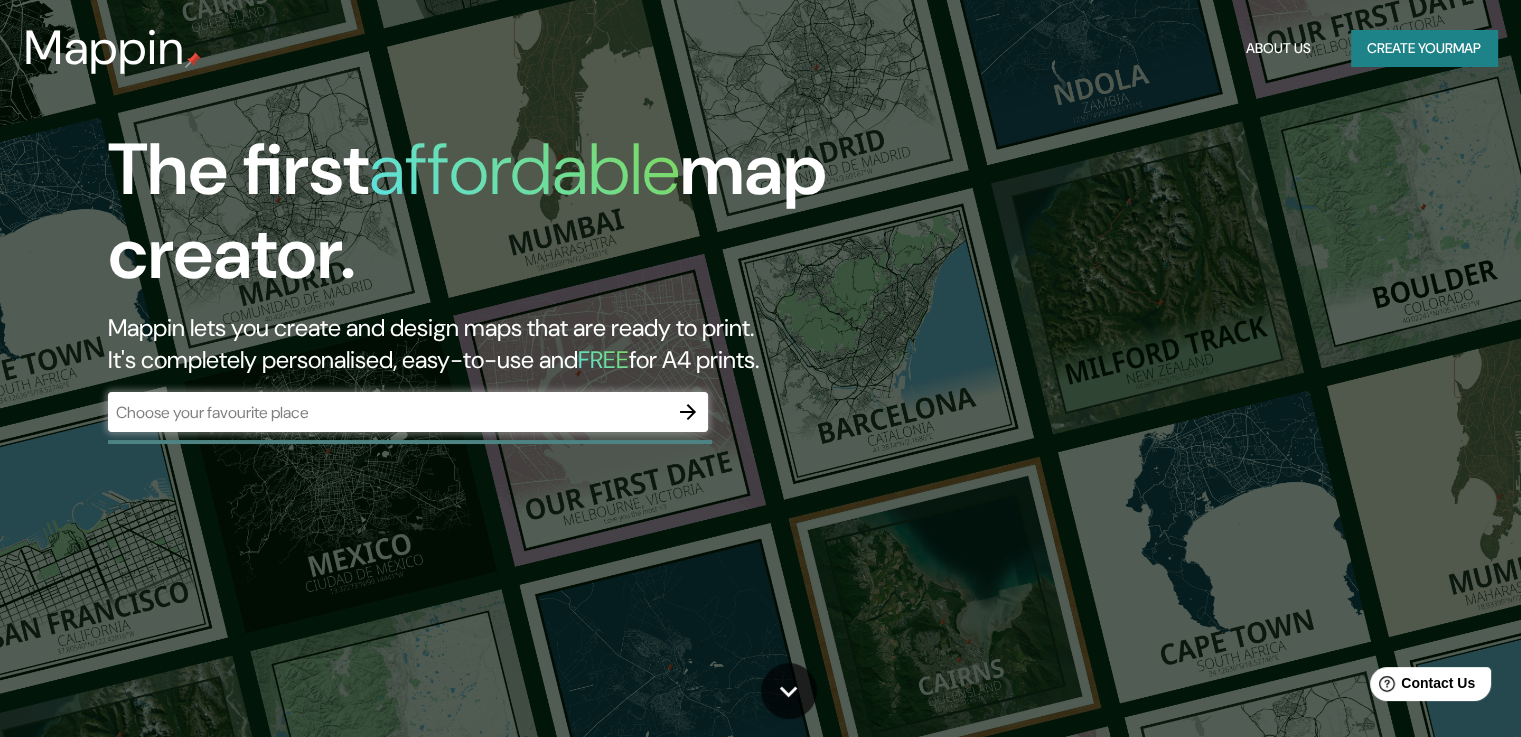 click on "​" at bounding box center [408, 412] 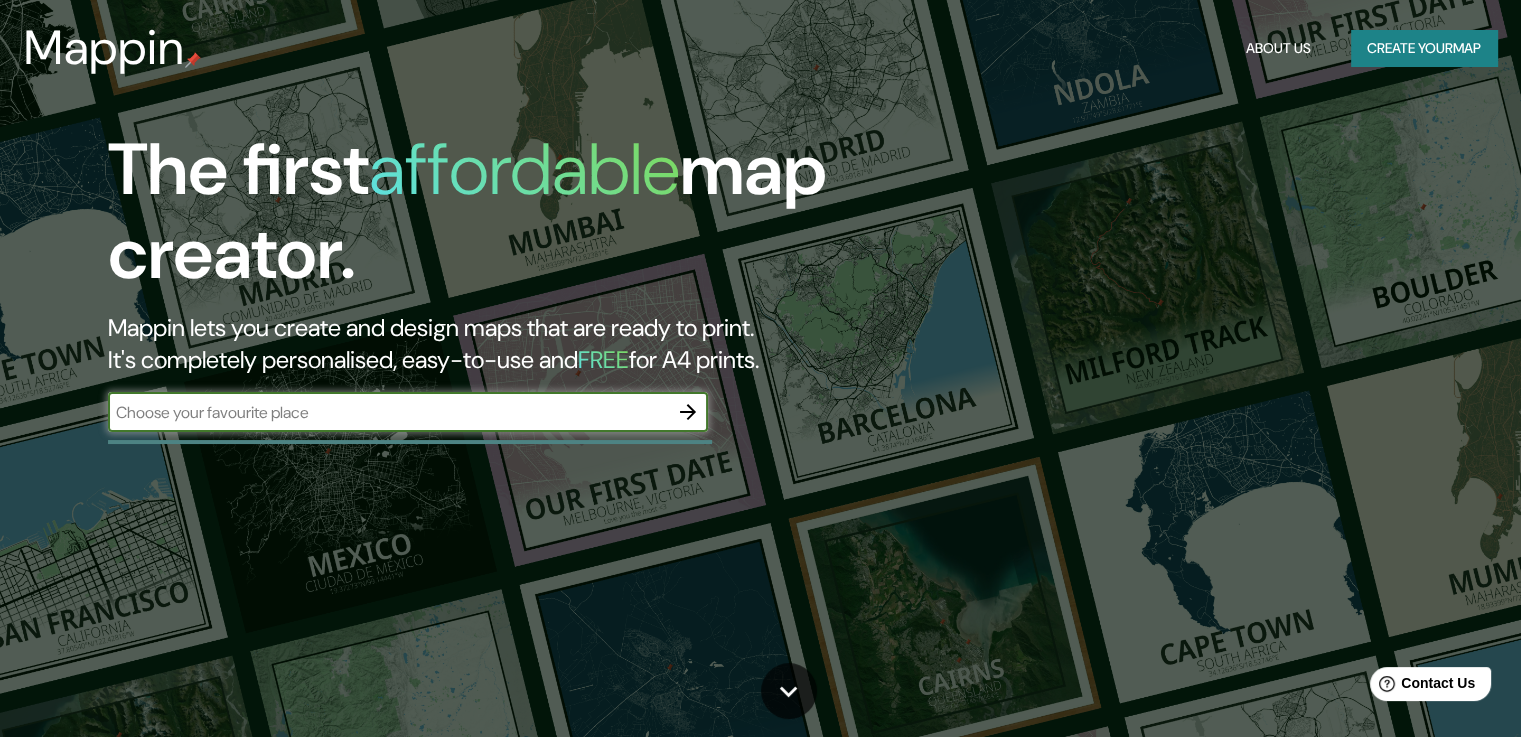 click at bounding box center (388, 412) 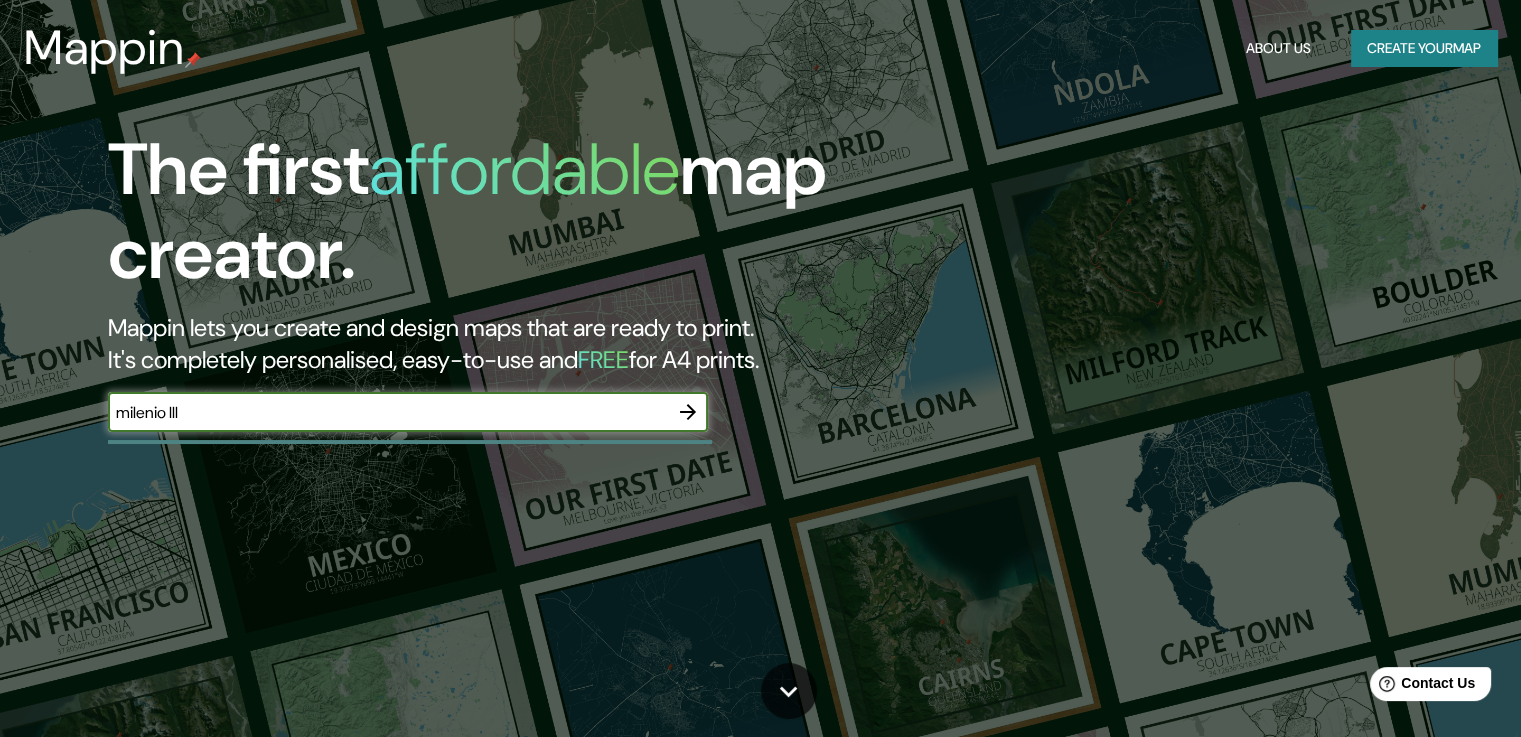 type on "milenio III" 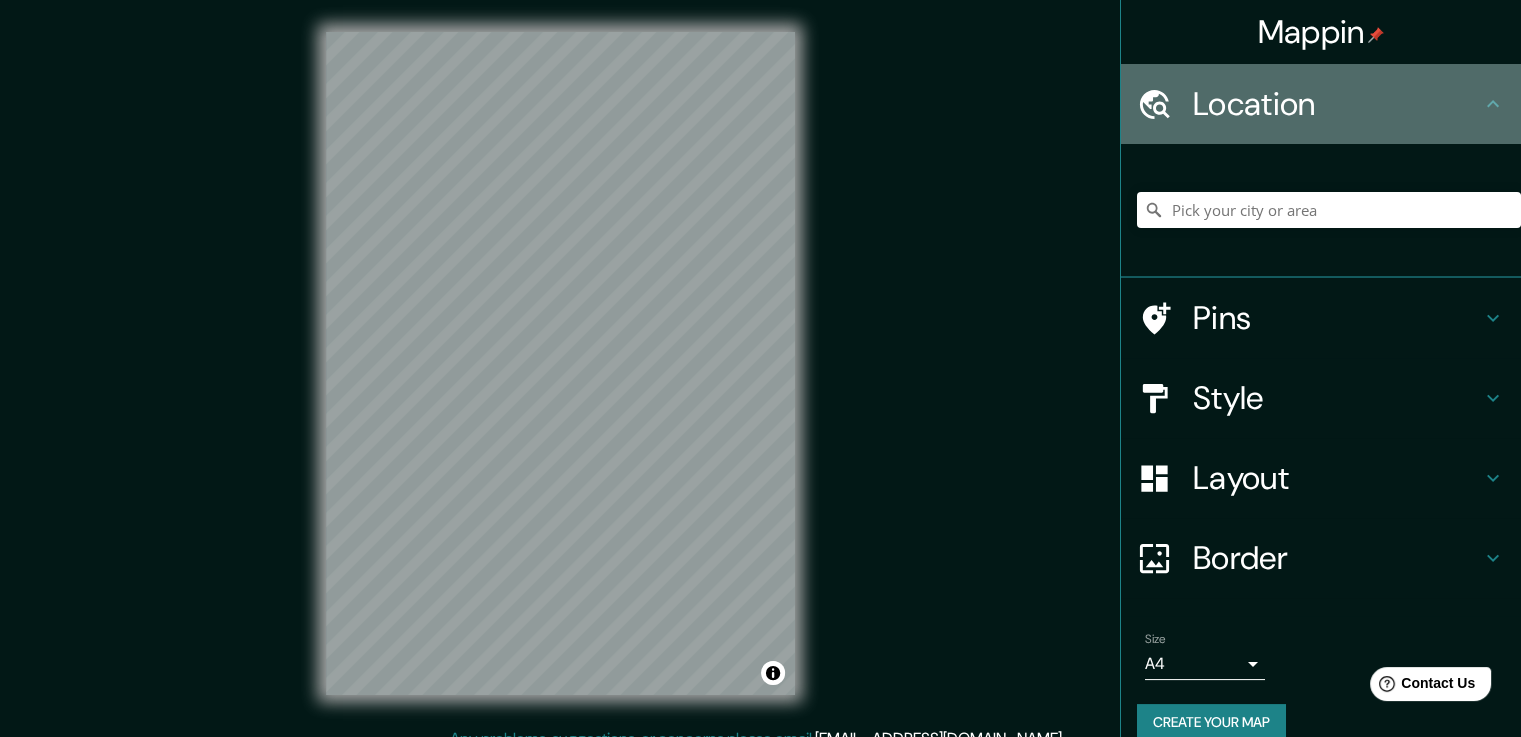 click on "Location" at bounding box center (1321, 104) 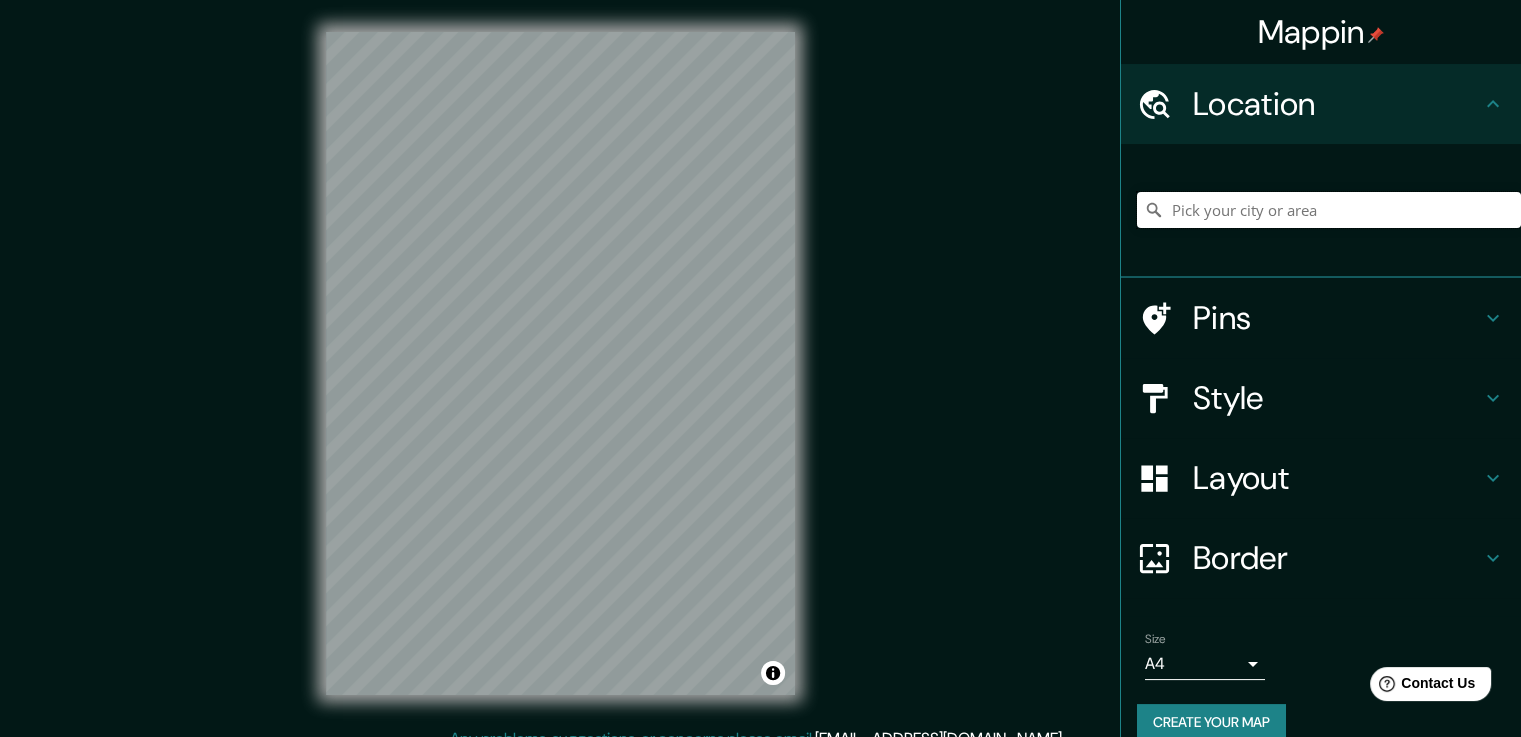 click at bounding box center (1329, 210) 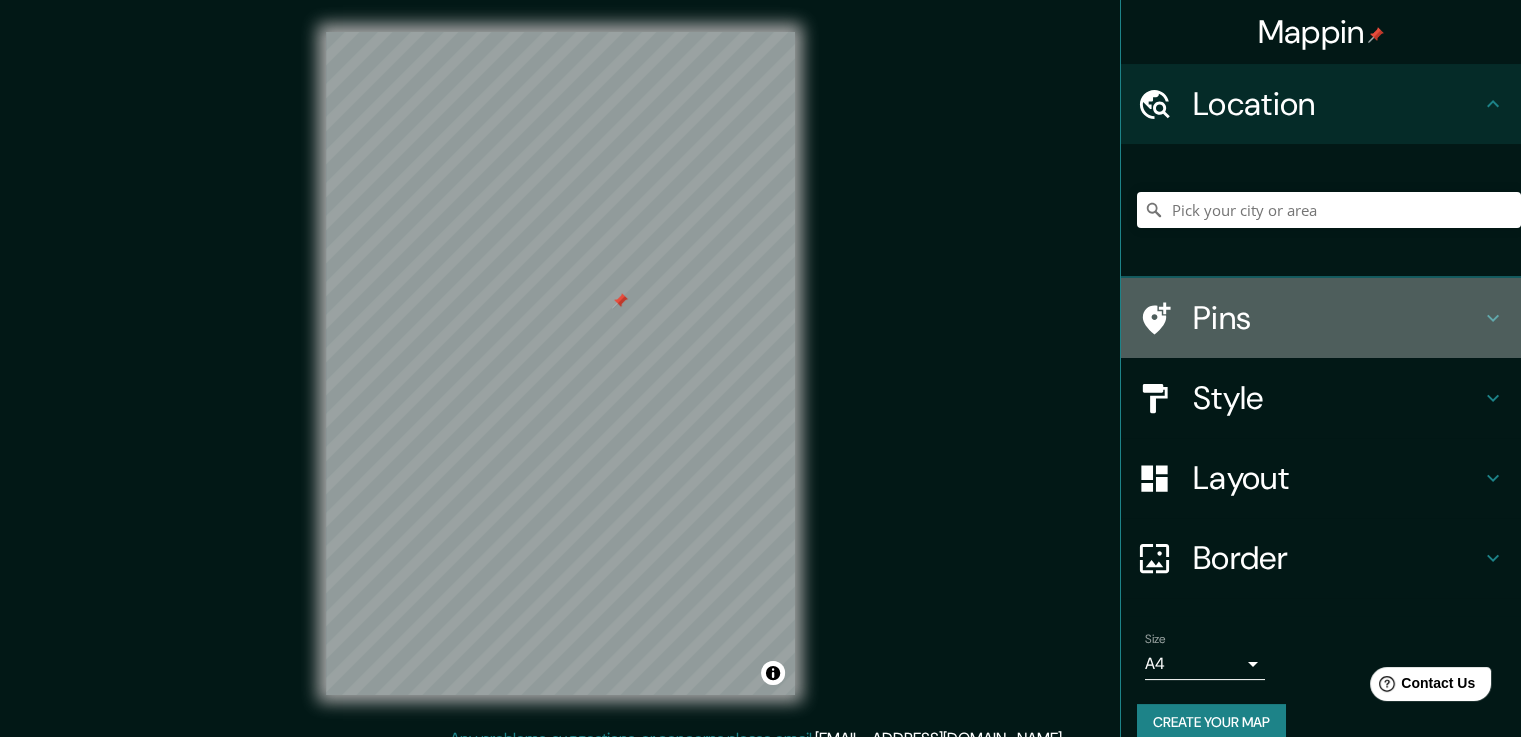 click on "Pins" at bounding box center [1337, 318] 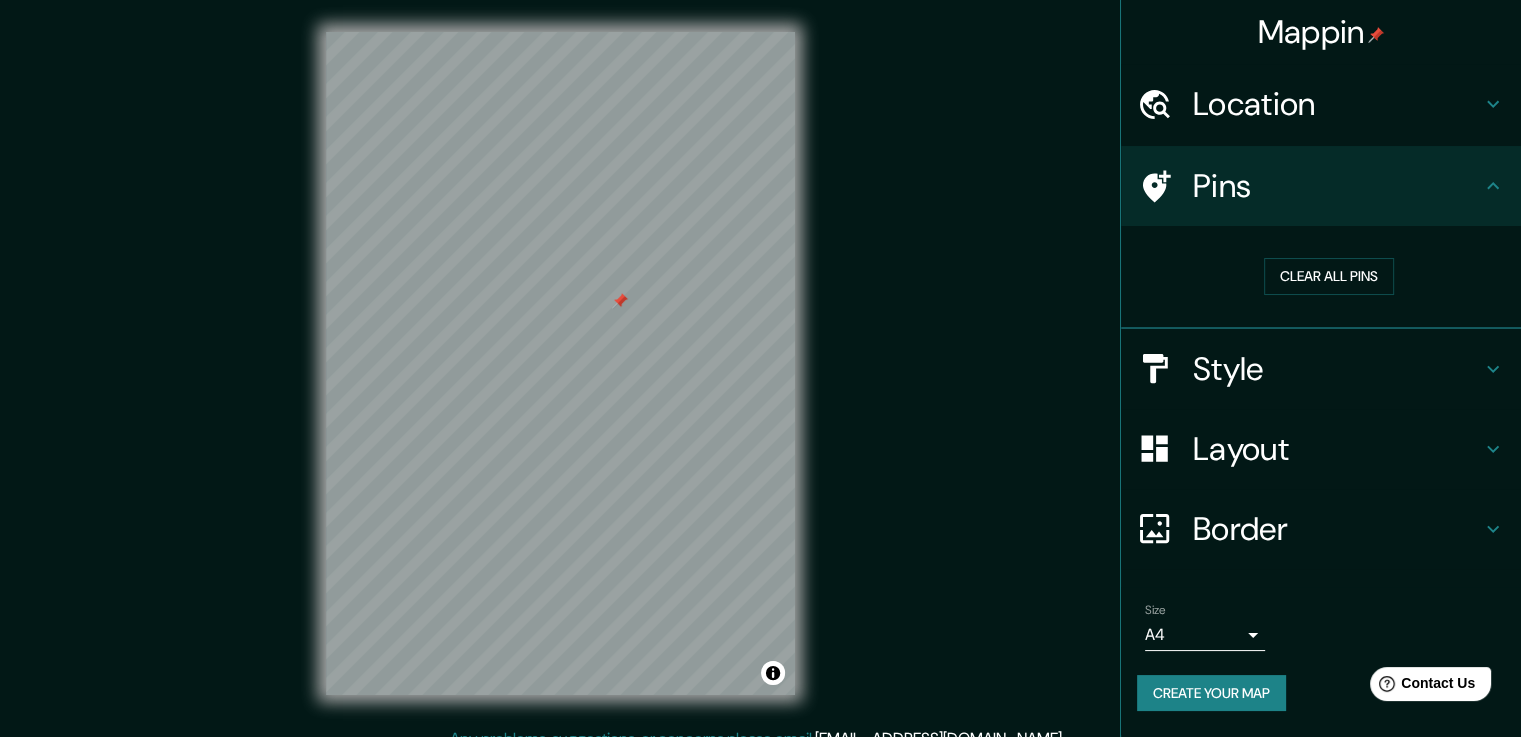click on "Pins" at bounding box center [1337, 186] 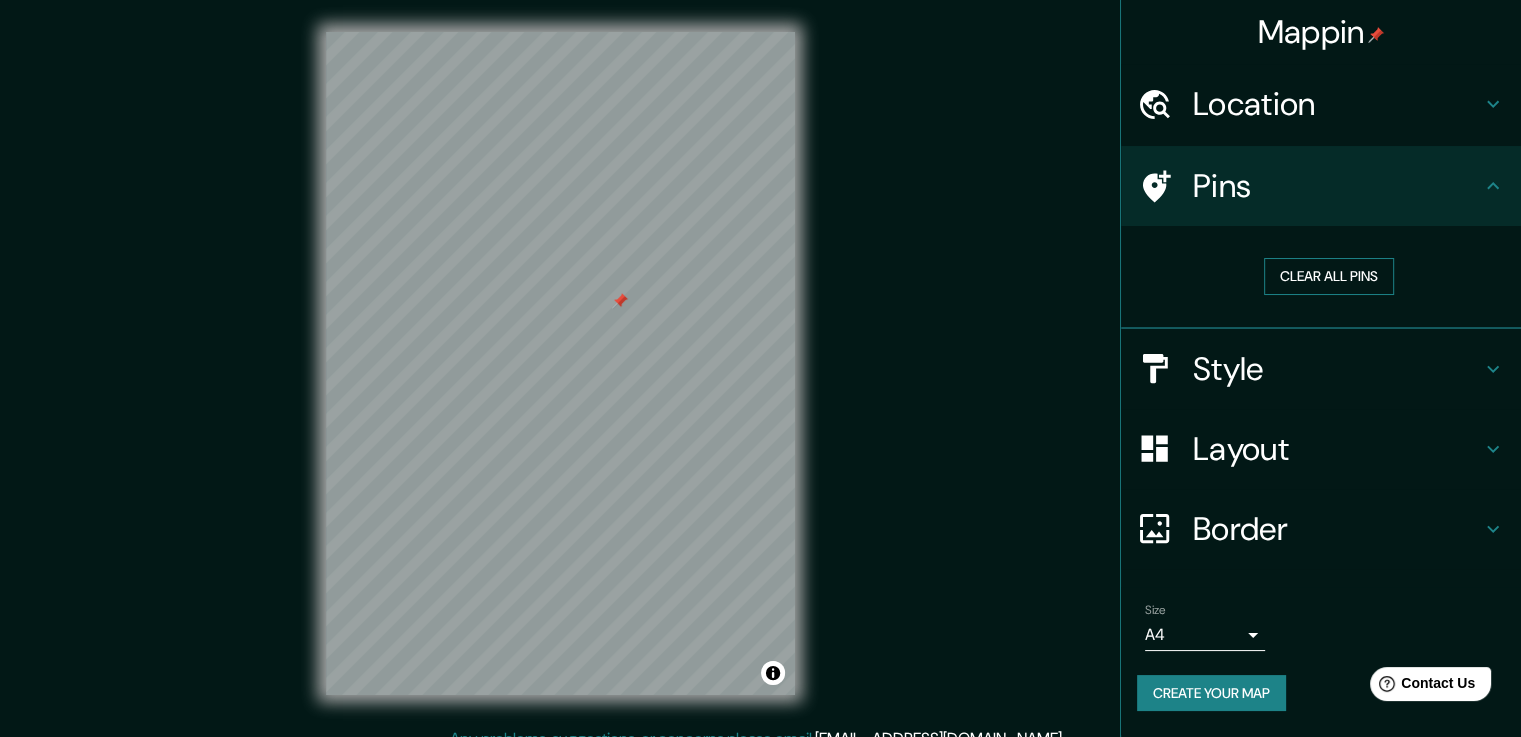 click on "Clear all pins" at bounding box center (1329, 276) 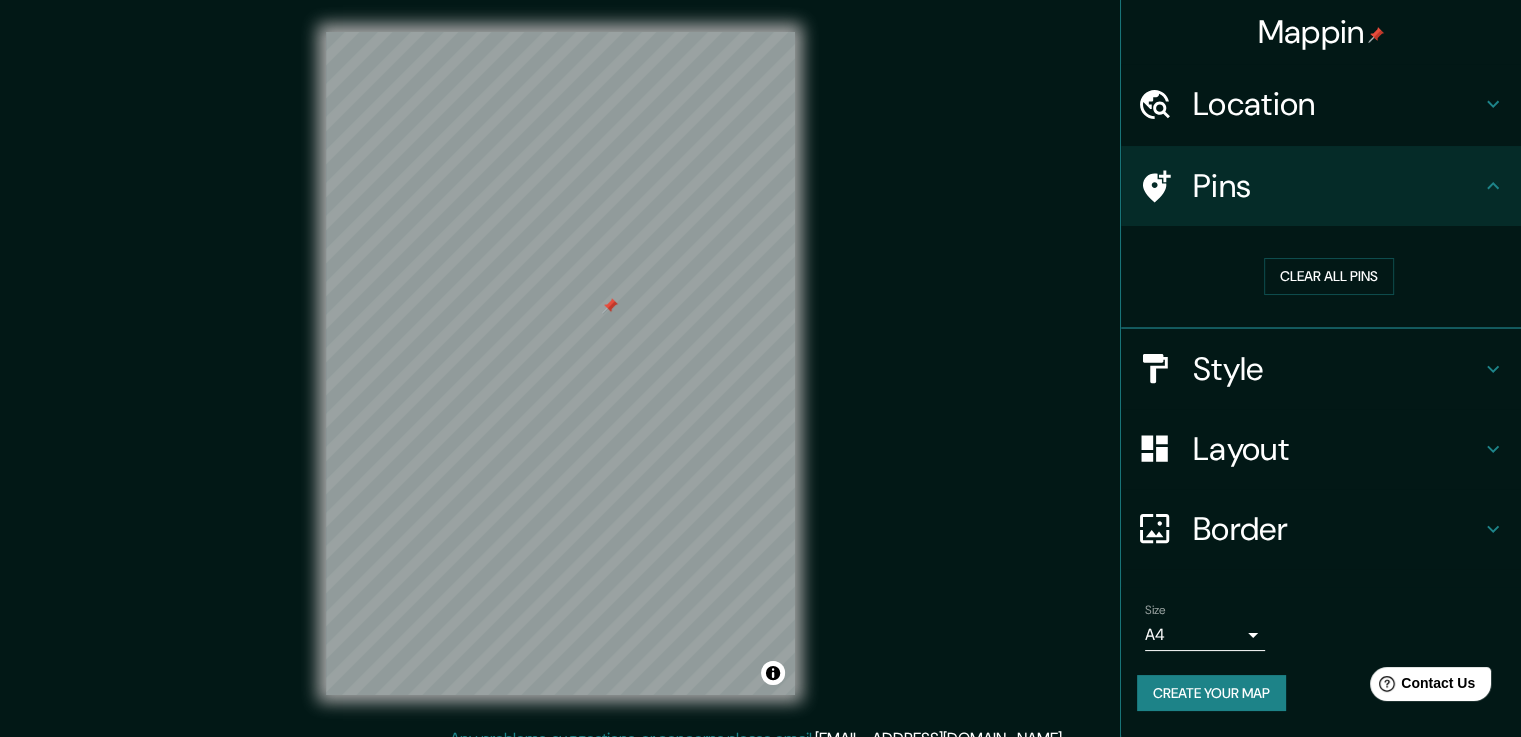 scroll, scrollTop: 22, scrollLeft: 0, axis: vertical 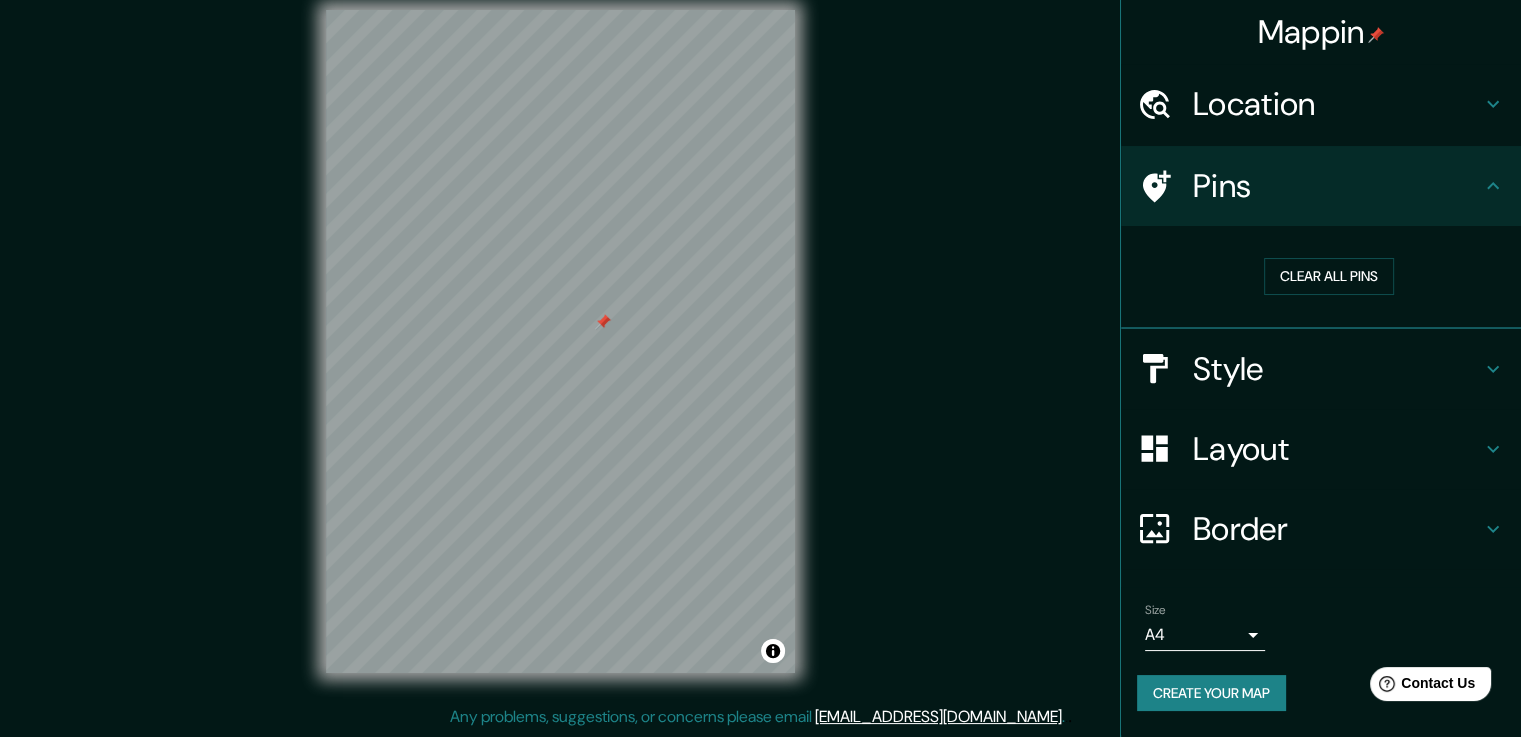click on "Layout" at bounding box center (1337, 449) 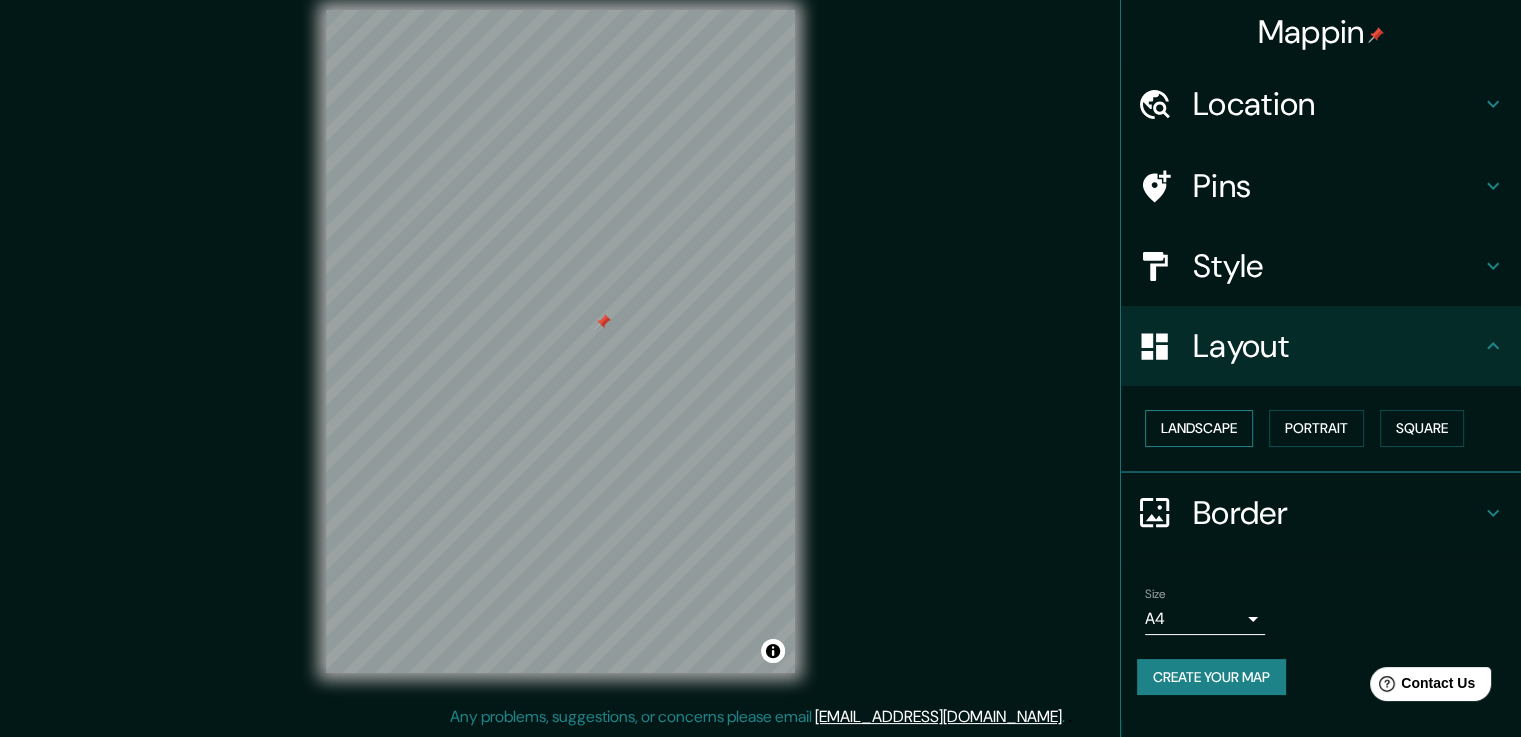 click on "Landscape" at bounding box center [1199, 428] 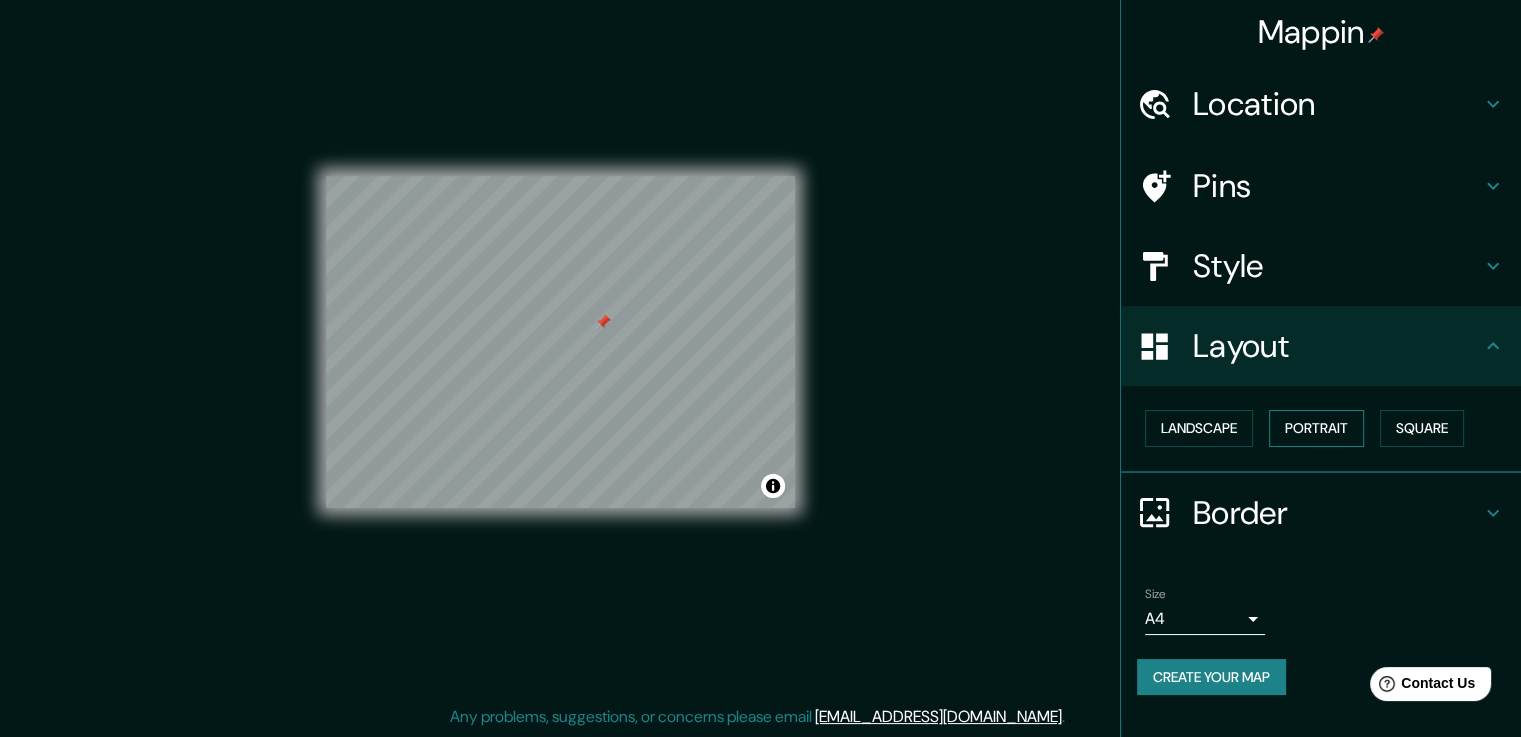 click on "Portrait" at bounding box center (1316, 428) 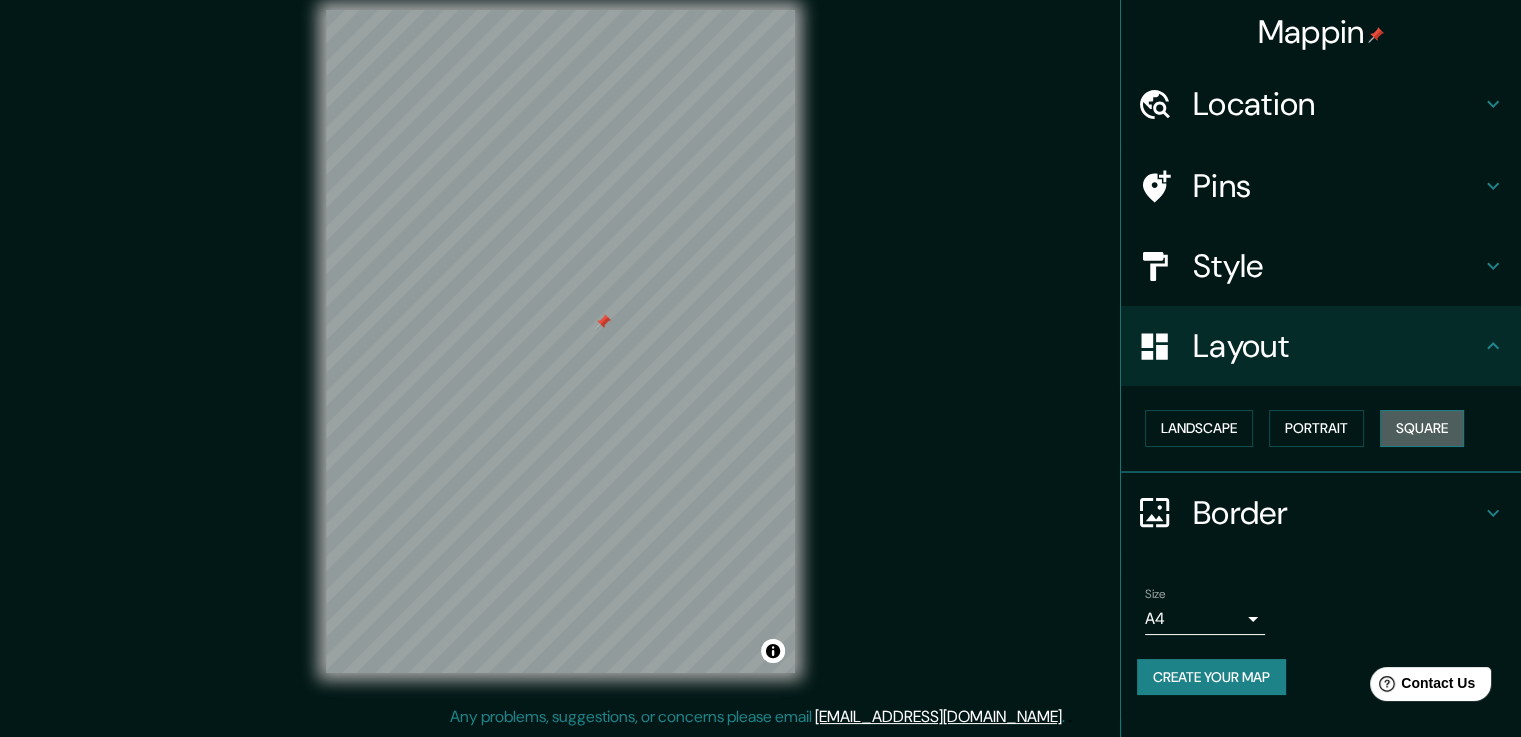 click on "Square" at bounding box center (1422, 428) 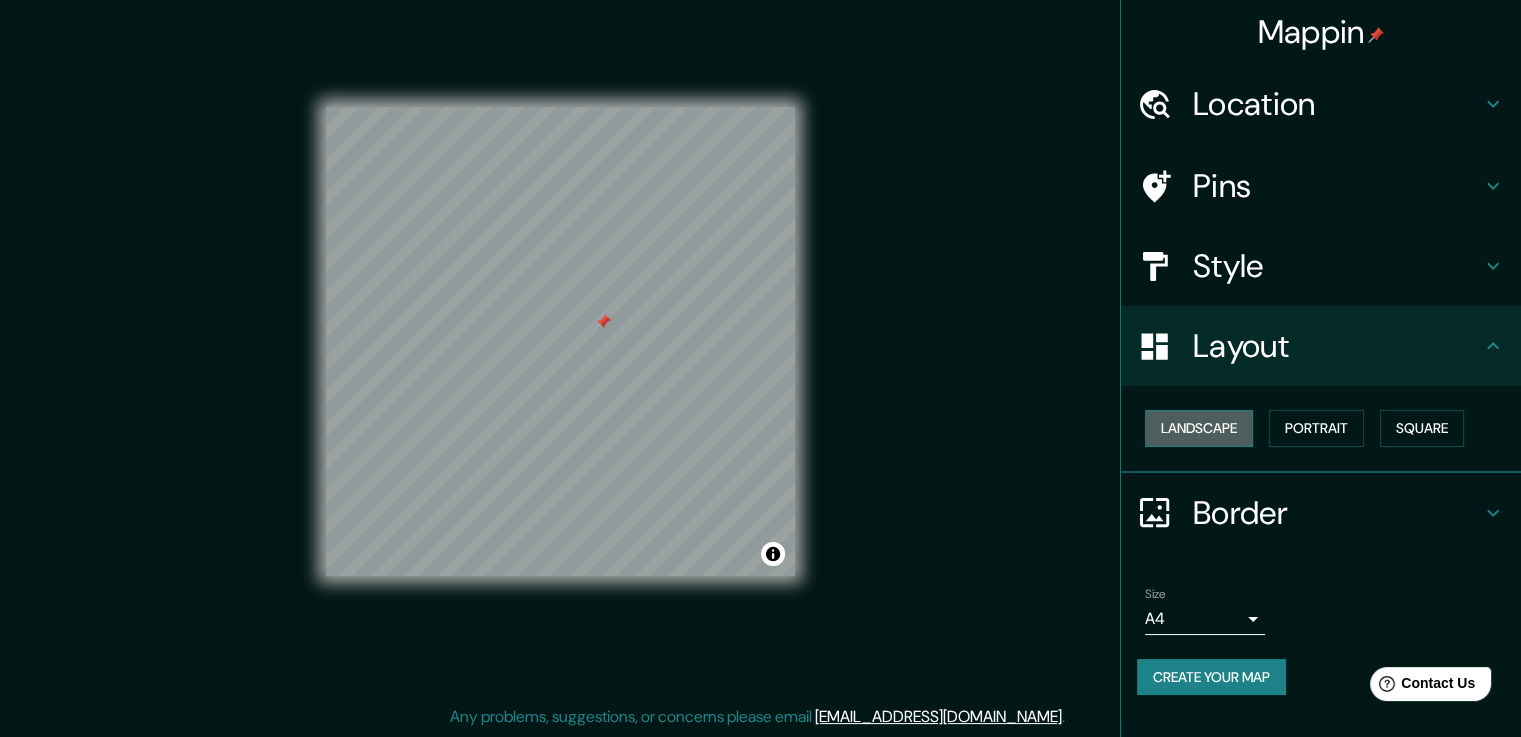 click on "Landscape" at bounding box center (1199, 428) 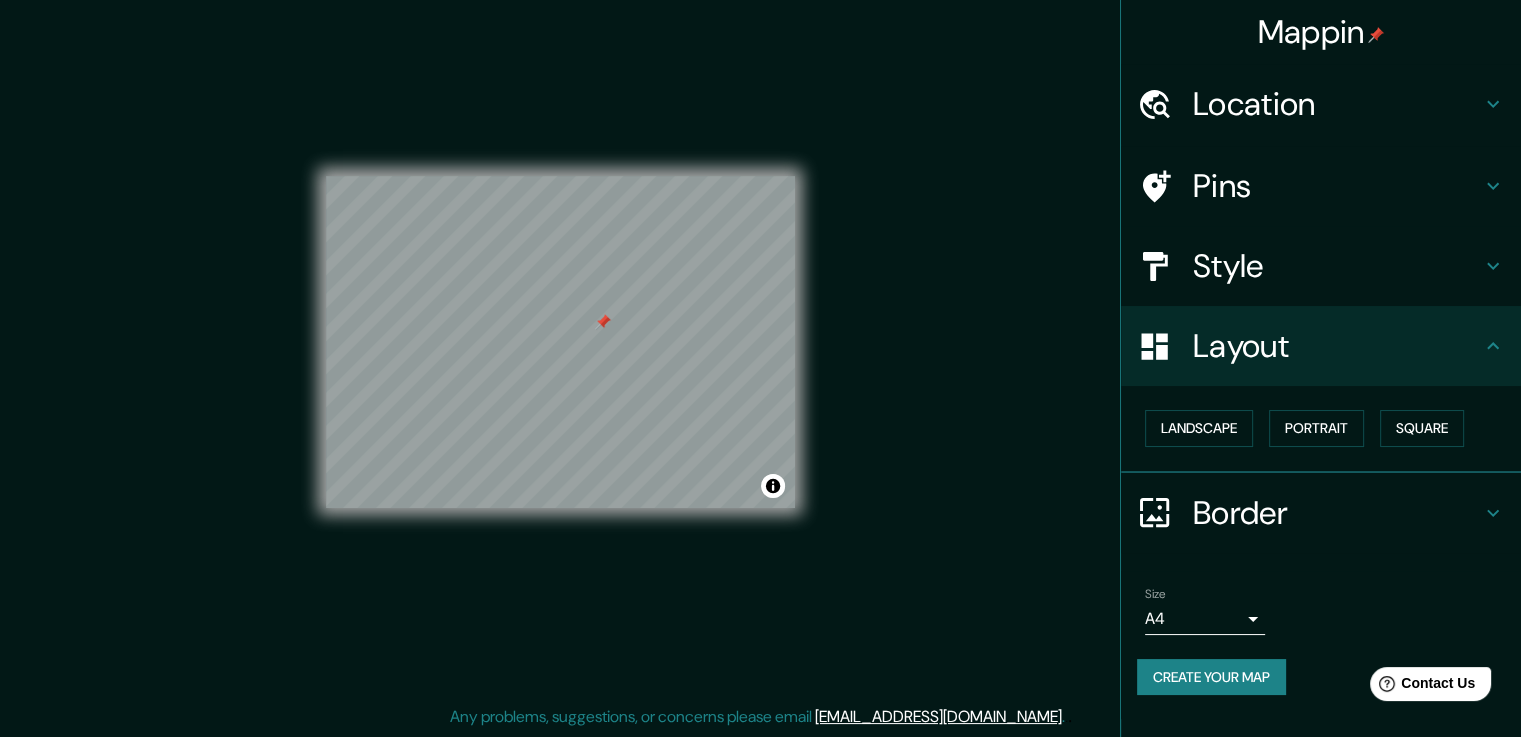 click on "Border" at bounding box center [1337, 513] 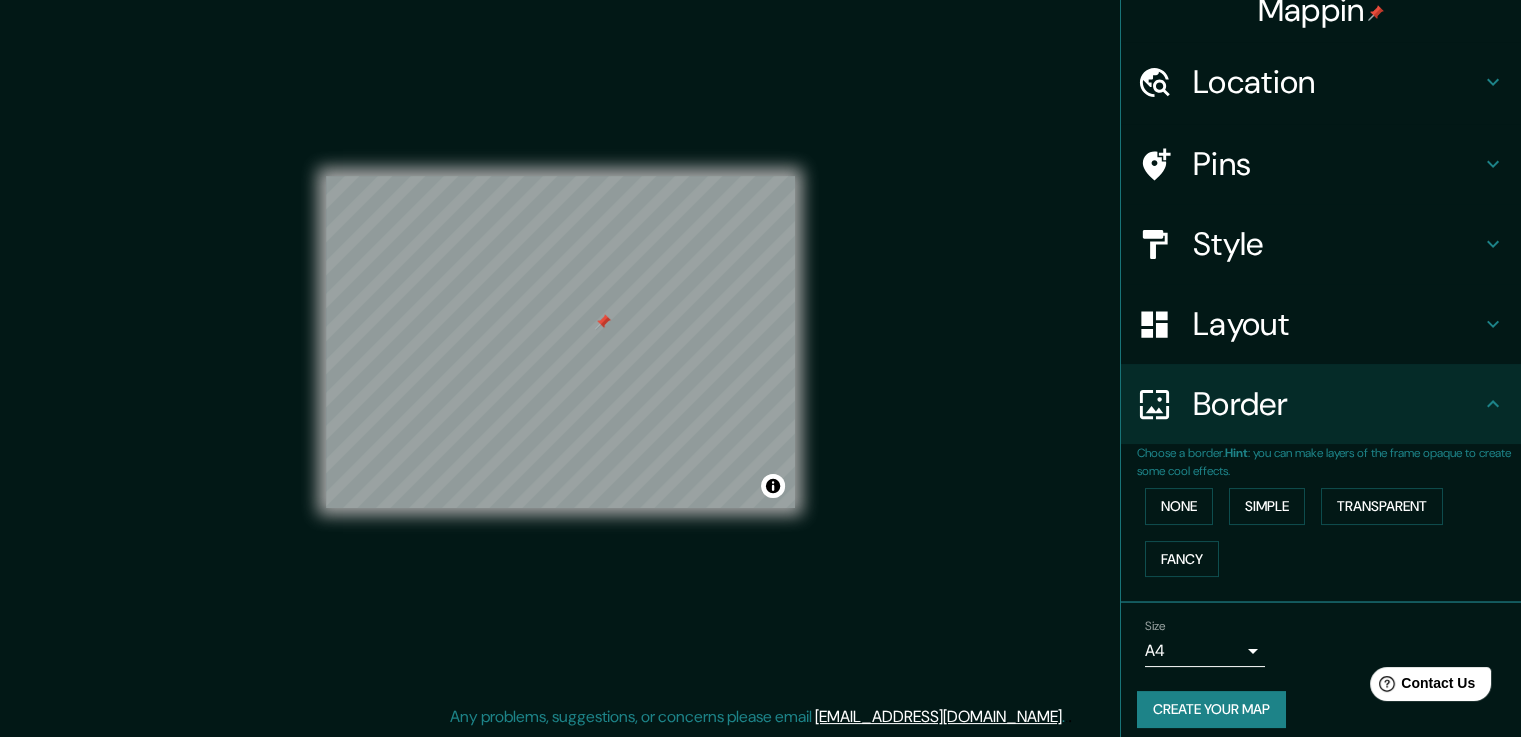 scroll, scrollTop: 35, scrollLeft: 0, axis: vertical 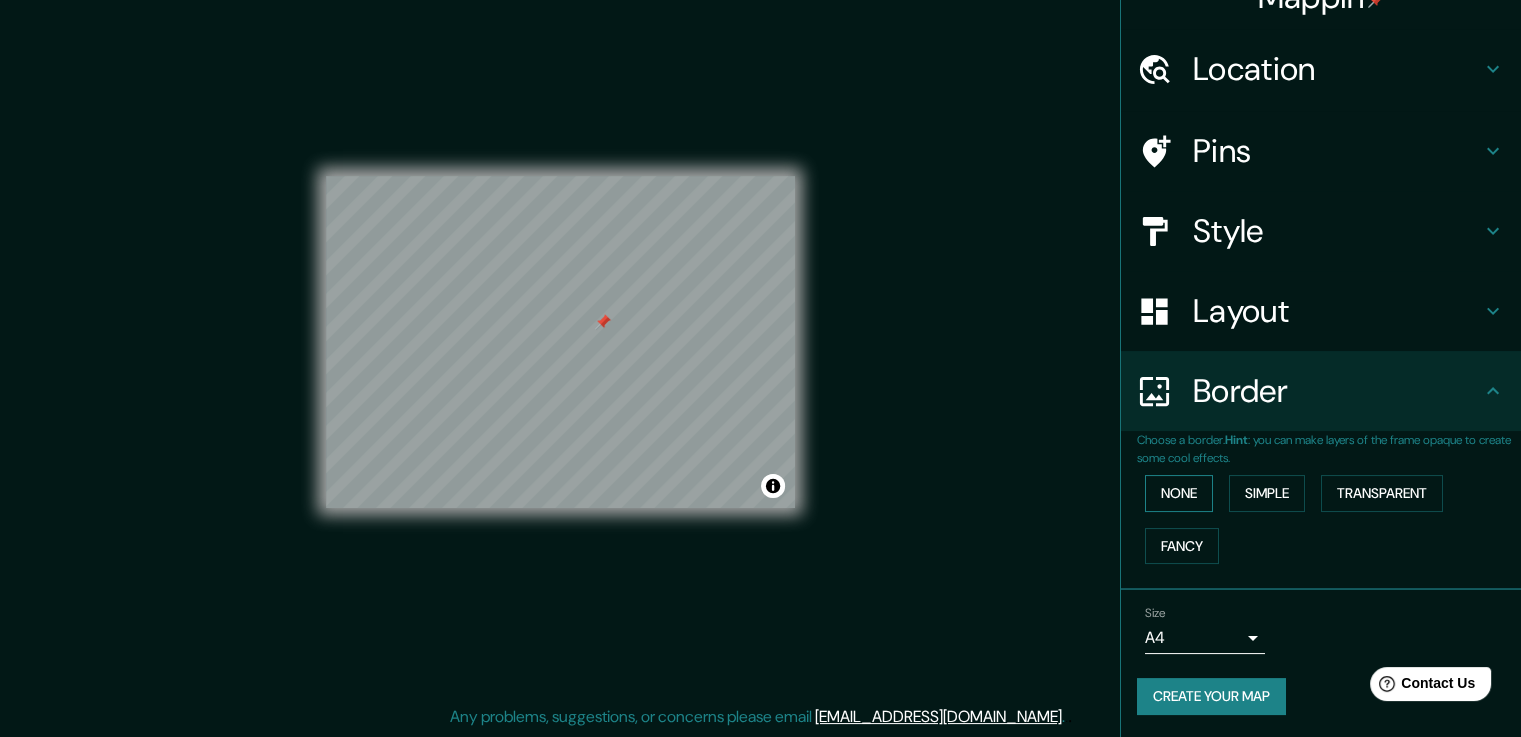 click on "None" at bounding box center (1179, 493) 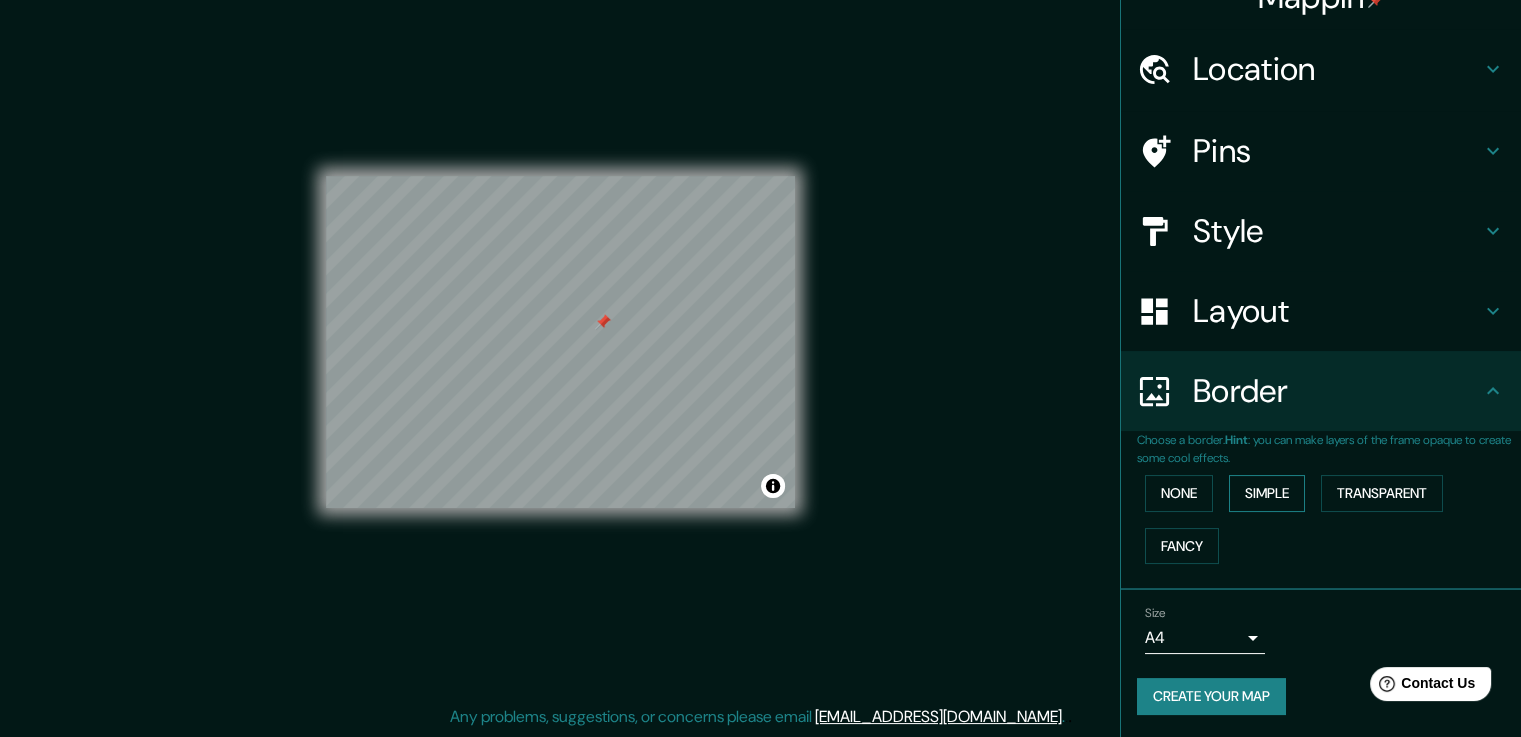 click on "Simple" at bounding box center (1267, 493) 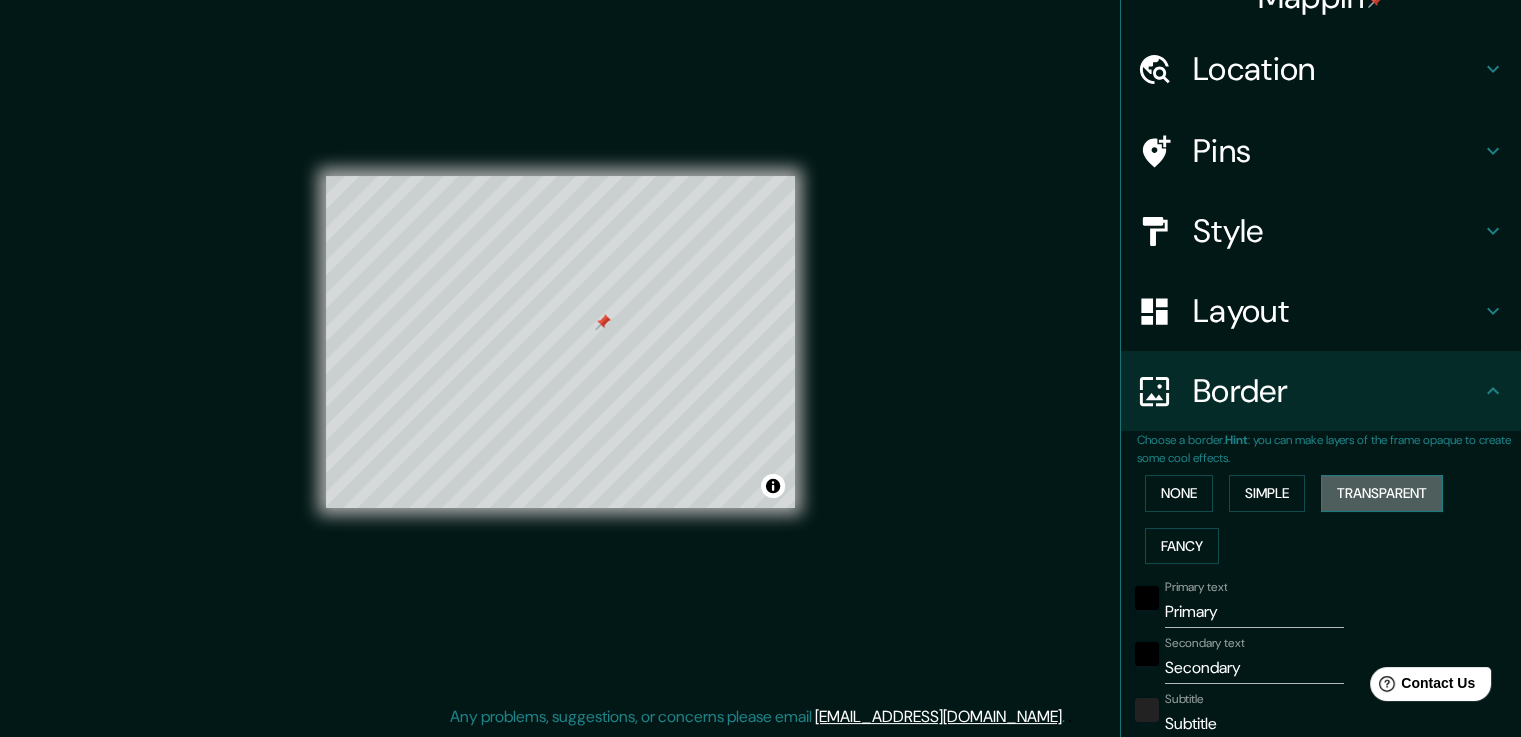 click on "Transparent" at bounding box center (1382, 493) 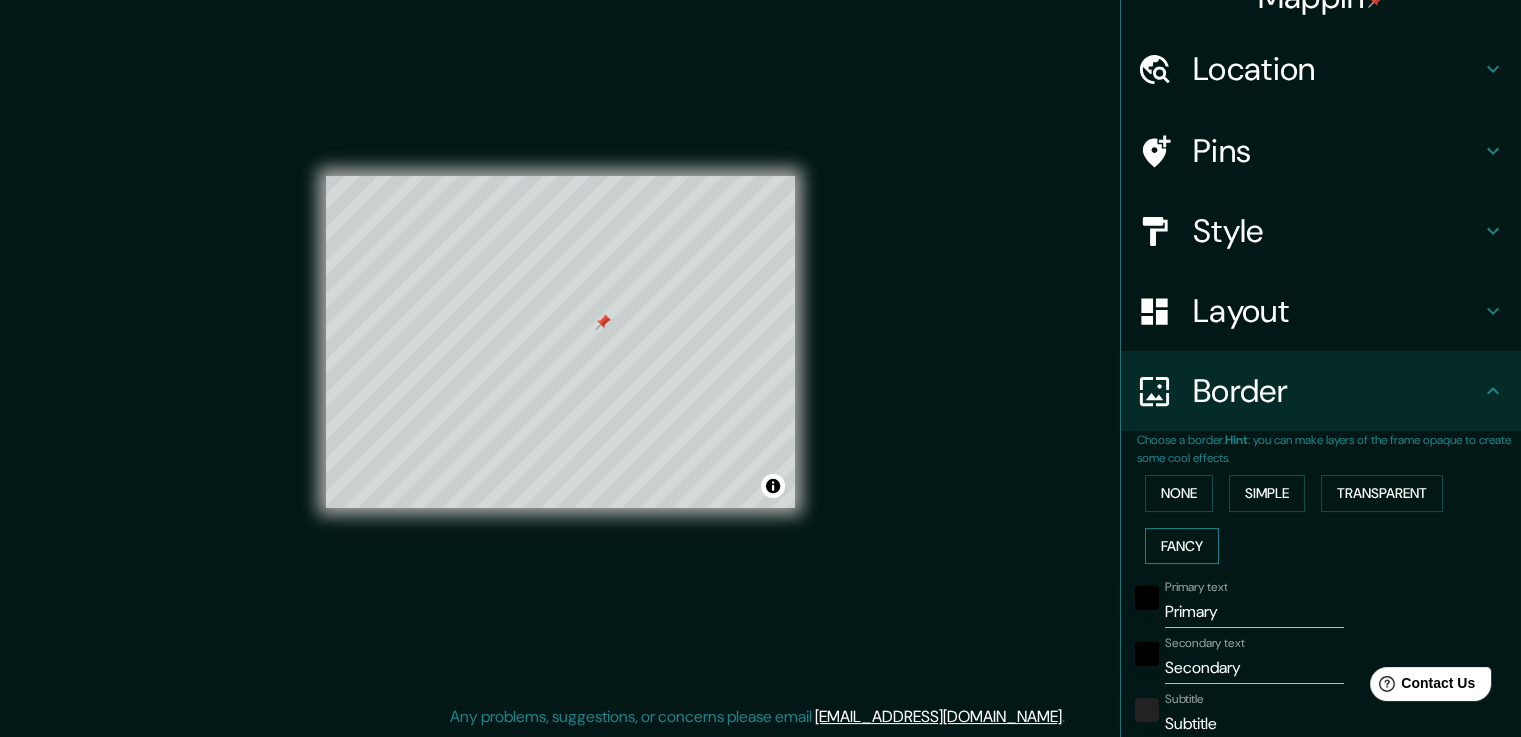 click on "Fancy" at bounding box center [1182, 546] 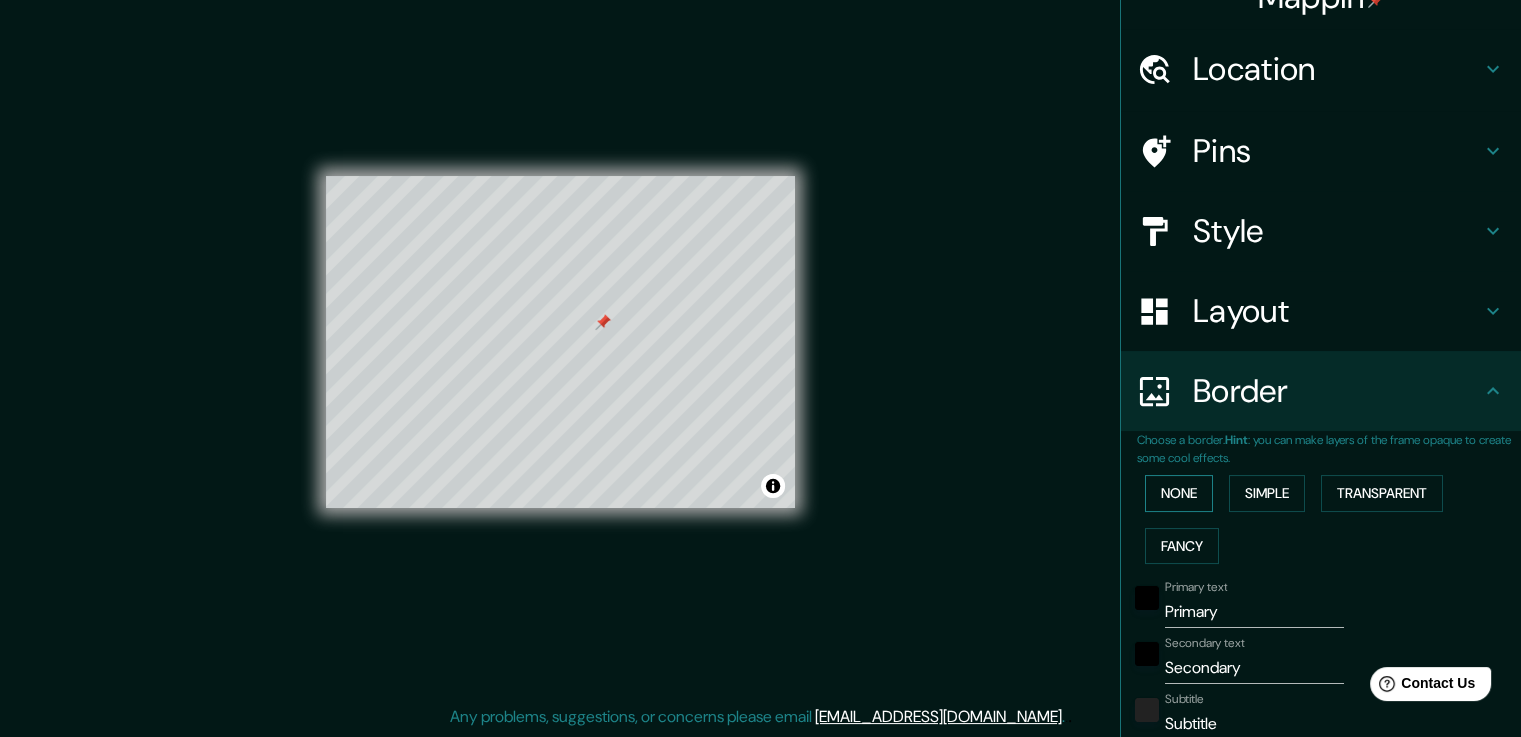 click on "None" at bounding box center [1179, 493] 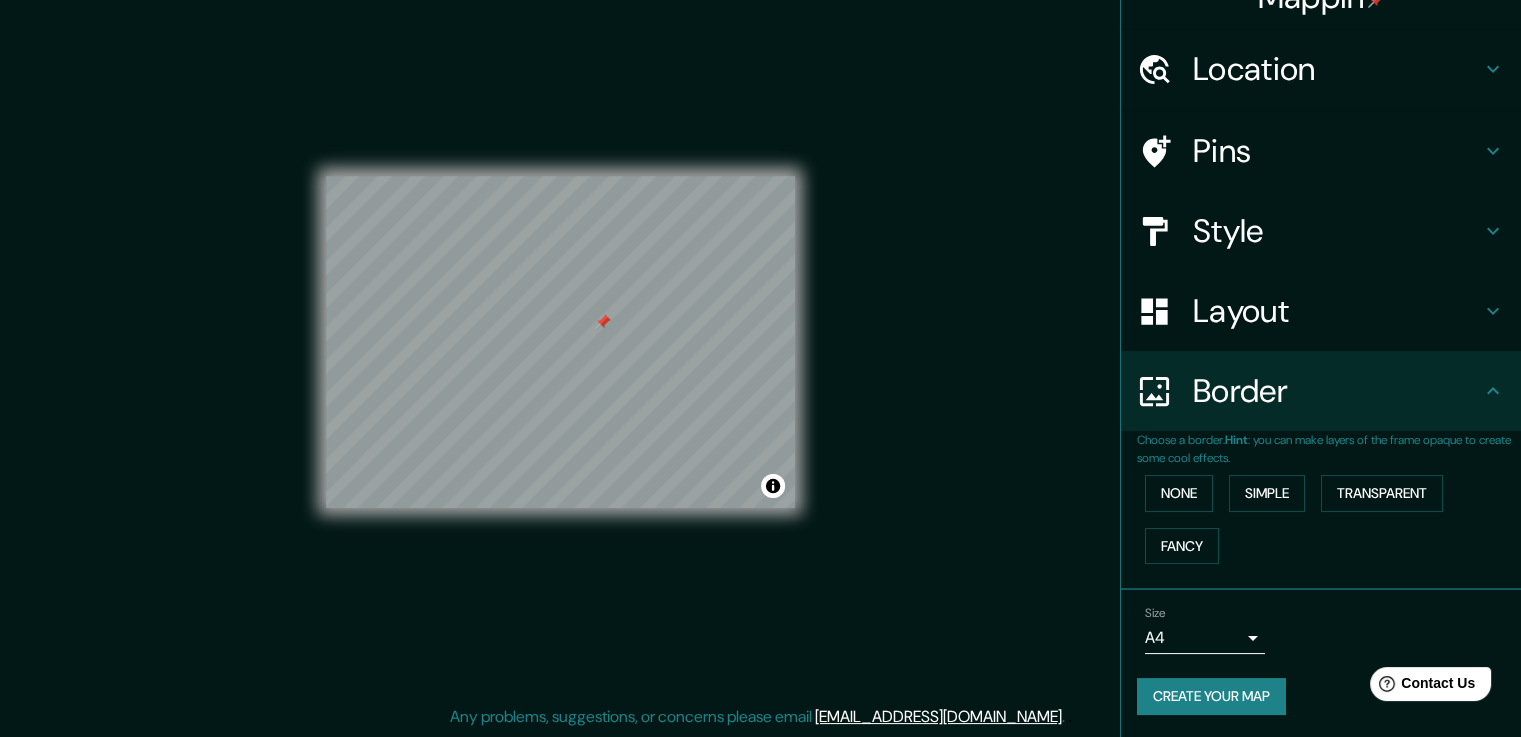 click on "Border" at bounding box center (1337, 391) 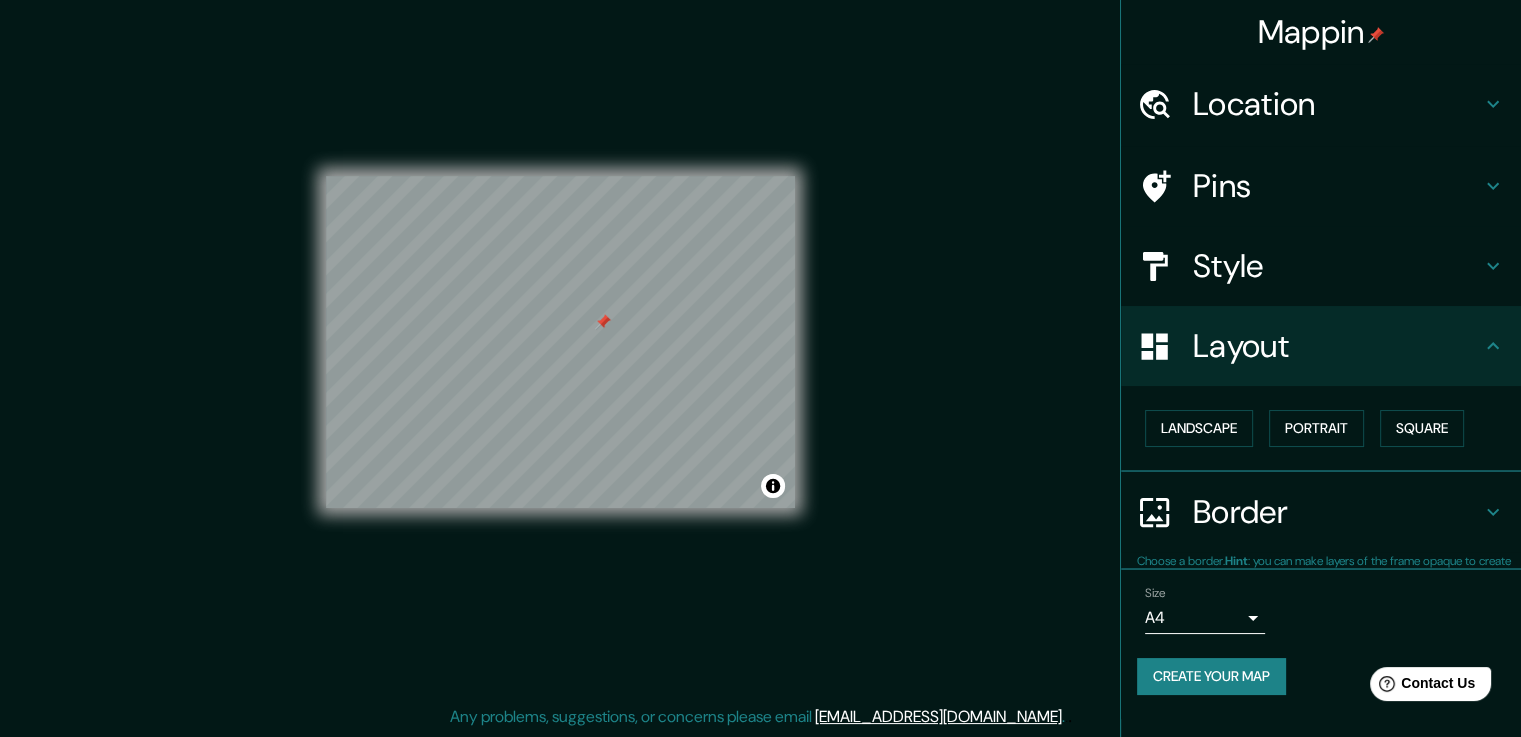 scroll, scrollTop: 0, scrollLeft: 0, axis: both 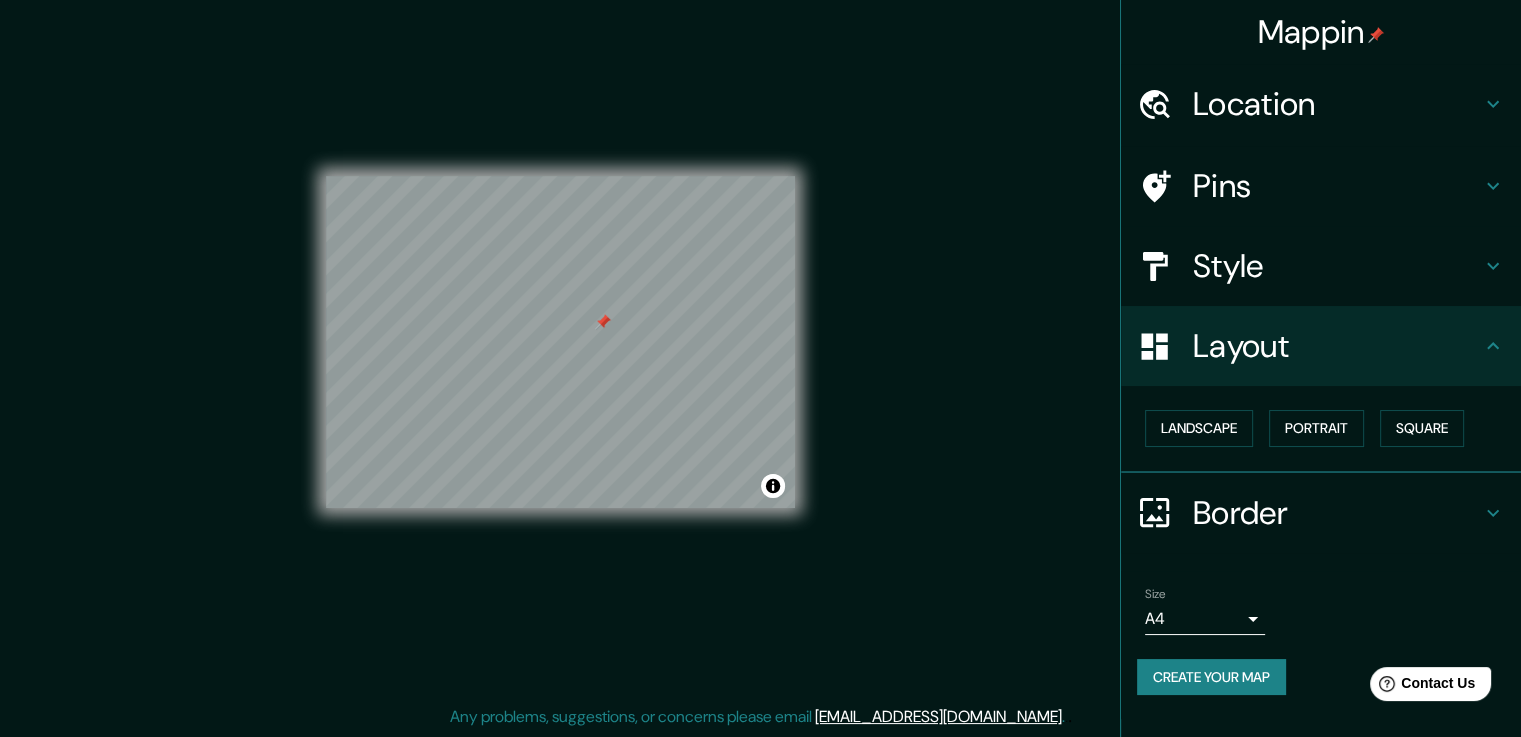 click on "Layout" at bounding box center [1337, 346] 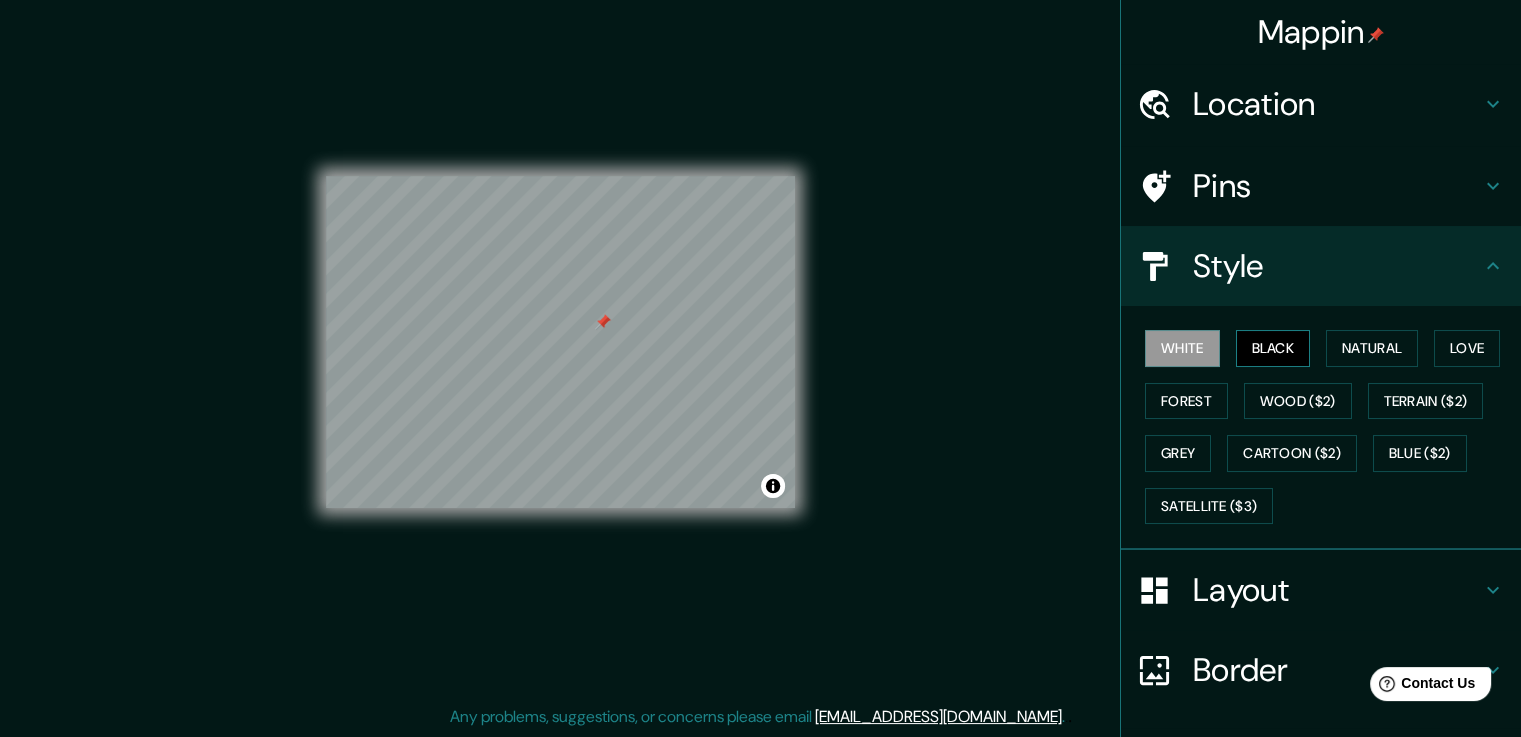 click on "Black" at bounding box center (1273, 348) 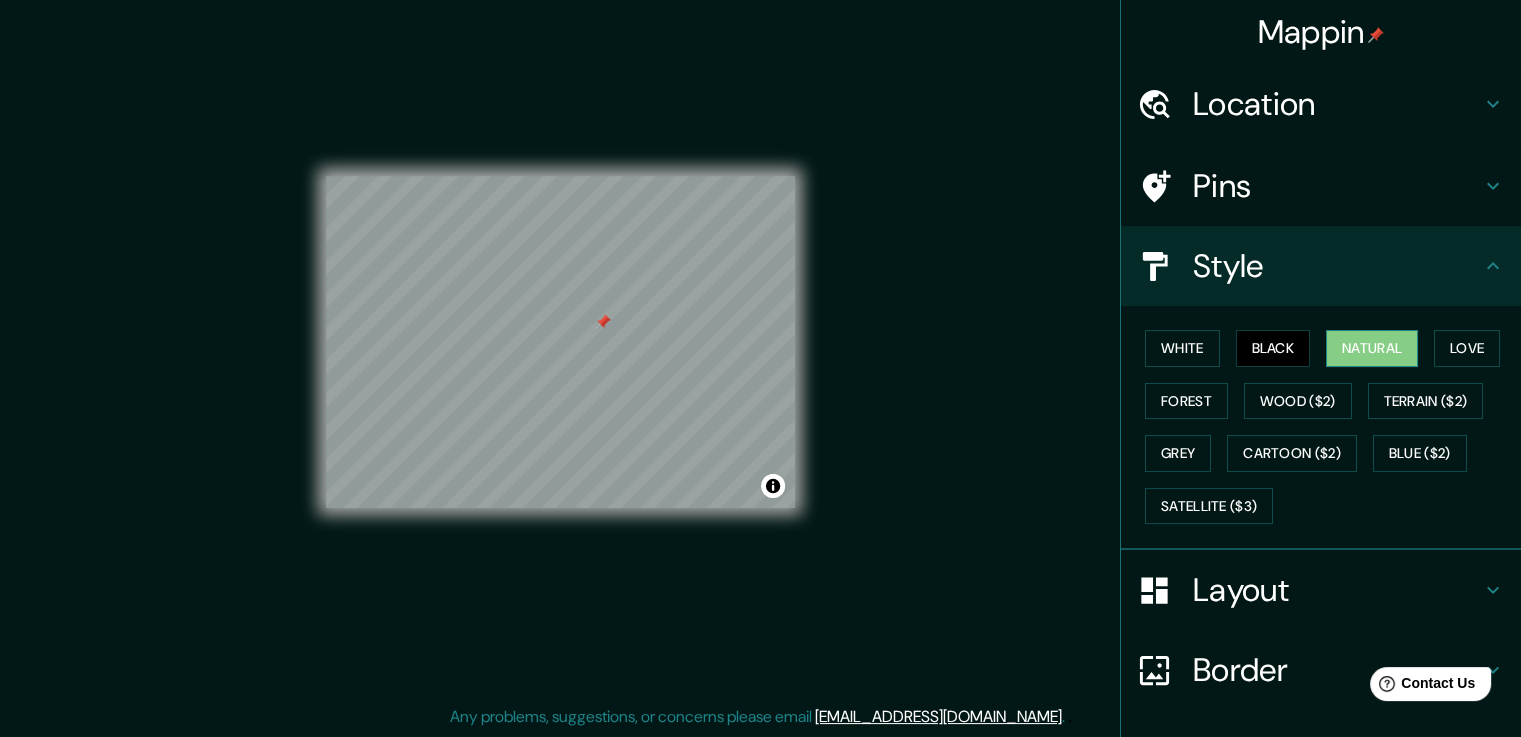 click on "Natural" at bounding box center (1372, 348) 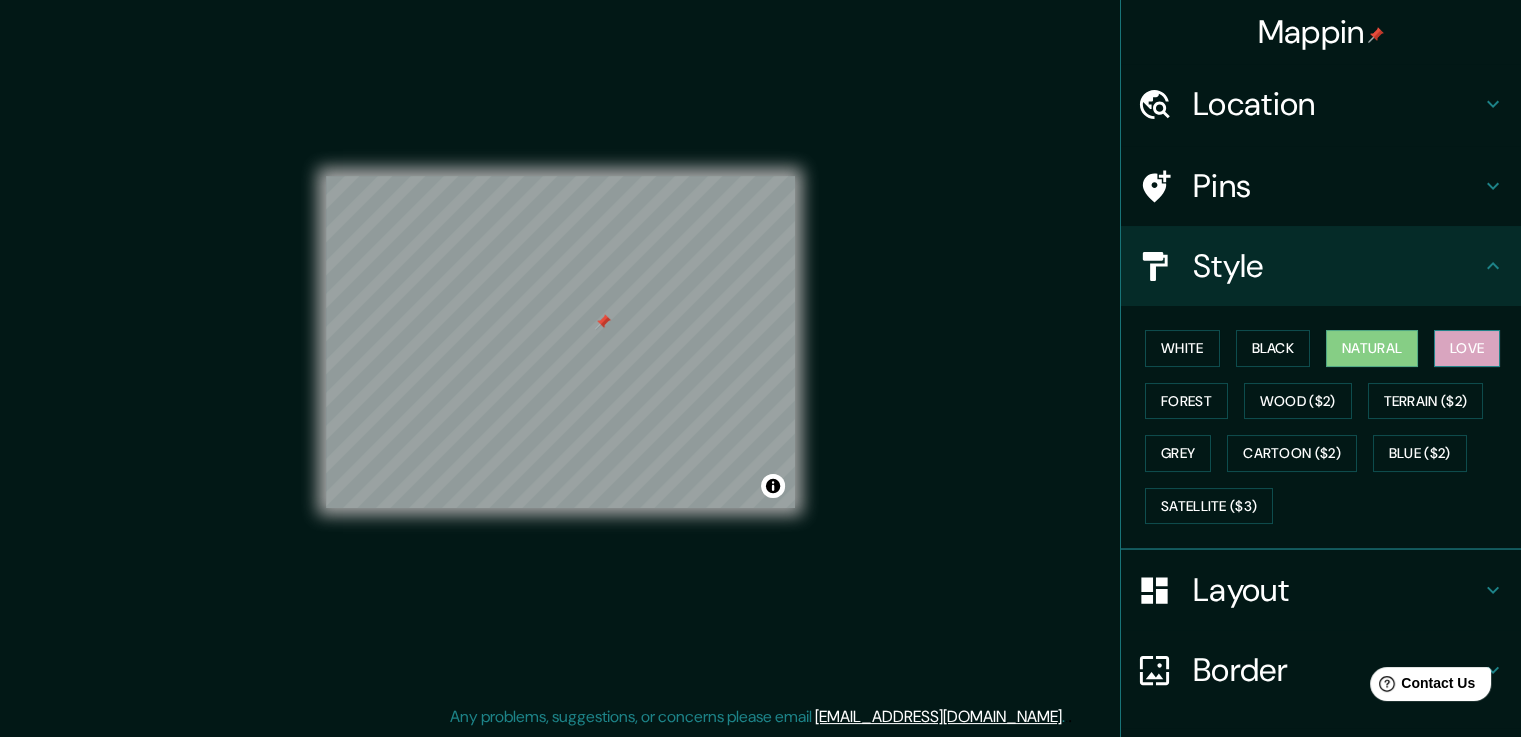 click on "Love" at bounding box center (1467, 348) 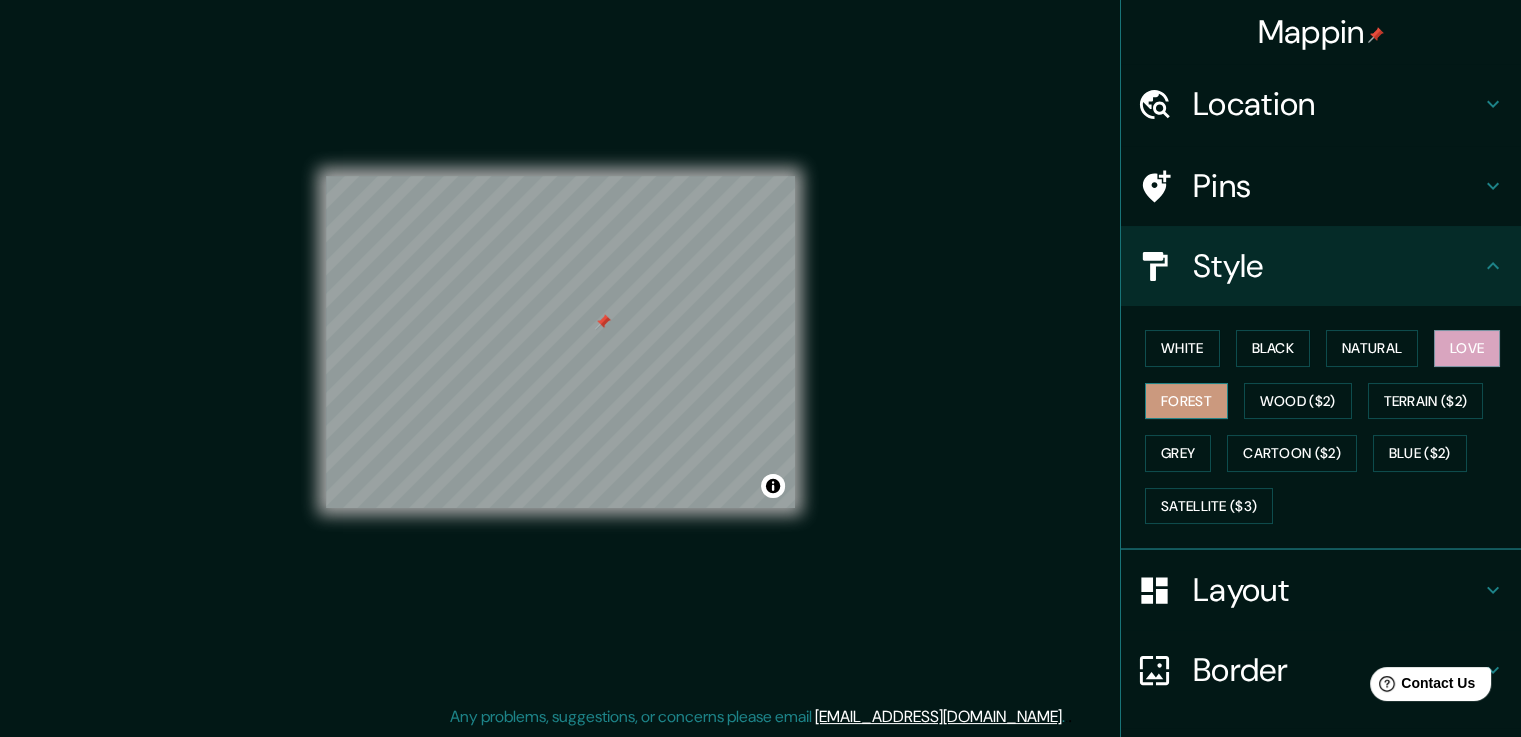 click on "Forest" at bounding box center (1186, 401) 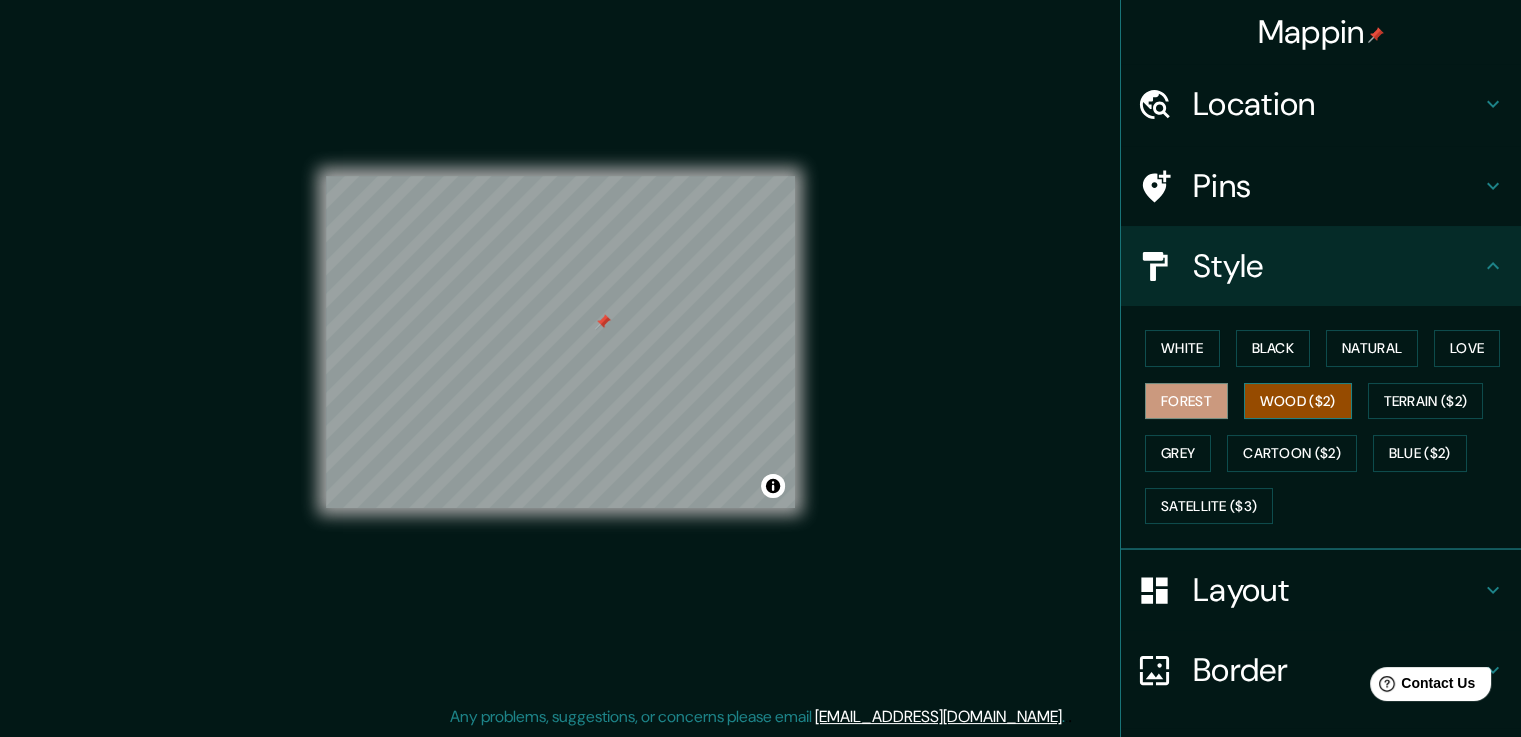 click on "Wood ($2)" at bounding box center (1298, 401) 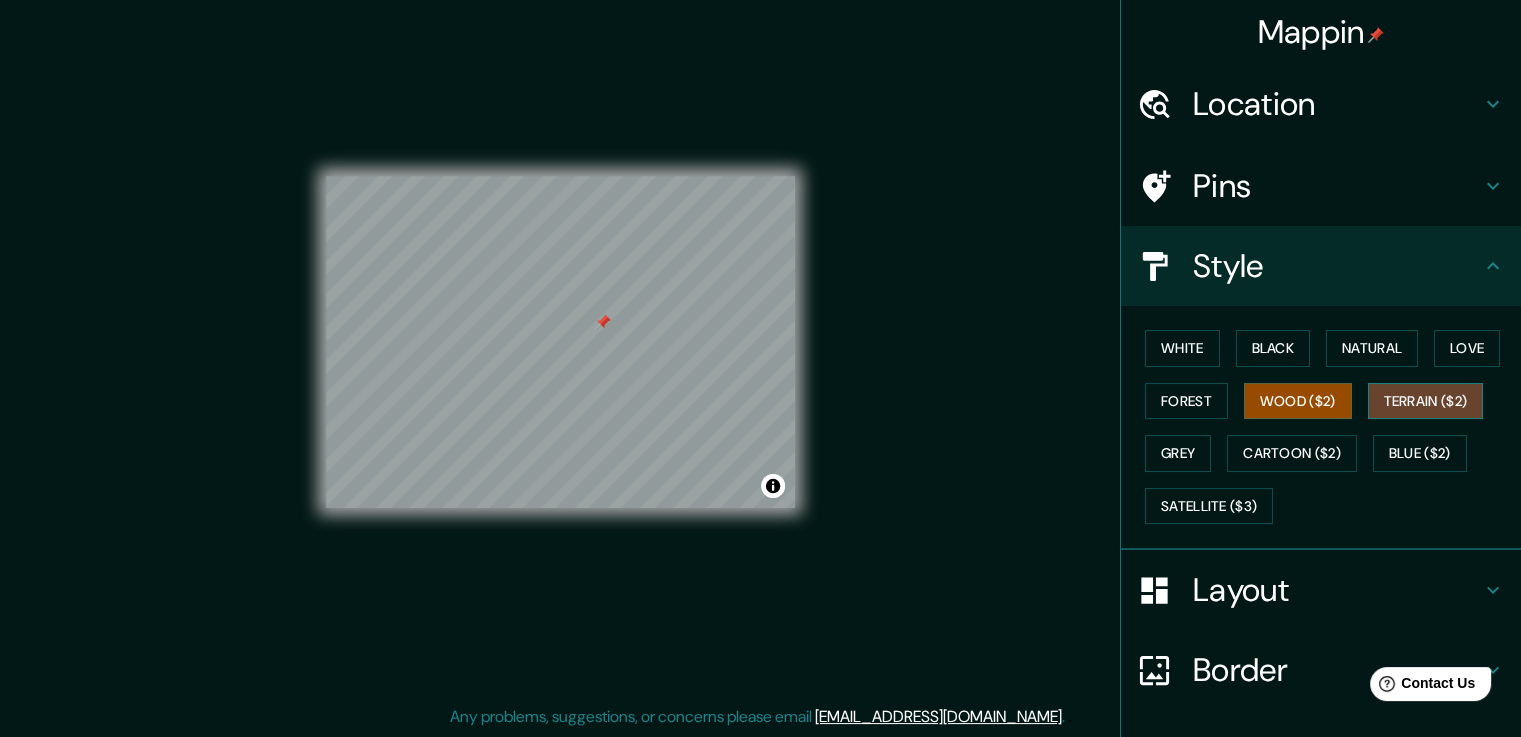 click on "Terrain ($2)" at bounding box center (1426, 401) 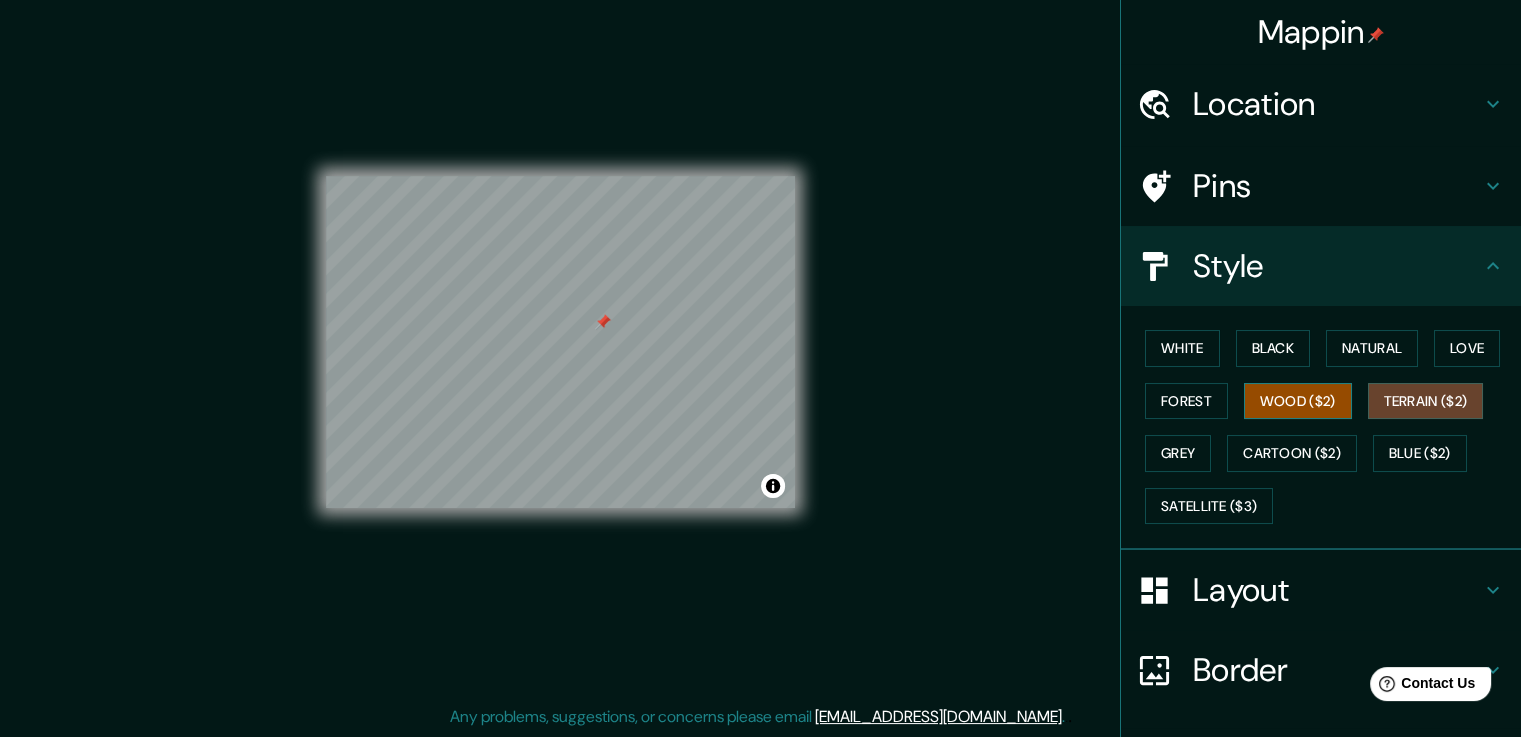 click on "Wood ($2)" at bounding box center [1298, 401] 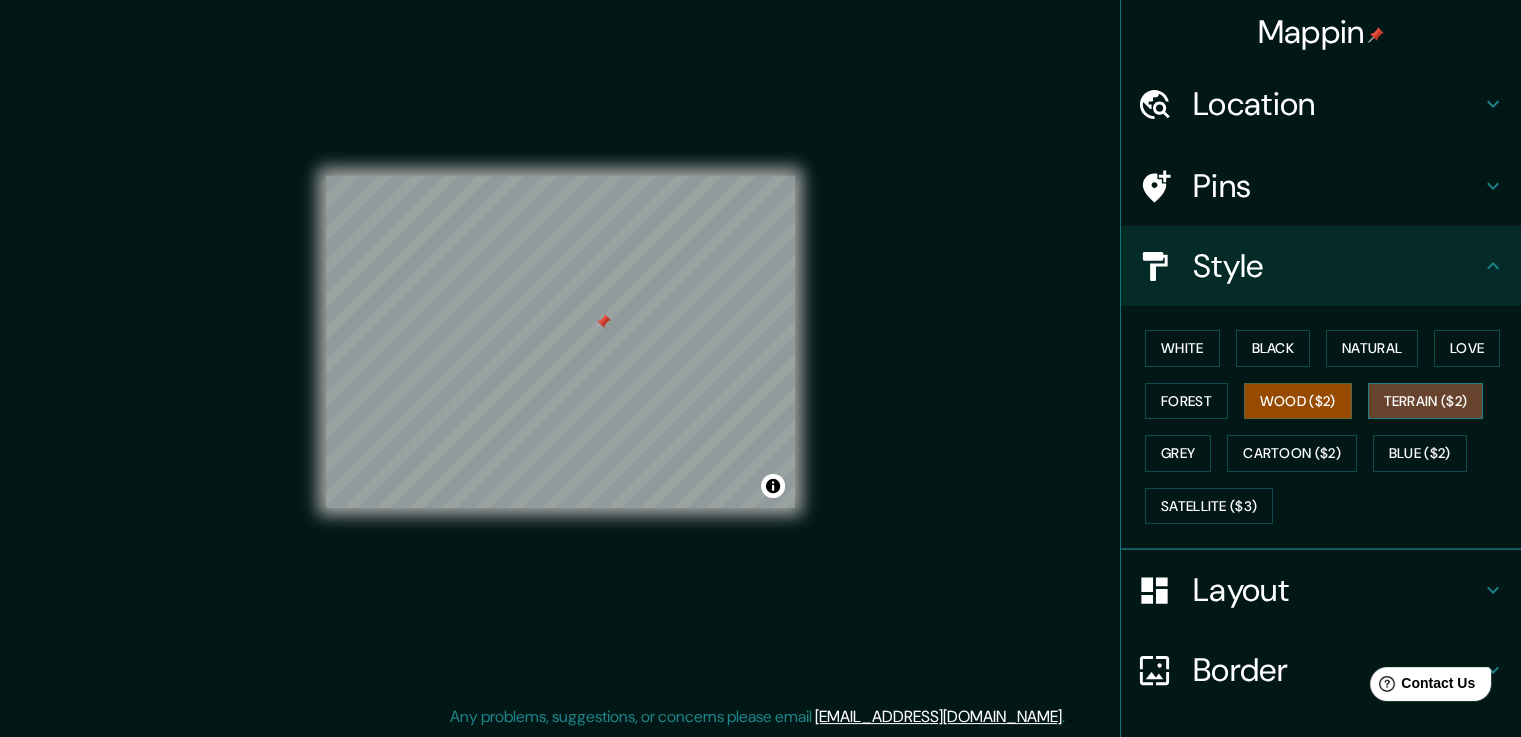 click on "Terrain ($2)" at bounding box center (1426, 401) 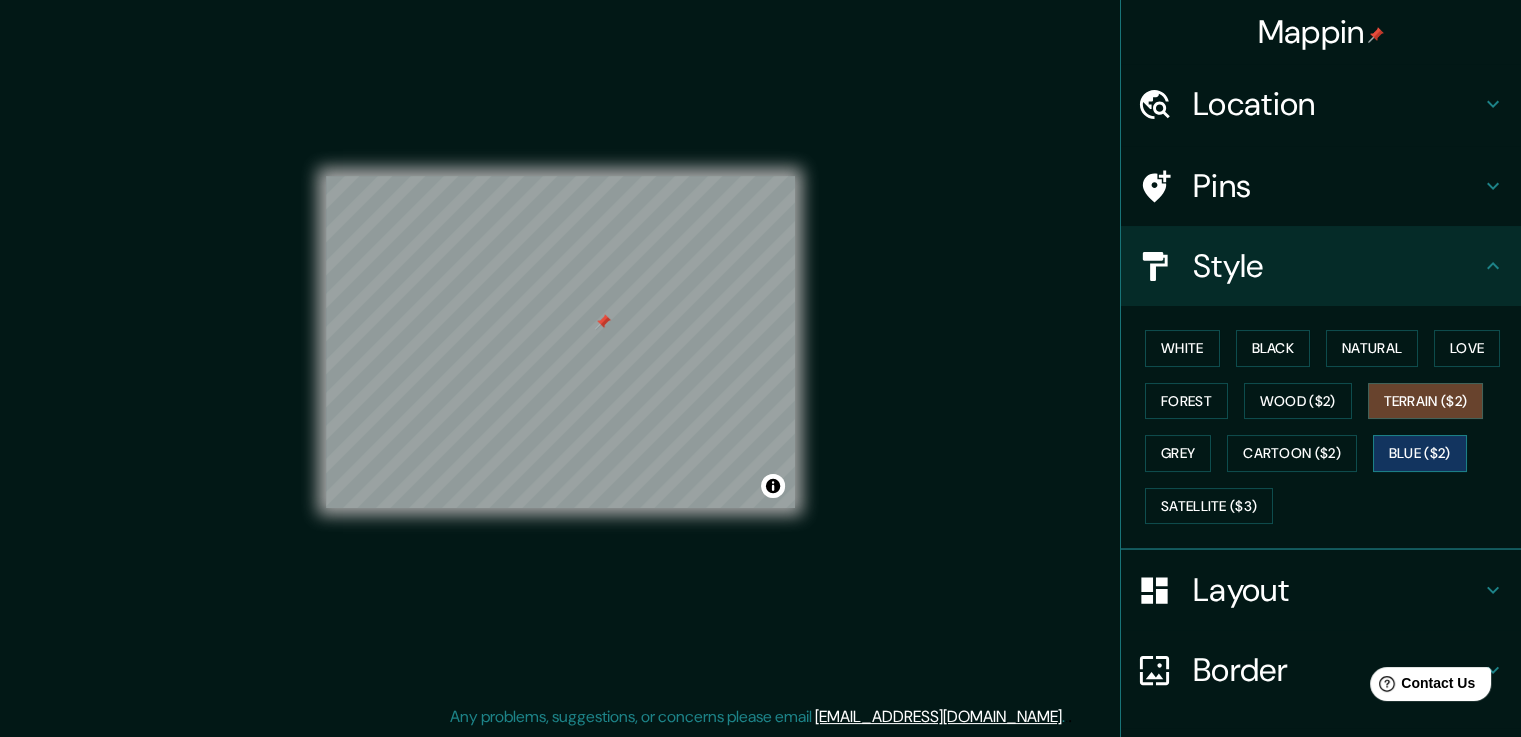 click on "Blue ($2)" at bounding box center (1420, 453) 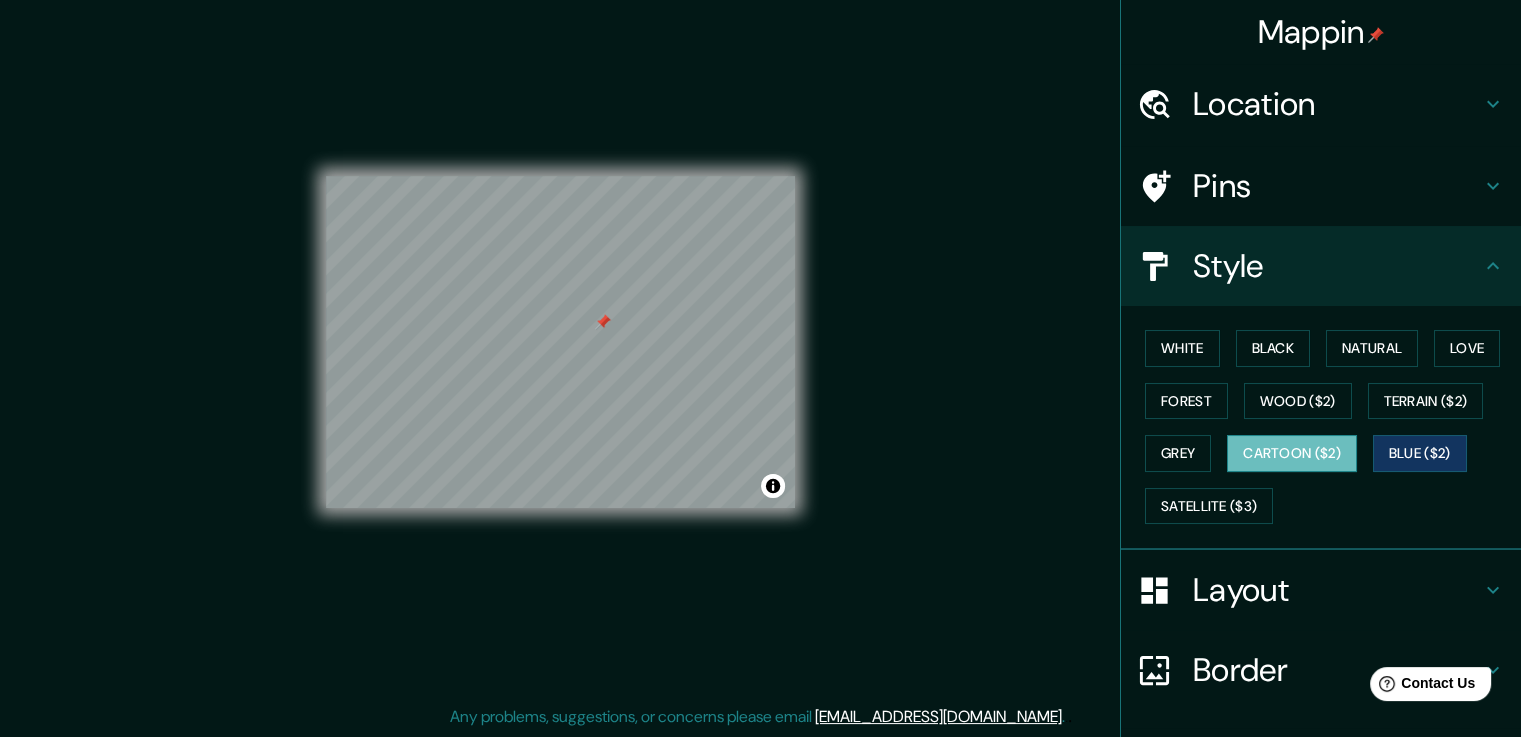 click on "Cartoon ($2)" at bounding box center [1292, 453] 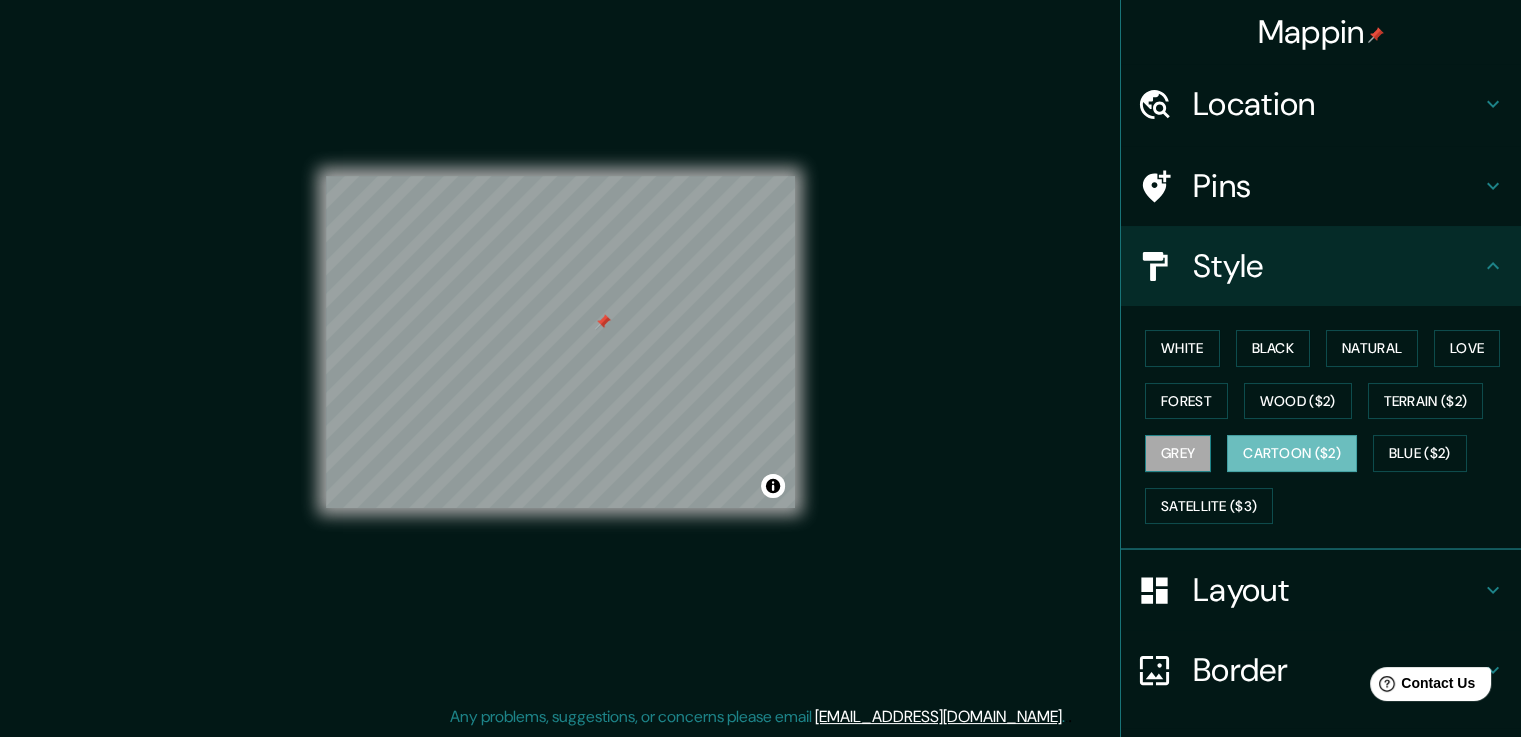 click on "Grey" at bounding box center (1178, 453) 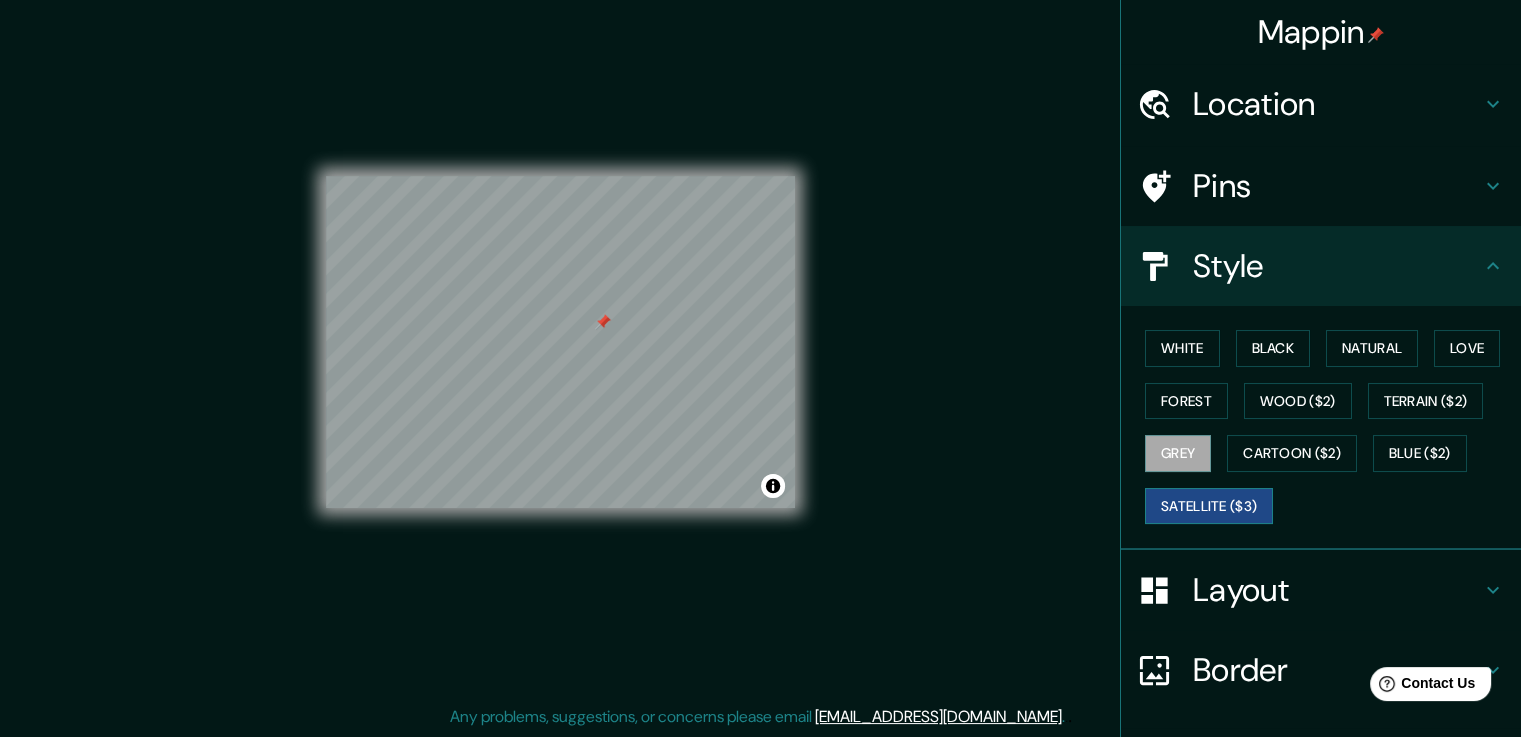 click on "Satellite ($3)" at bounding box center (1209, 506) 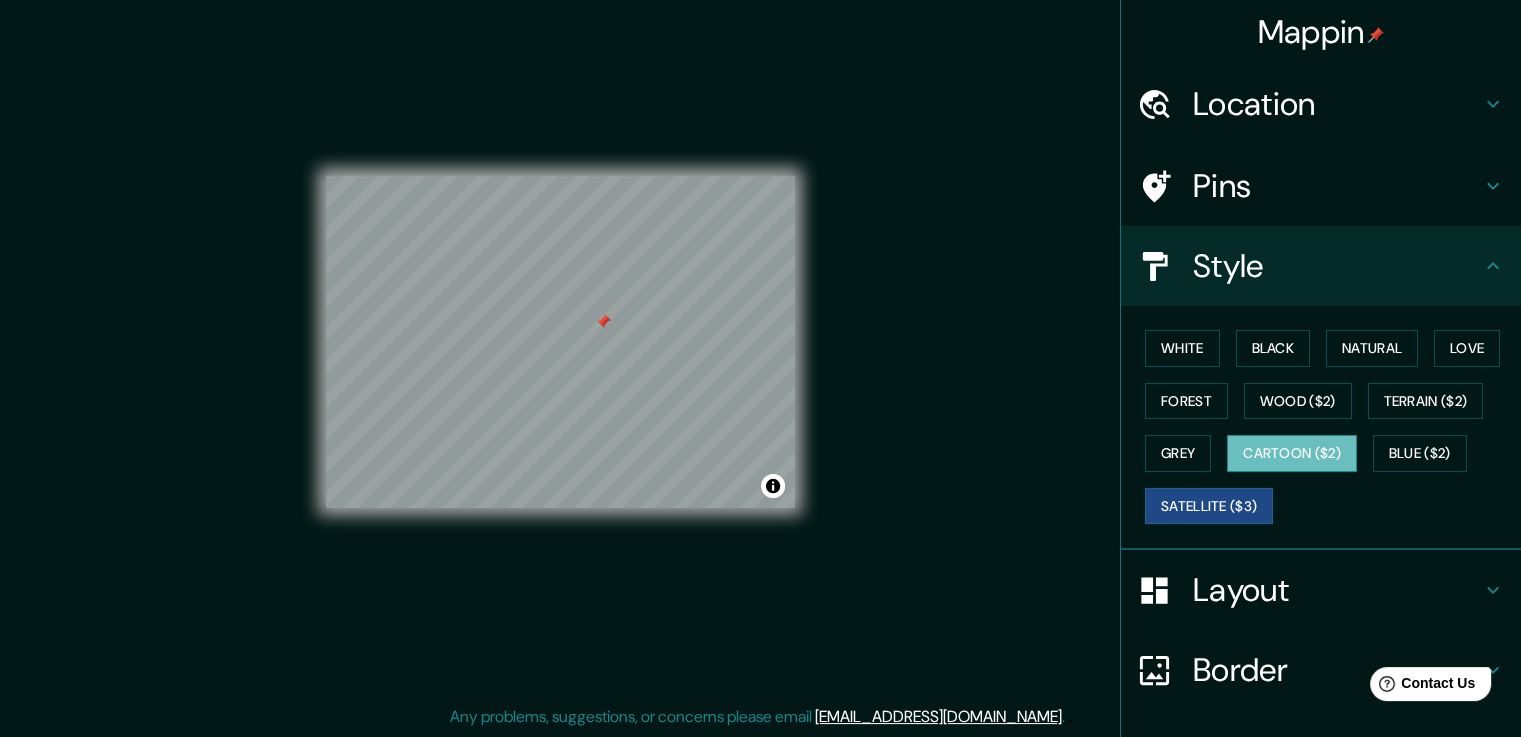 click on "Cartoon ($2)" at bounding box center [1292, 453] 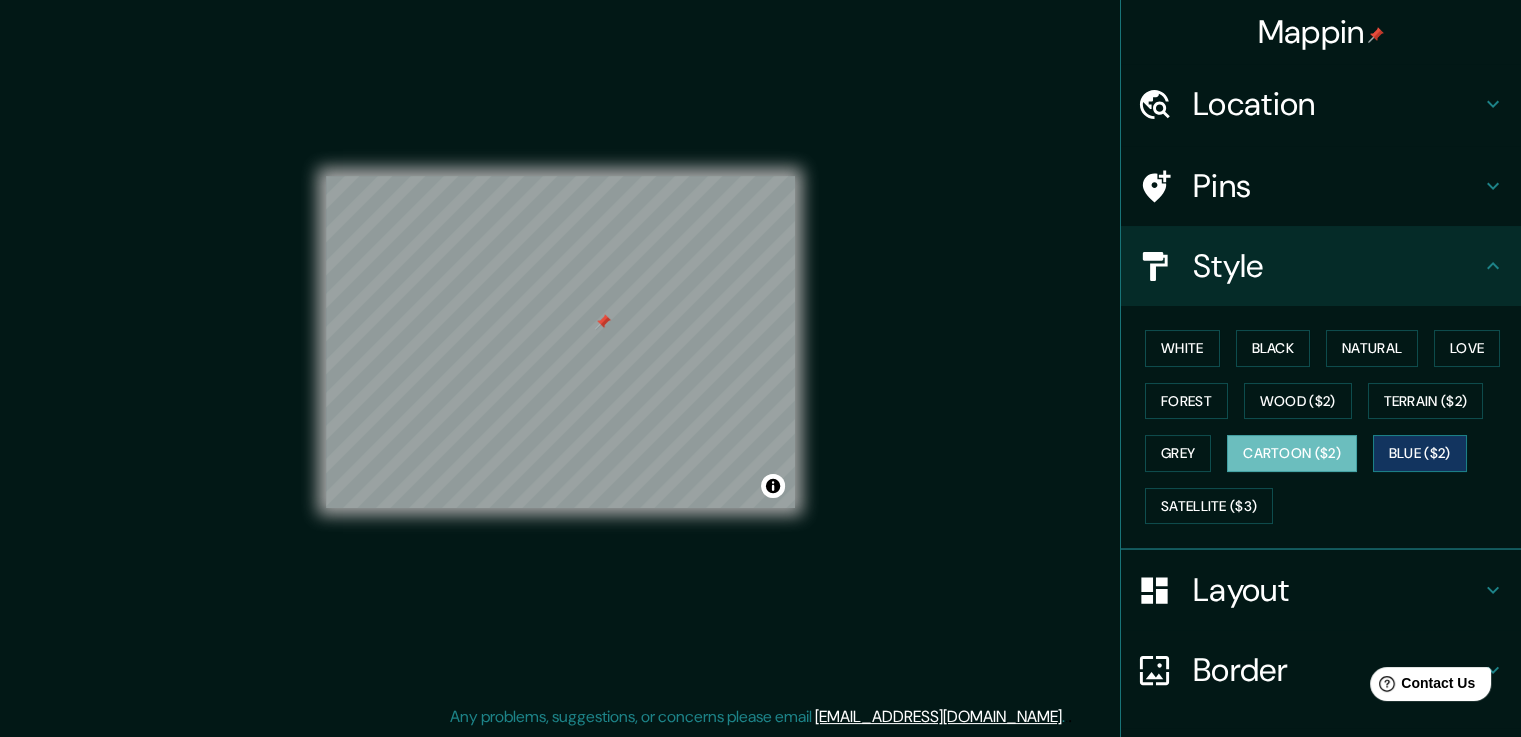 click on "Blue ($2)" at bounding box center [1420, 453] 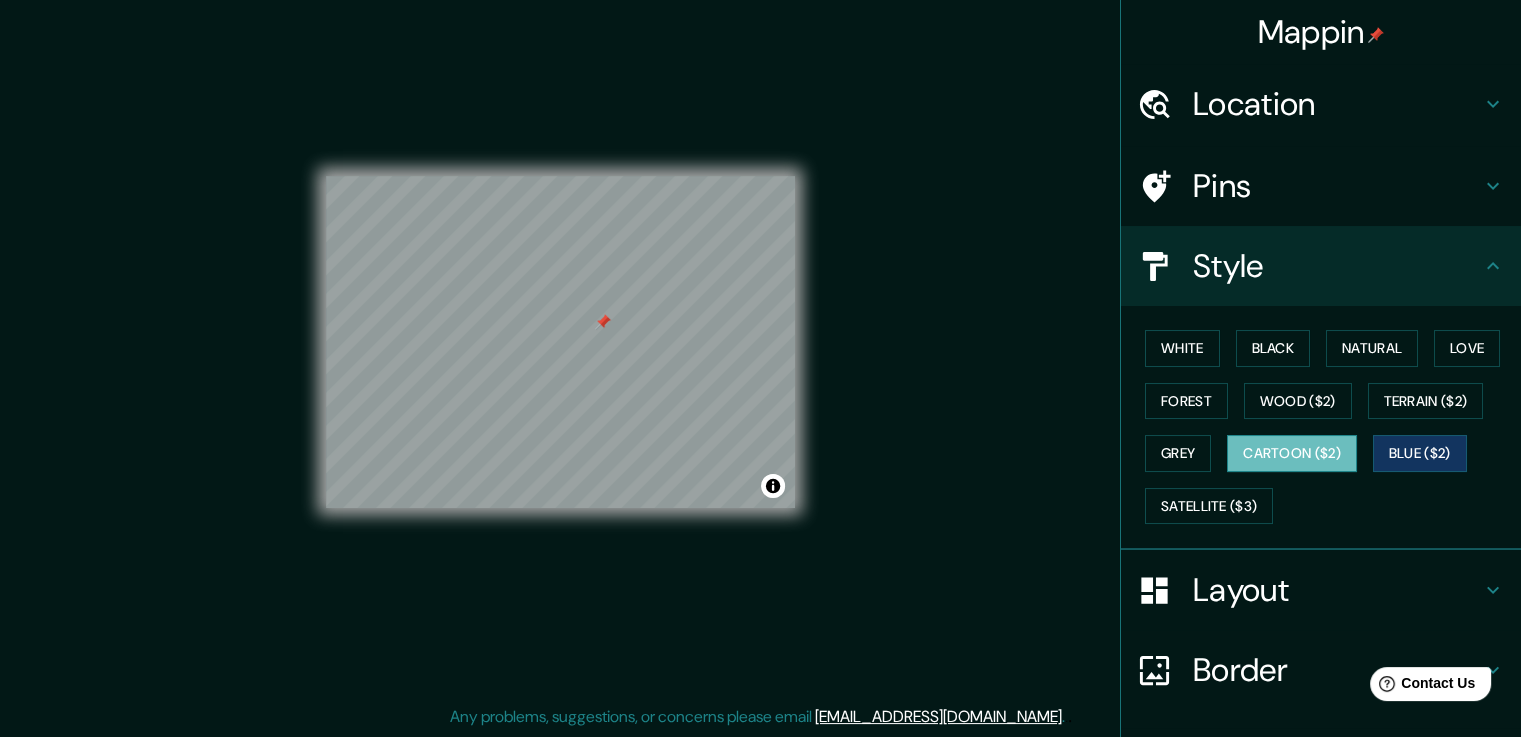 click on "Cartoon ($2)" at bounding box center [1292, 453] 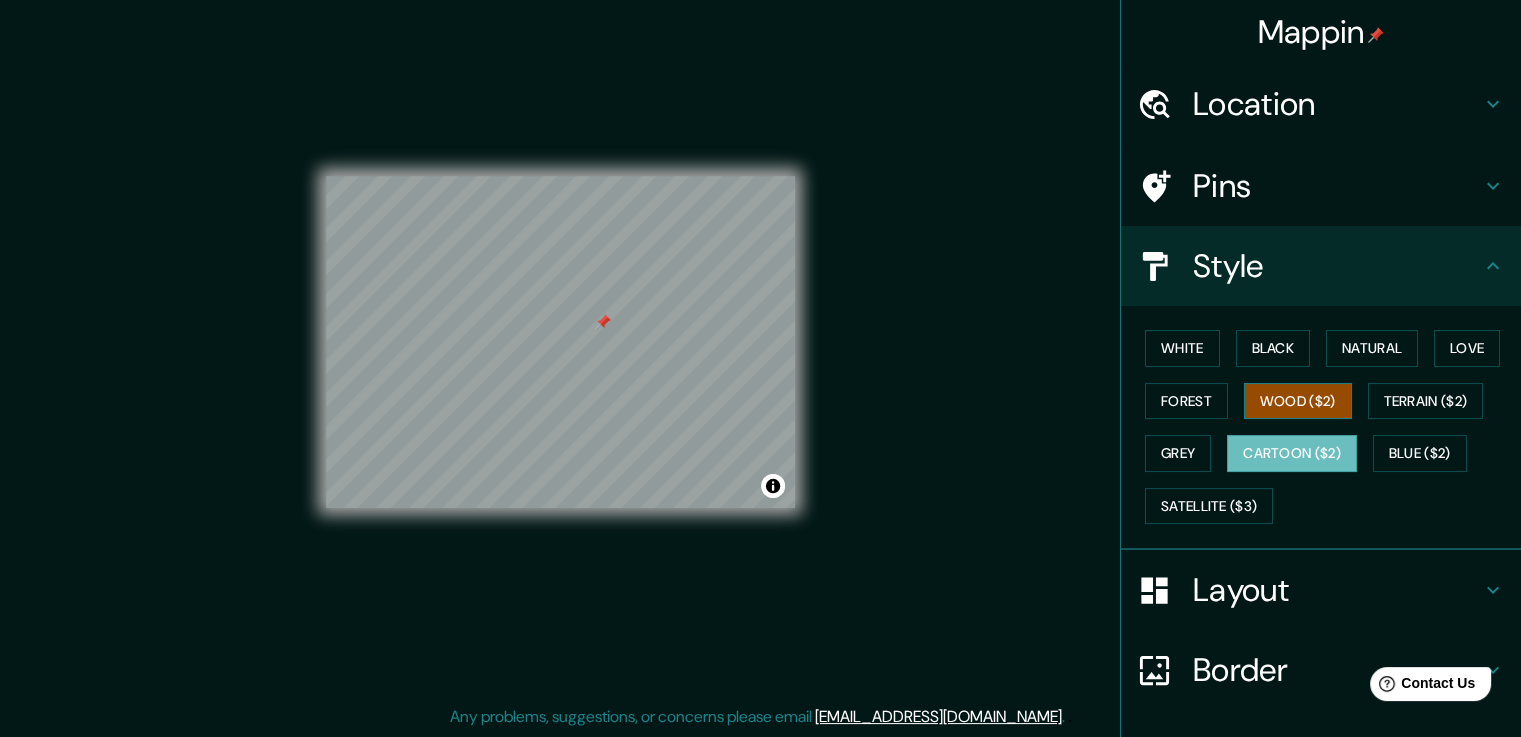 click on "Wood ($2)" at bounding box center [1298, 401] 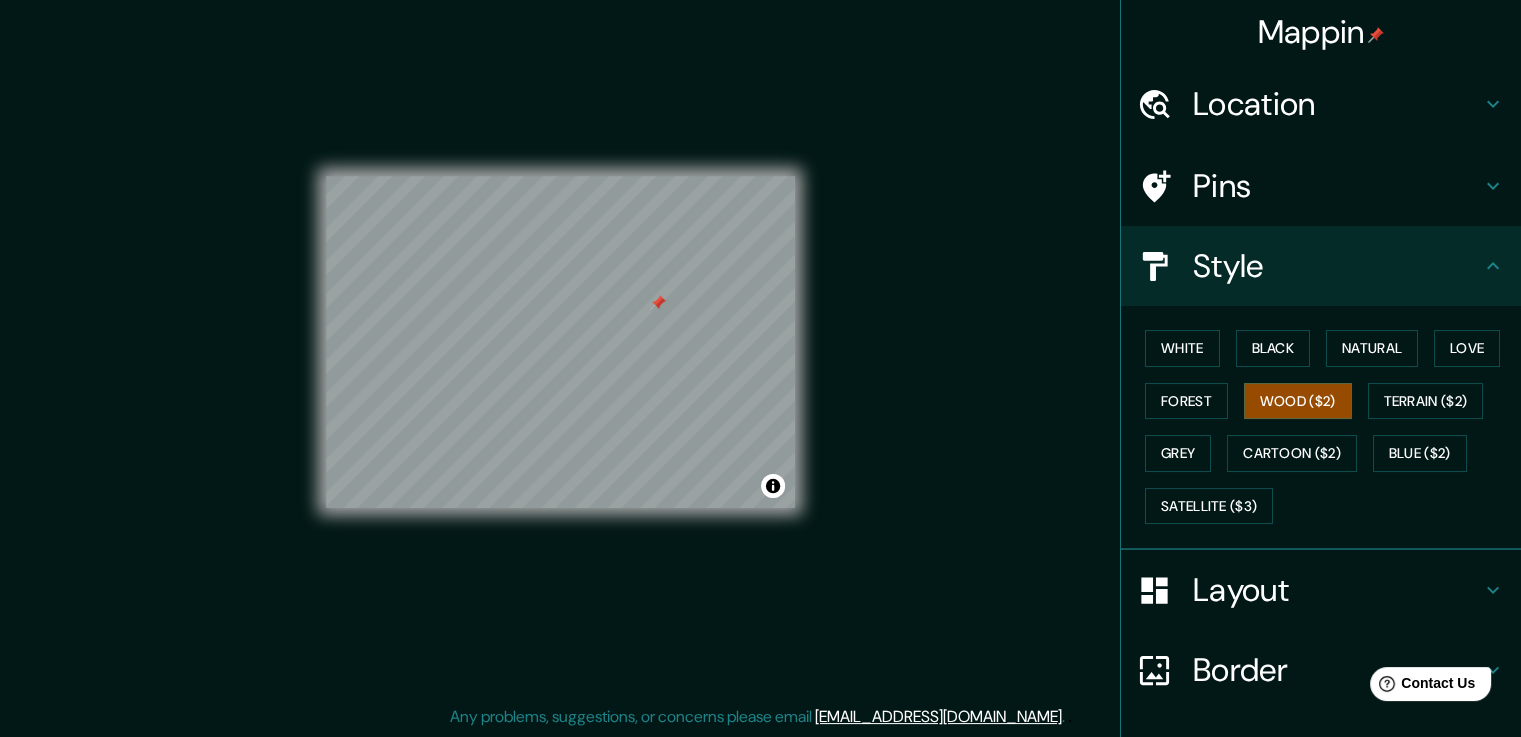 click on "Style" at bounding box center [1337, 266] 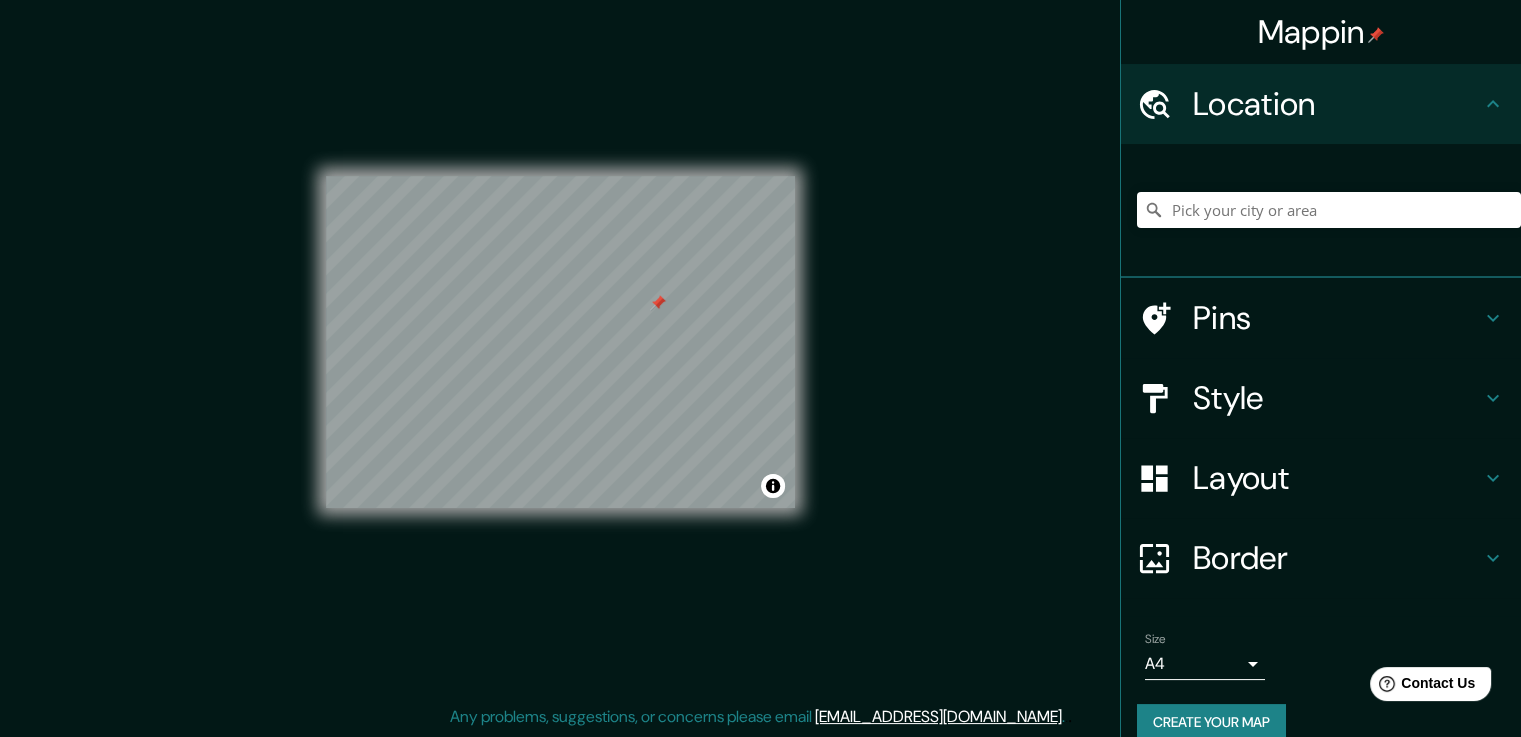 click on "Location" at bounding box center (1337, 104) 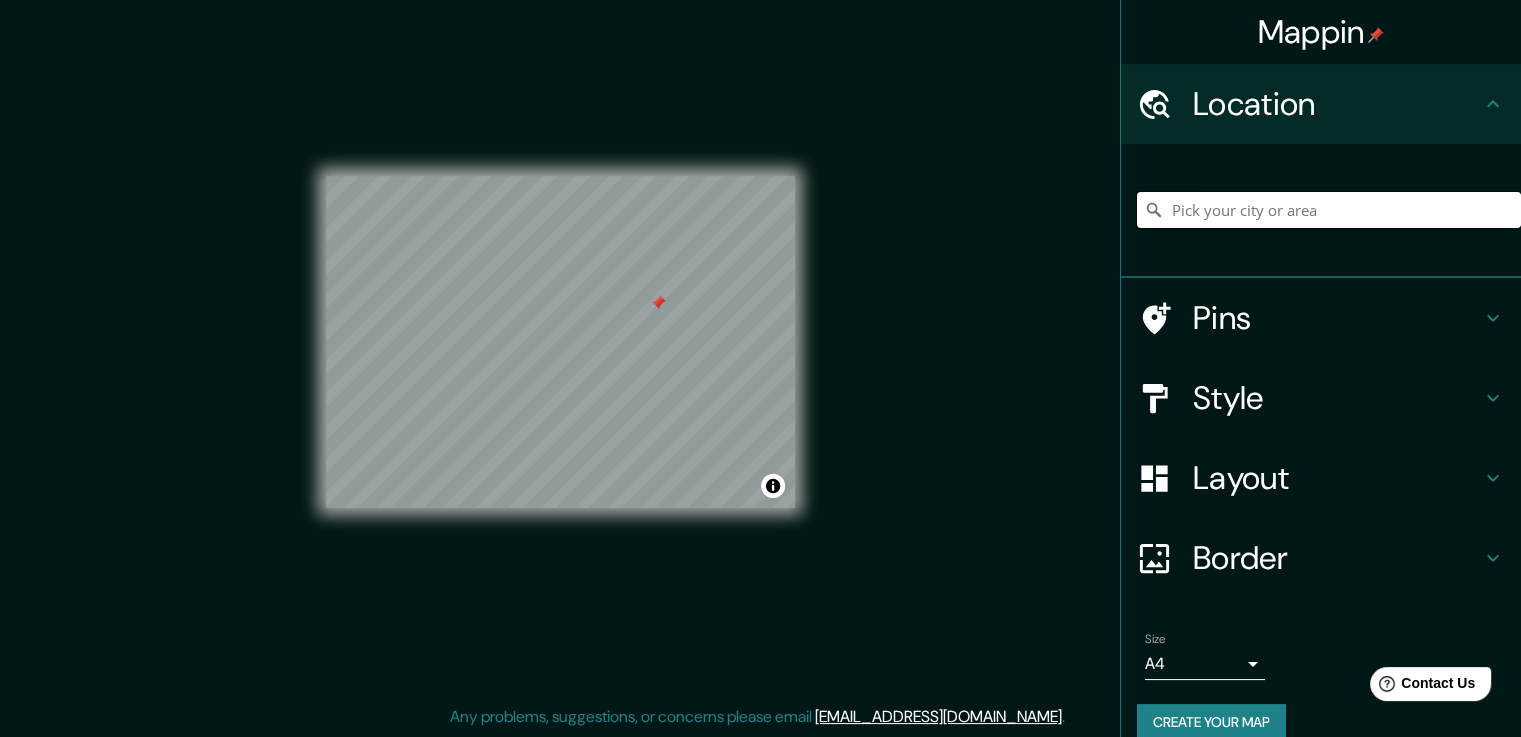 click at bounding box center (1329, 210) 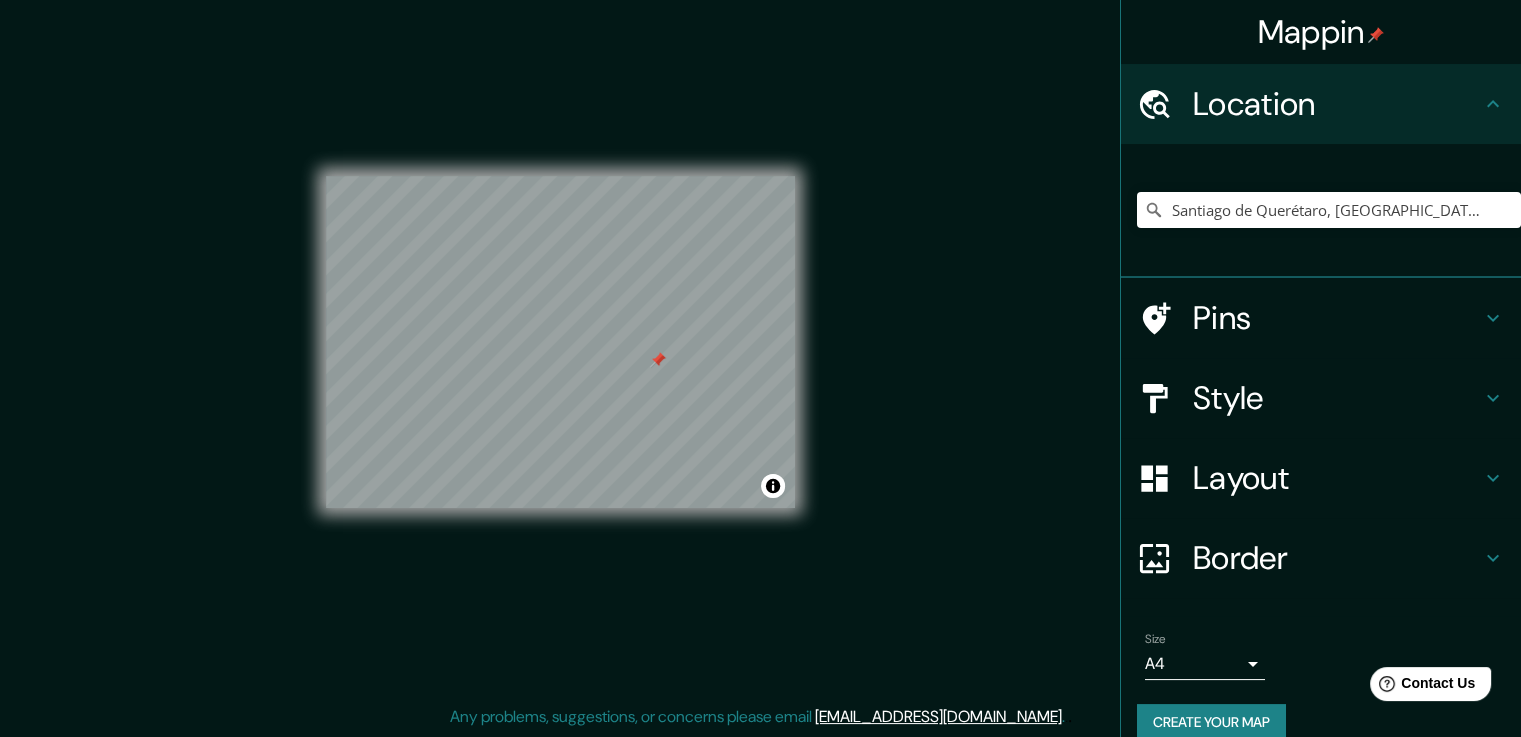 click on "Santiago de Querétaro, Querétaro, México" at bounding box center (1329, 210) 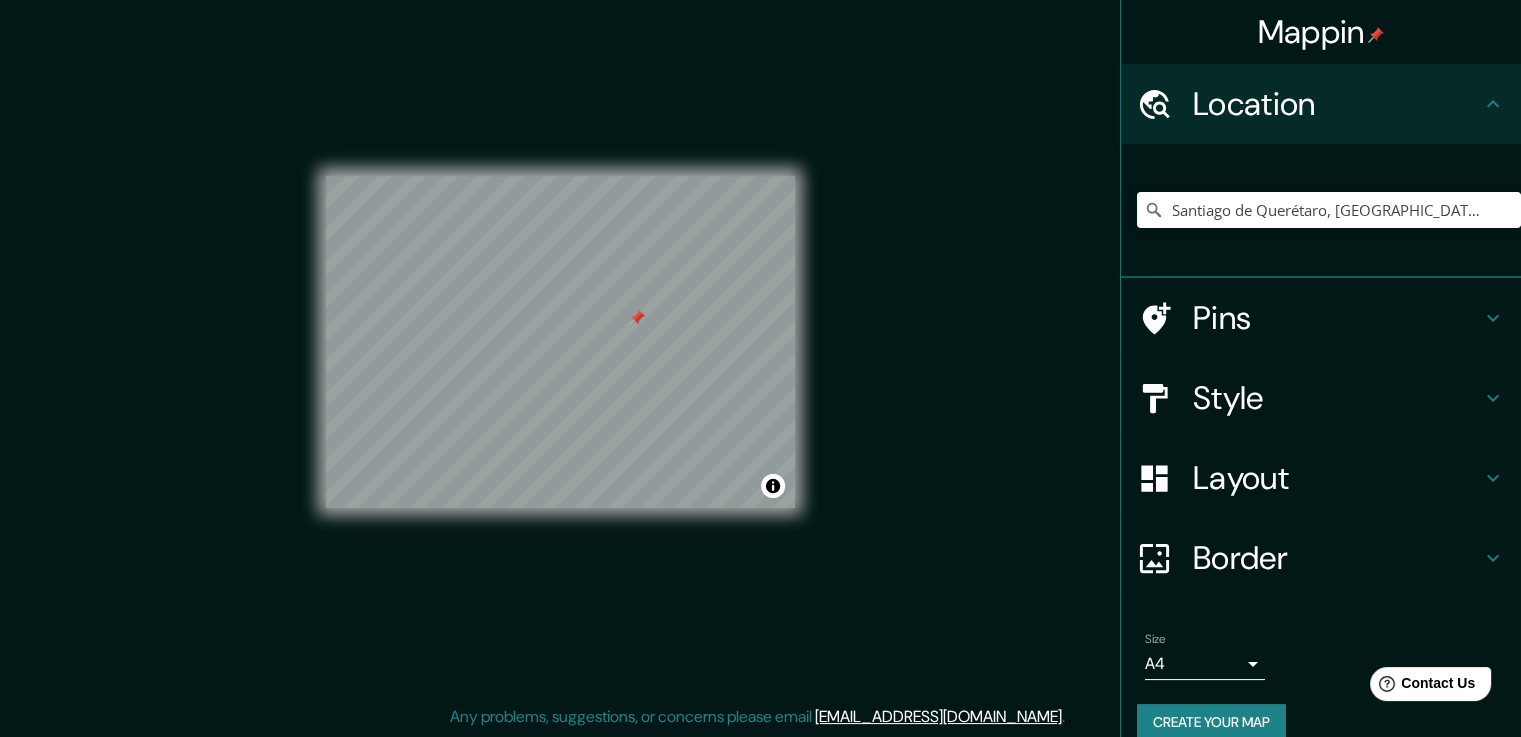 click on "Santiago de Querétaro, Querétaro, México" at bounding box center [1329, 210] 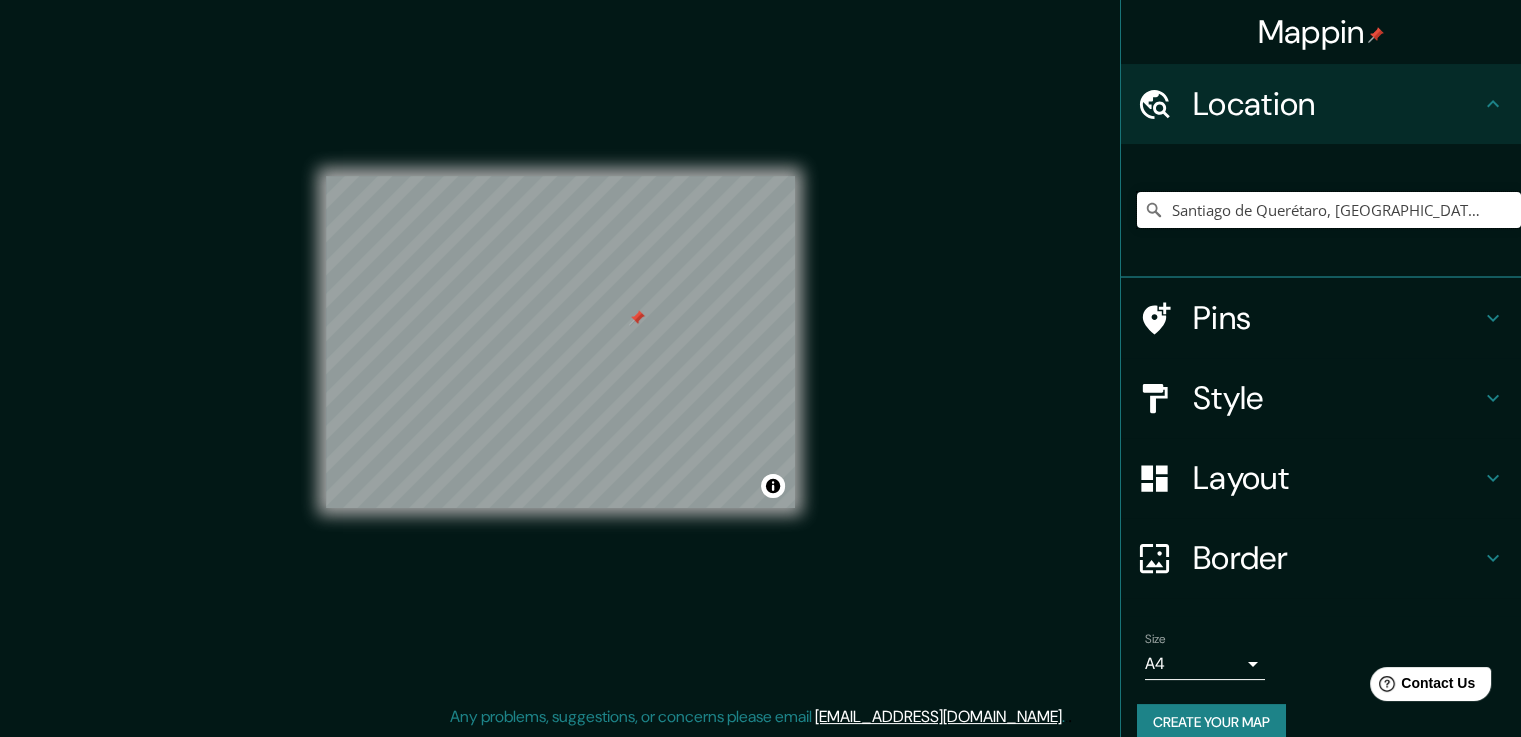 click on "Santiago de Querétaro, Querétaro, México" at bounding box center (1329, 210) 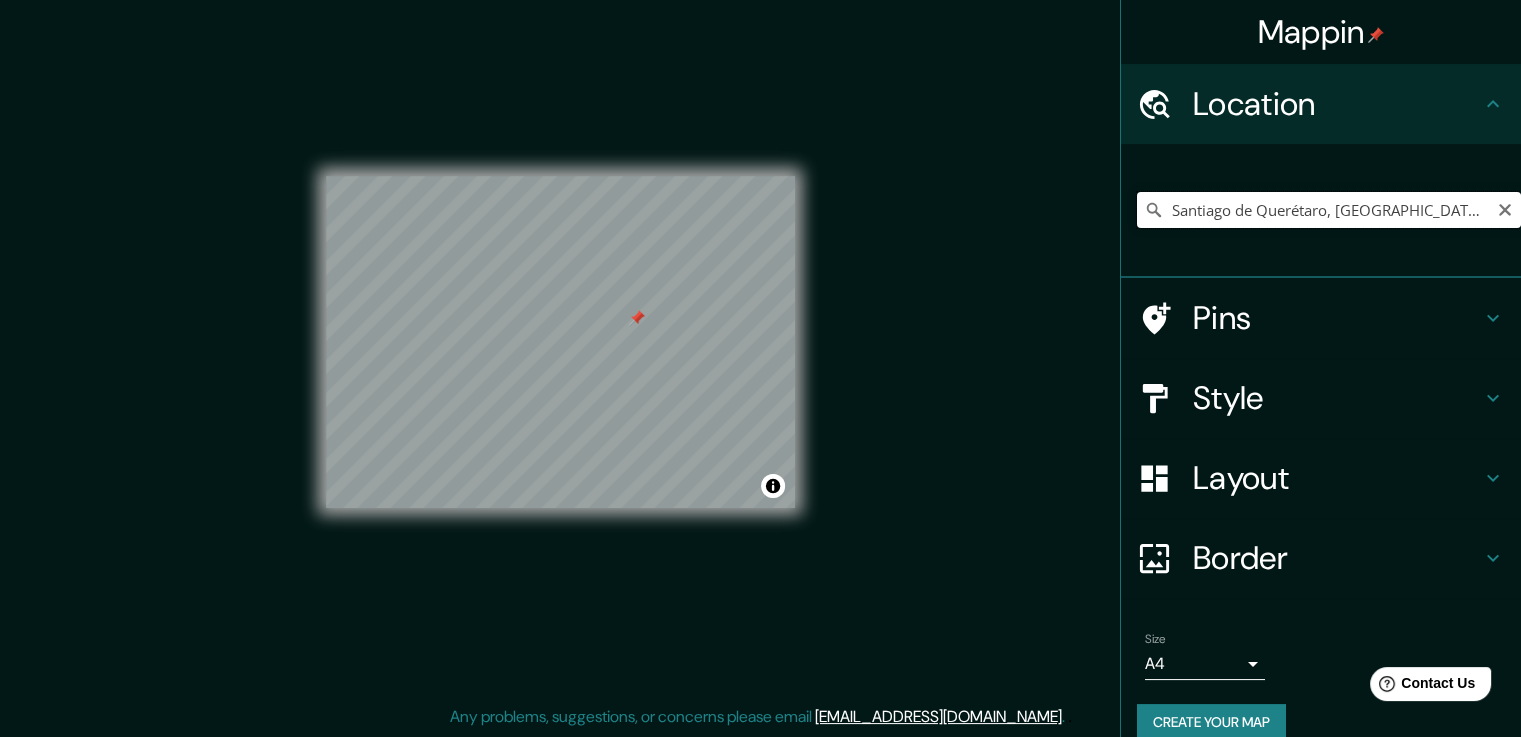 click on "Santiago de Querétaro, Querétaro, México" at bounding box center (1329, 210) 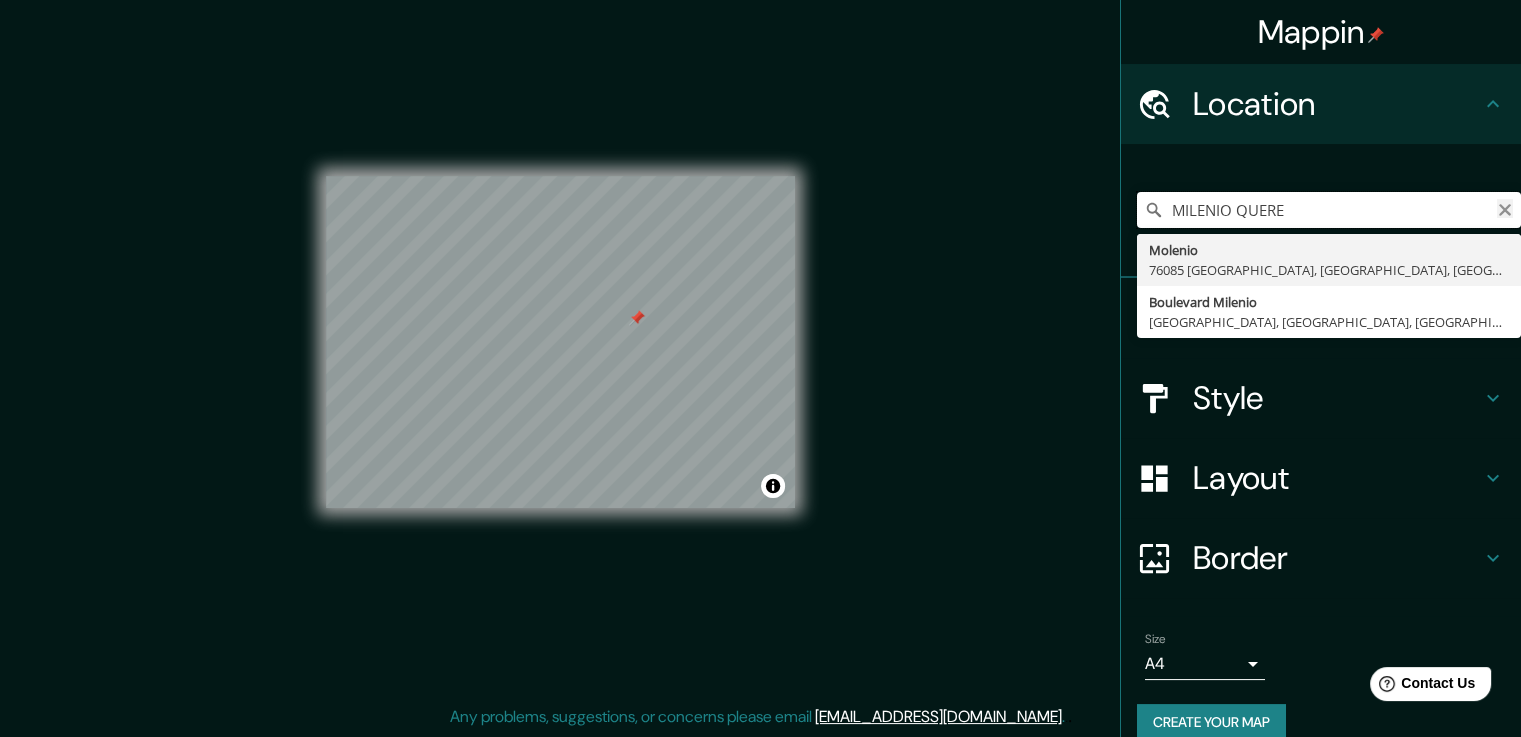 type on "MILENIO QUERE" 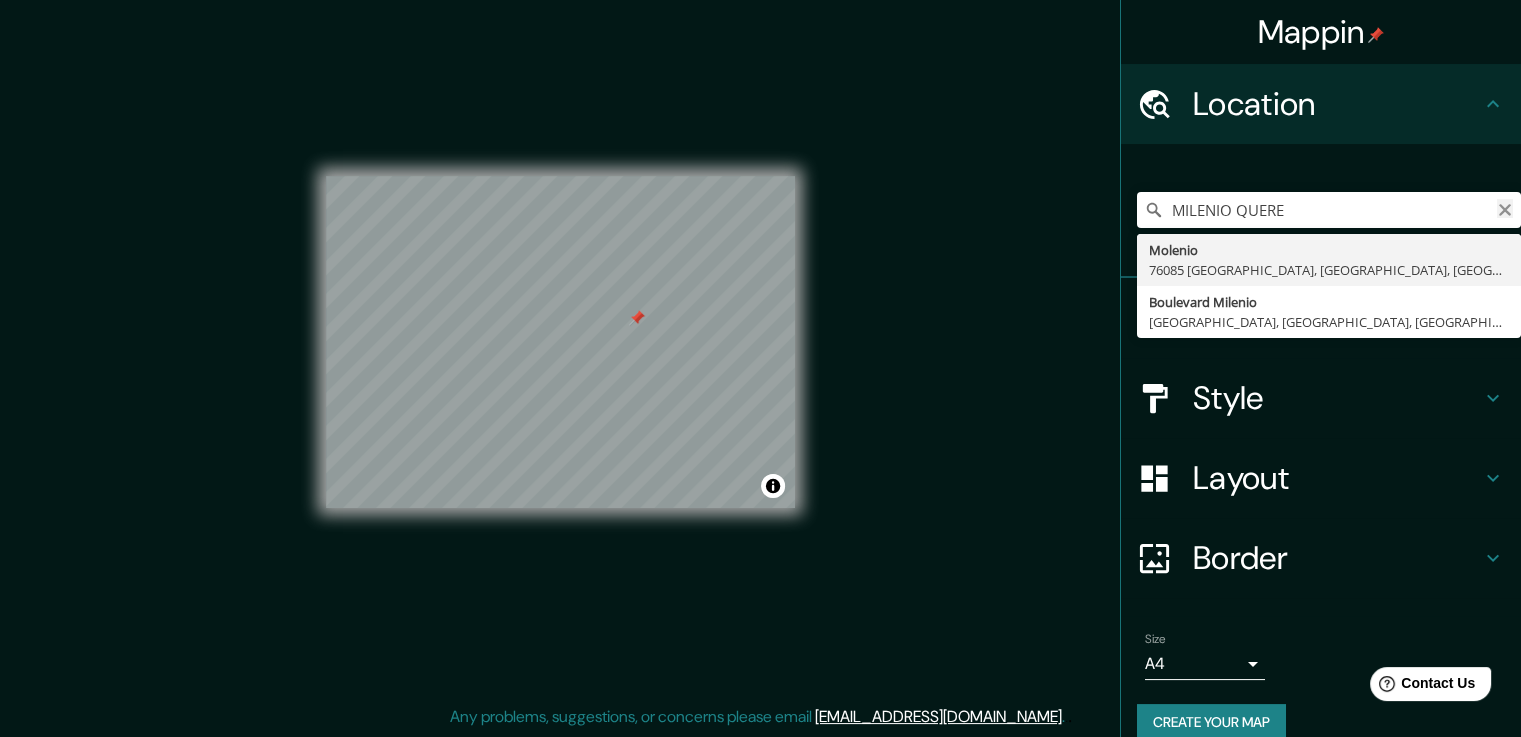 click 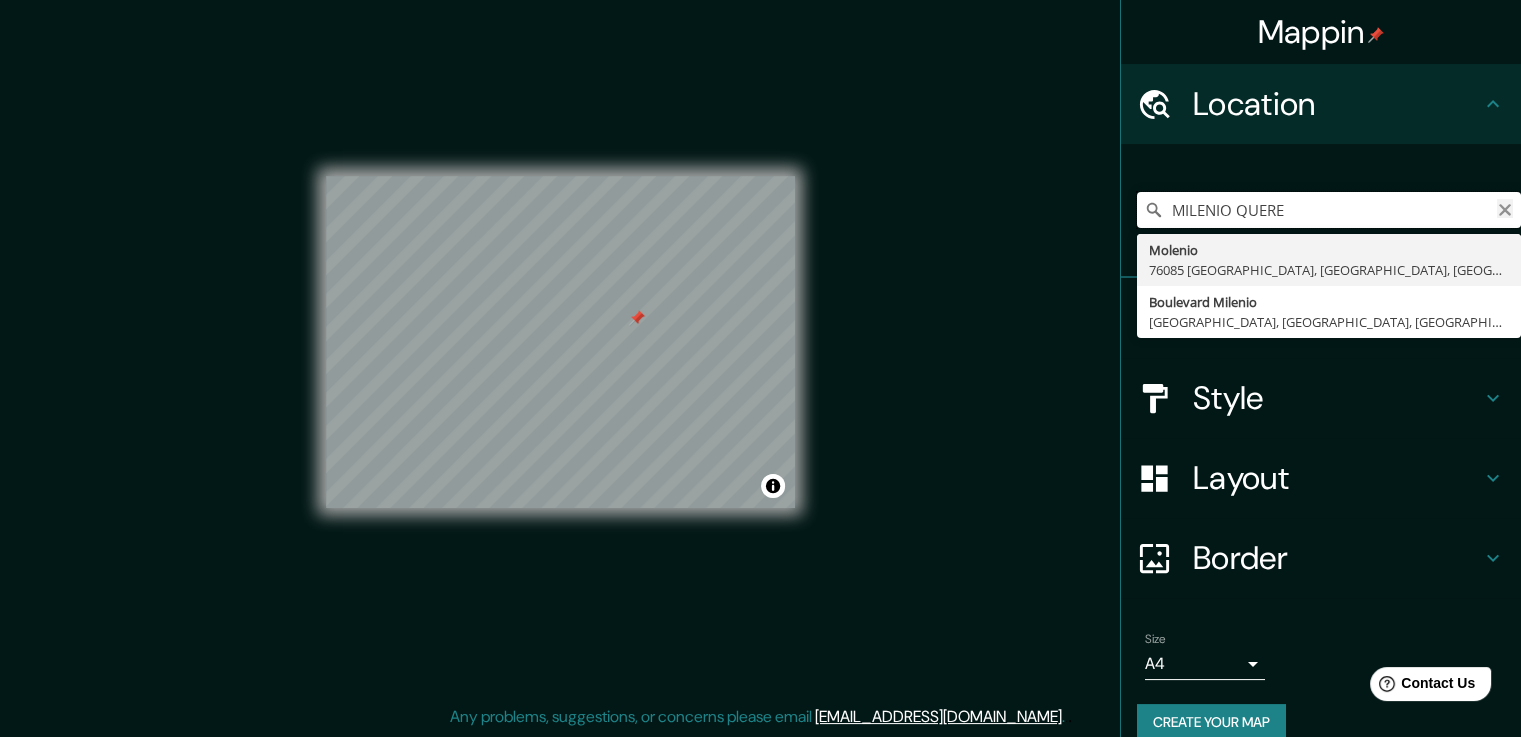 type 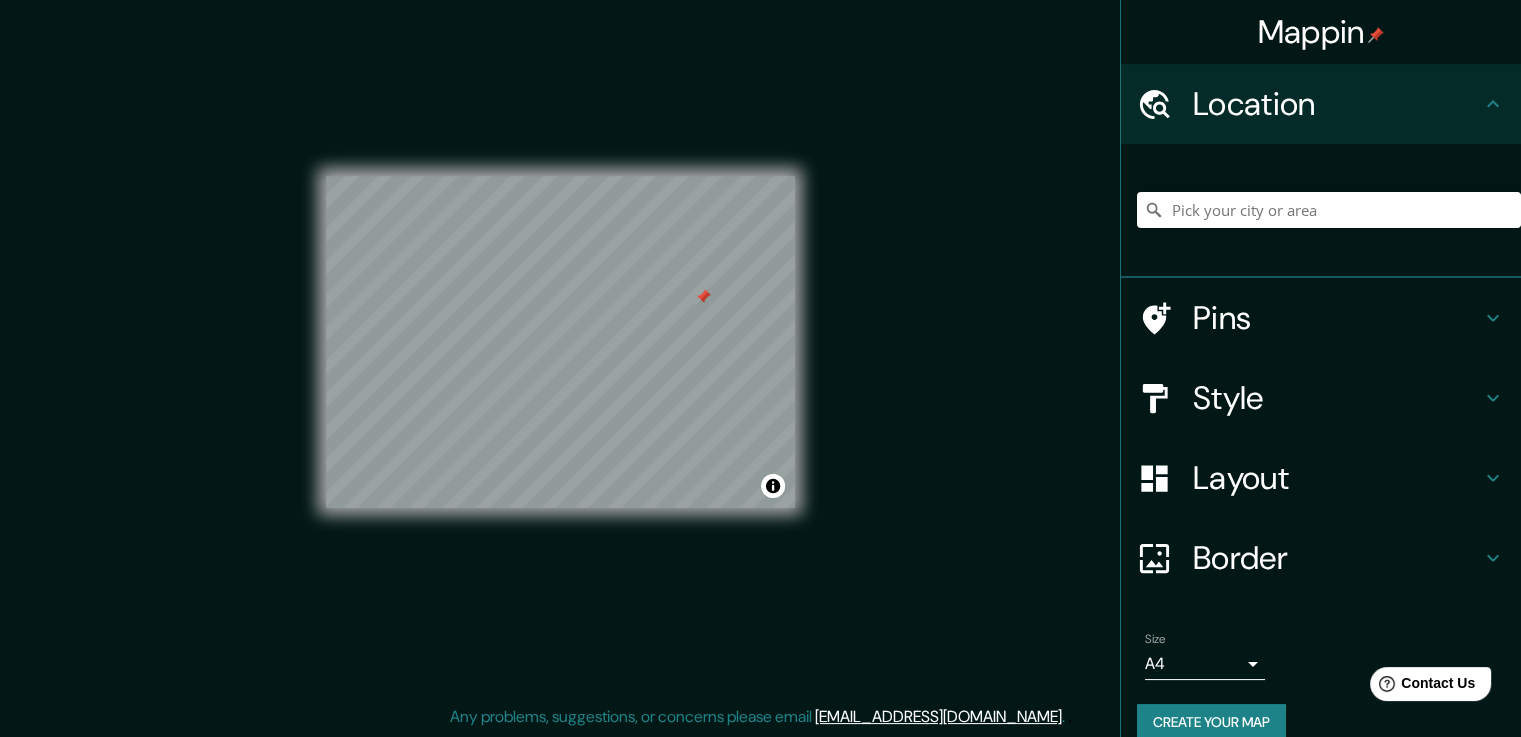 scroll, scrollTop: 27, scrollLeft: 0, axis: vertical 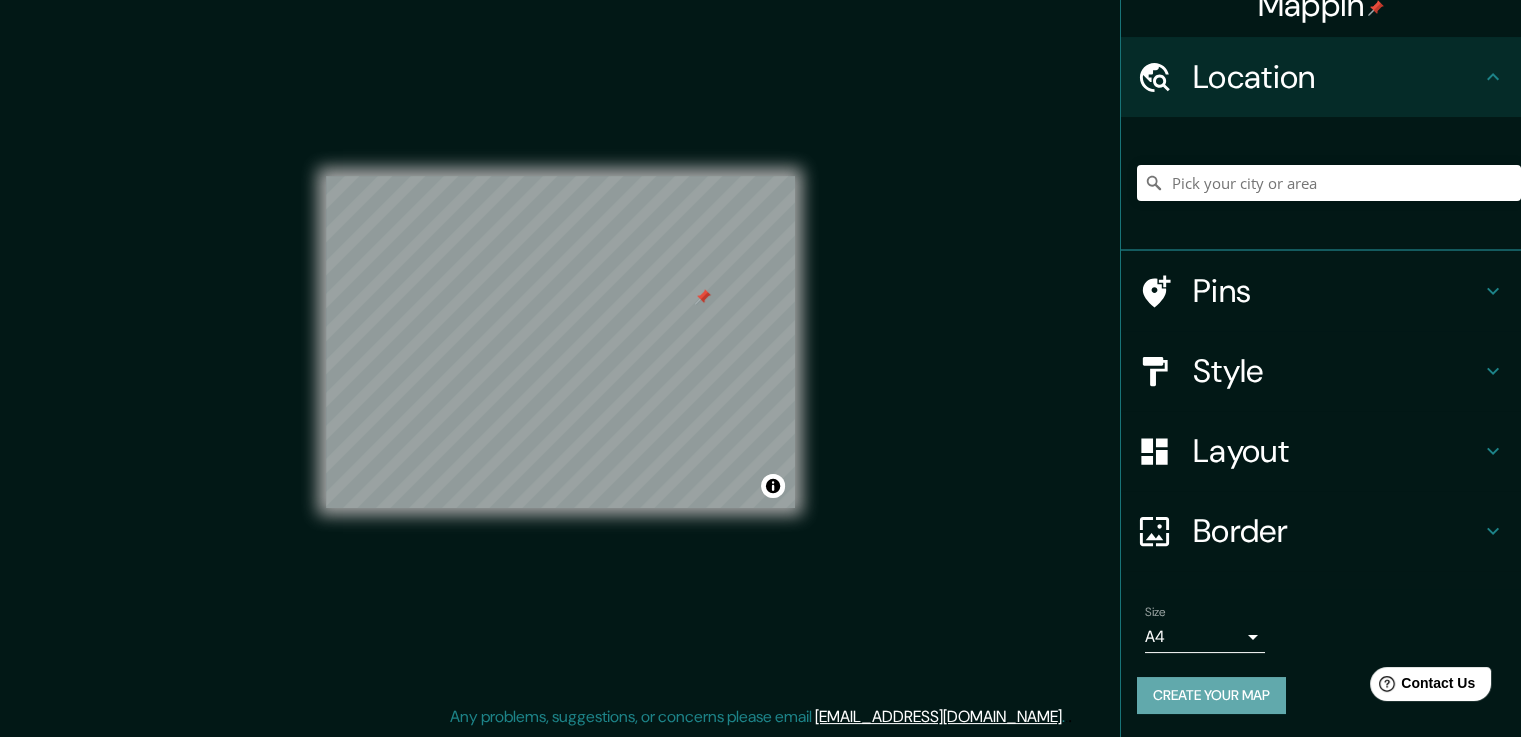 click on "Create your map" at bounding box center (1211, 695) 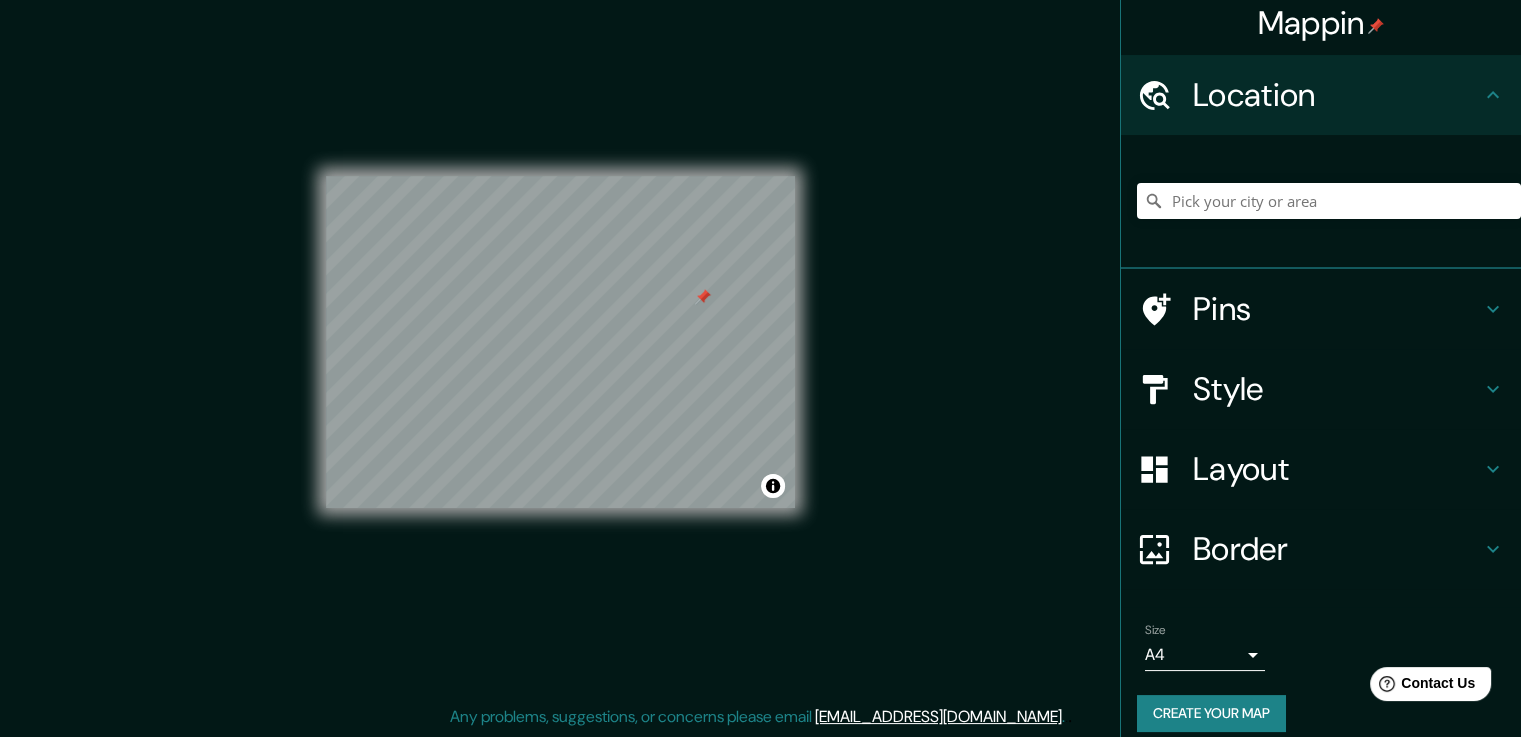 scroll, scrollTop: 0, scrollLeft: 0, axis: both 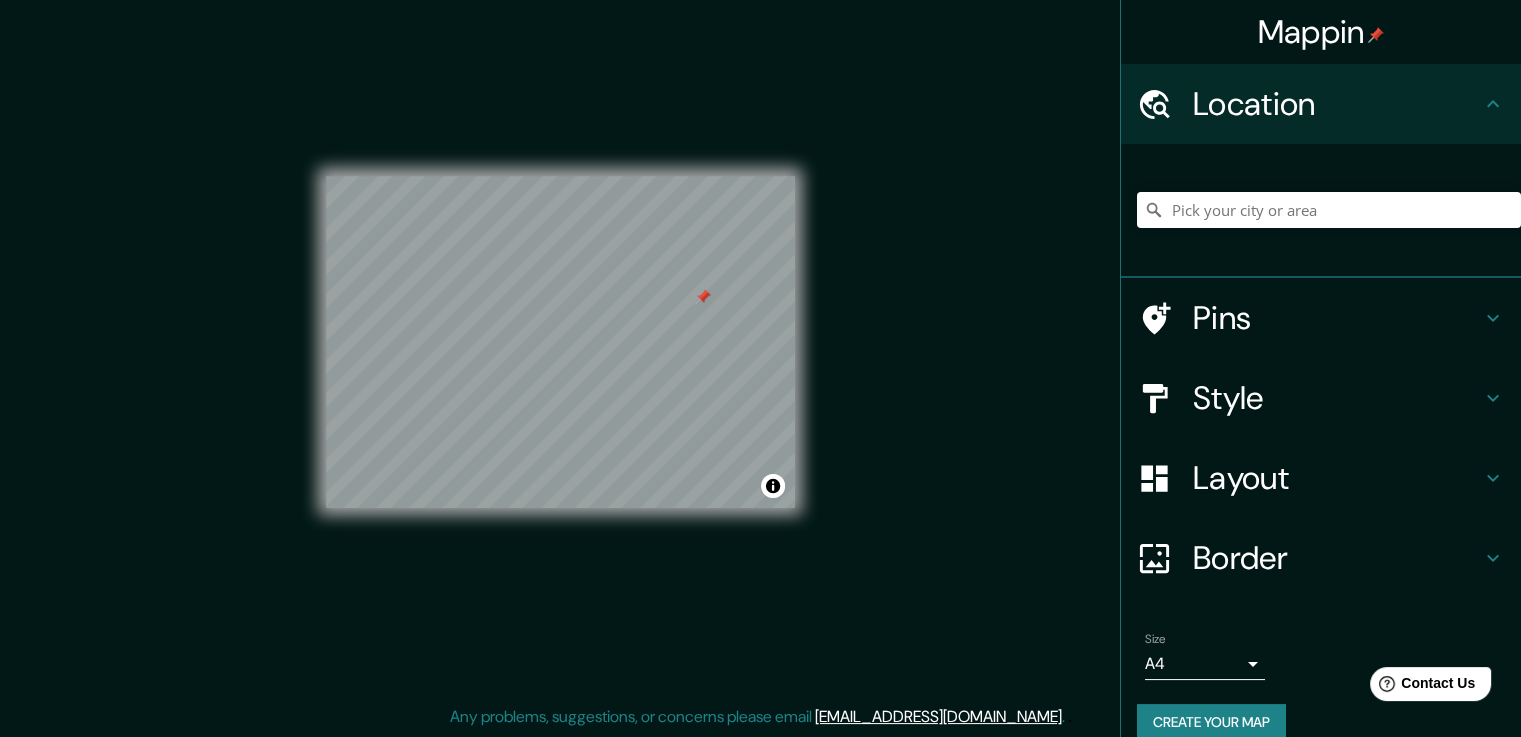 click on "Location" at bounding box center [1321, 104] 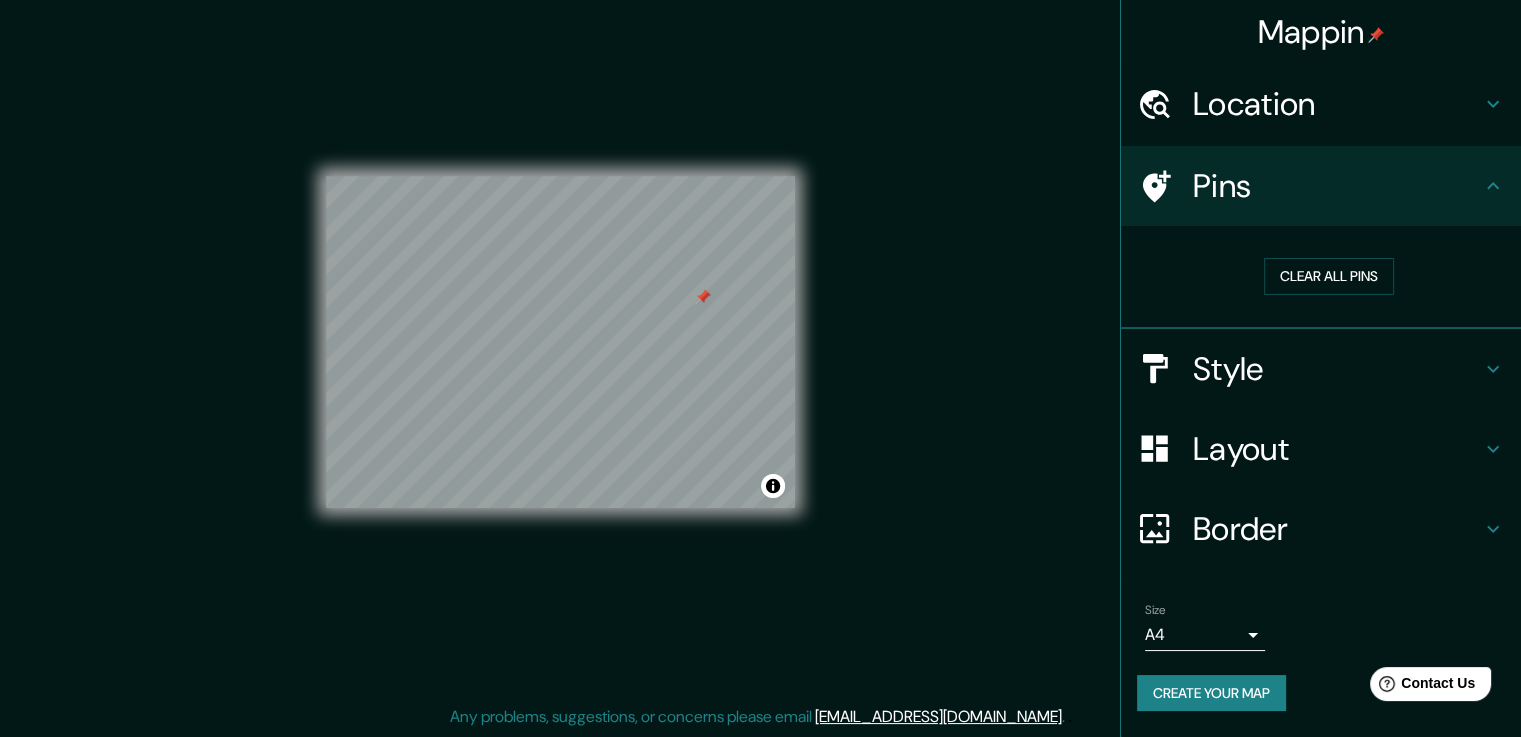 click on "Pins" at bounding box center [1337, 186] 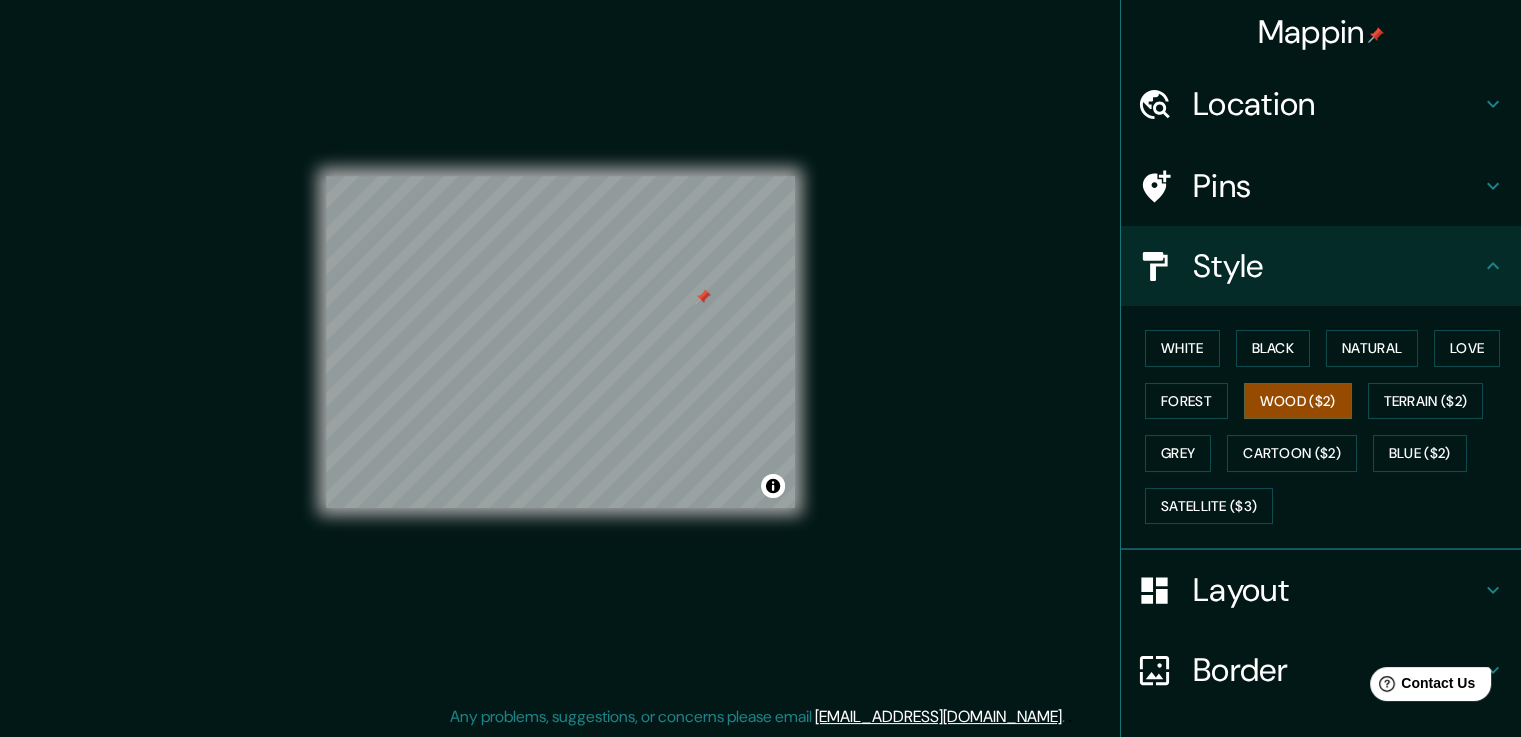 scroll, scrollTop: 137, scrollLeft: 0, axis: vertical 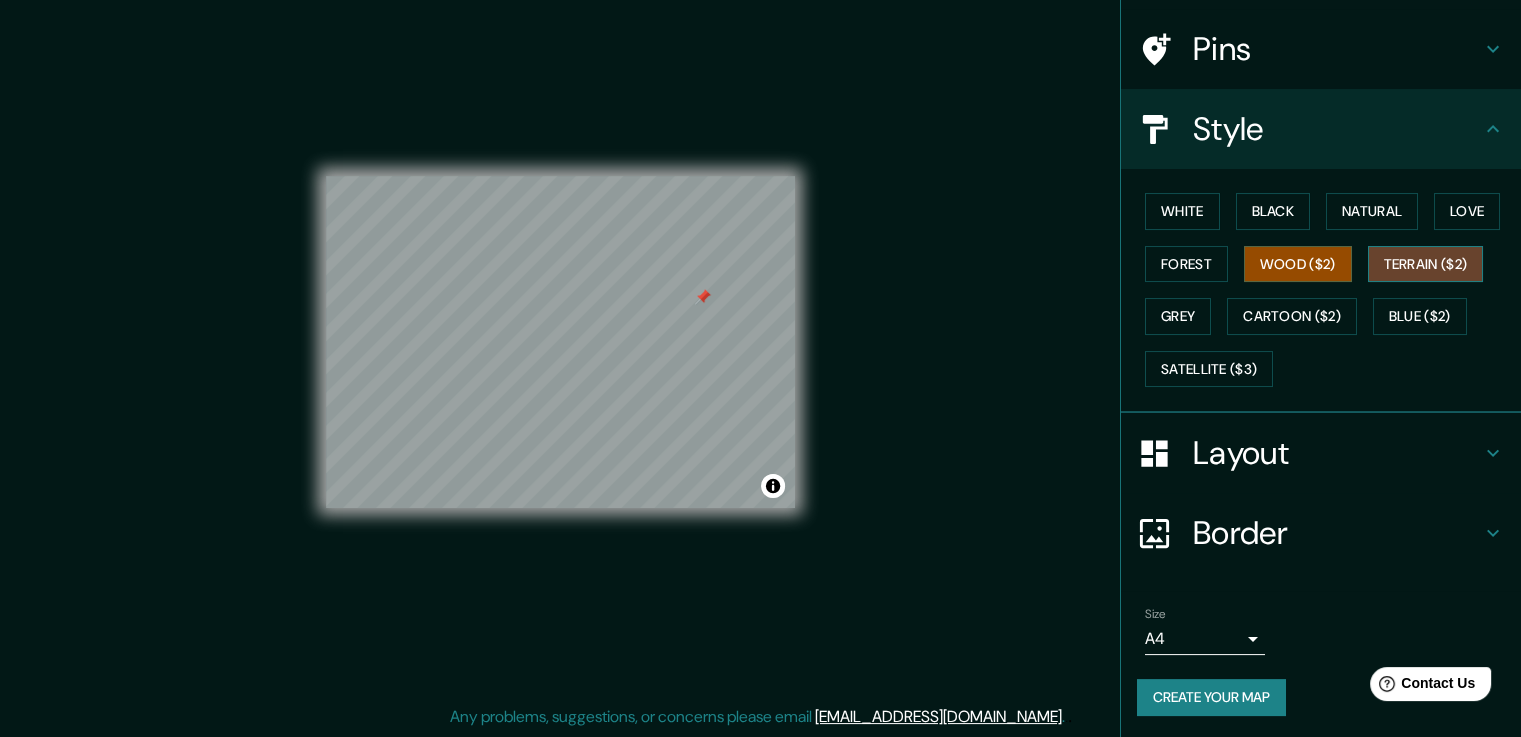 click on "Terrain ($2)" at bounding box center [1426, 264] 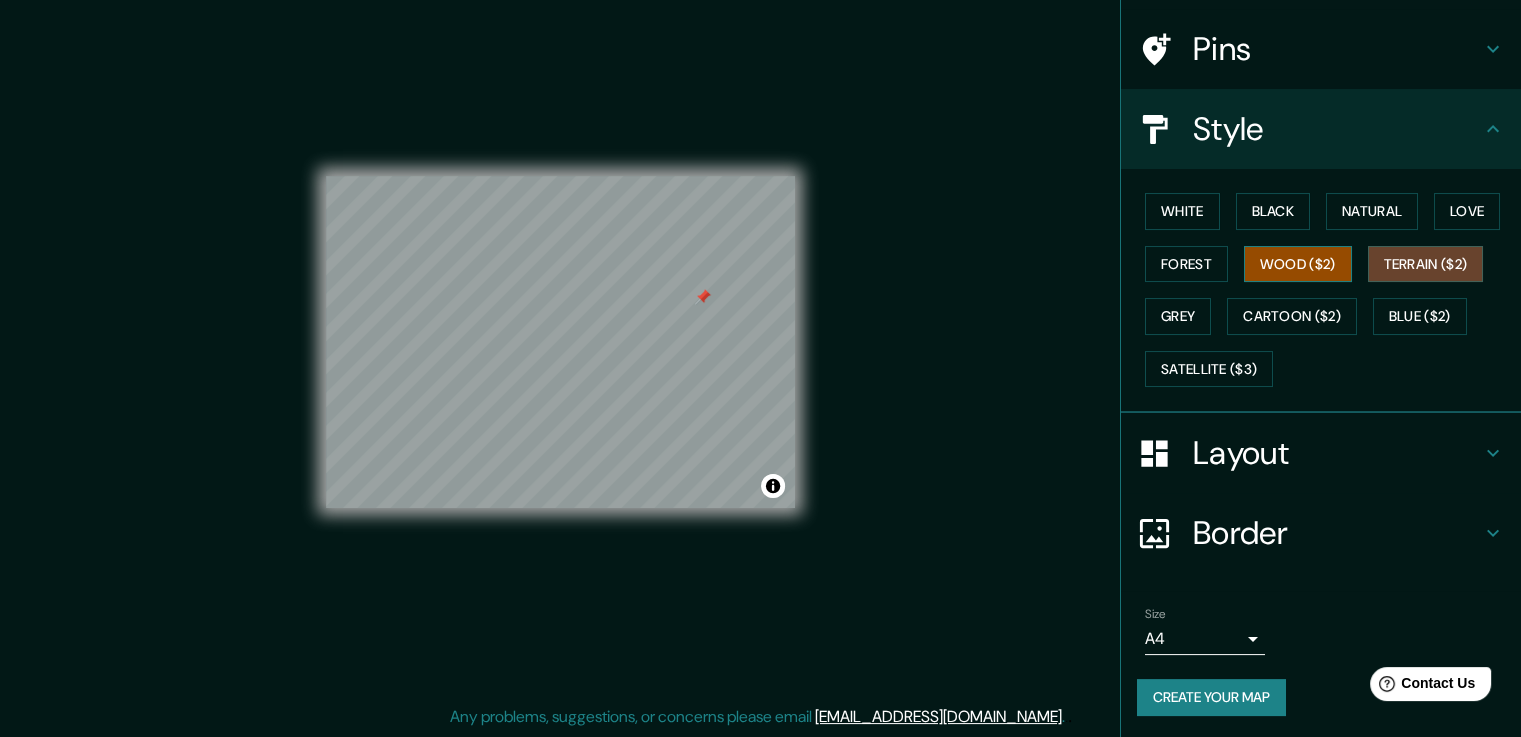 click on "Wood ($2)" at bounding box center (1298, 264) 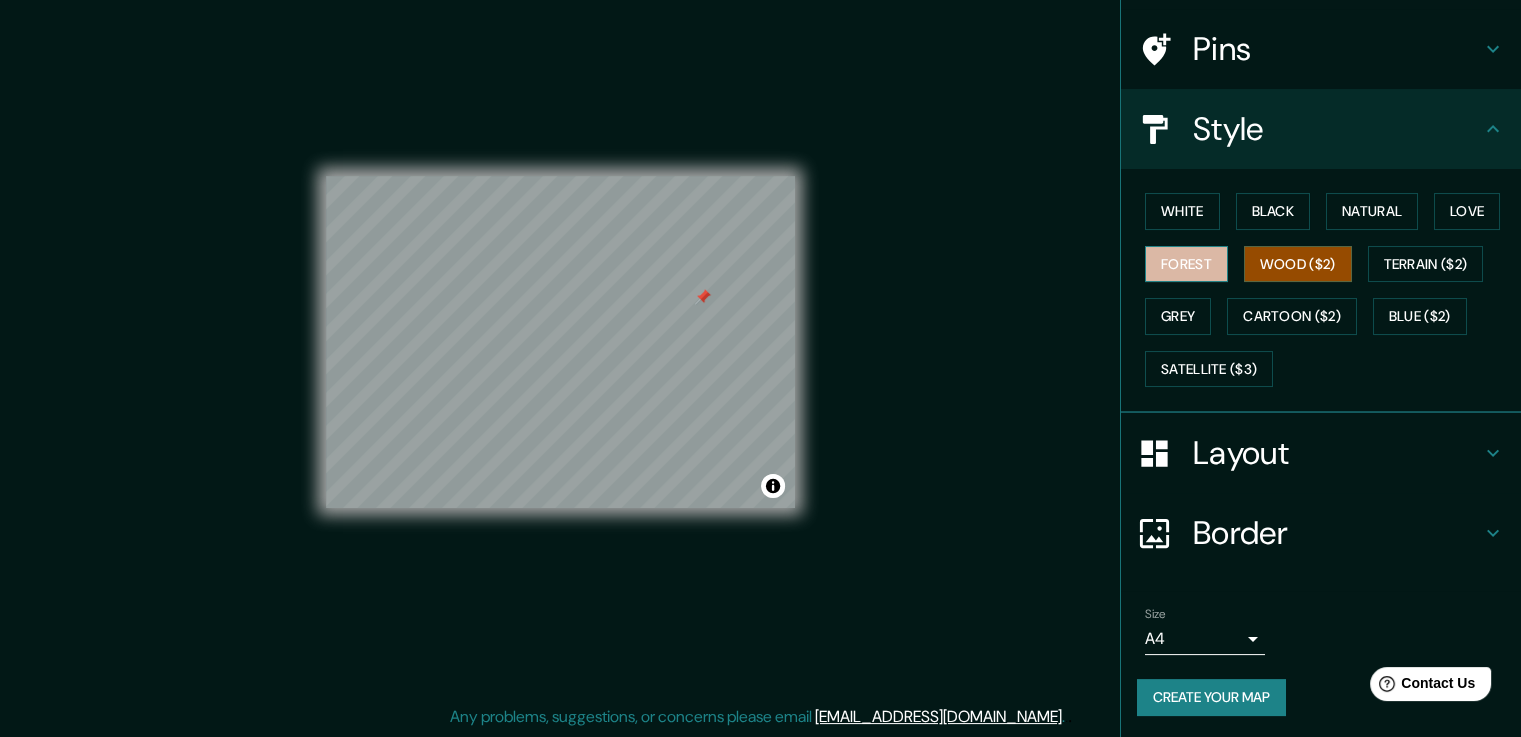 click on "Forest" at bounding box center (1186, 264) 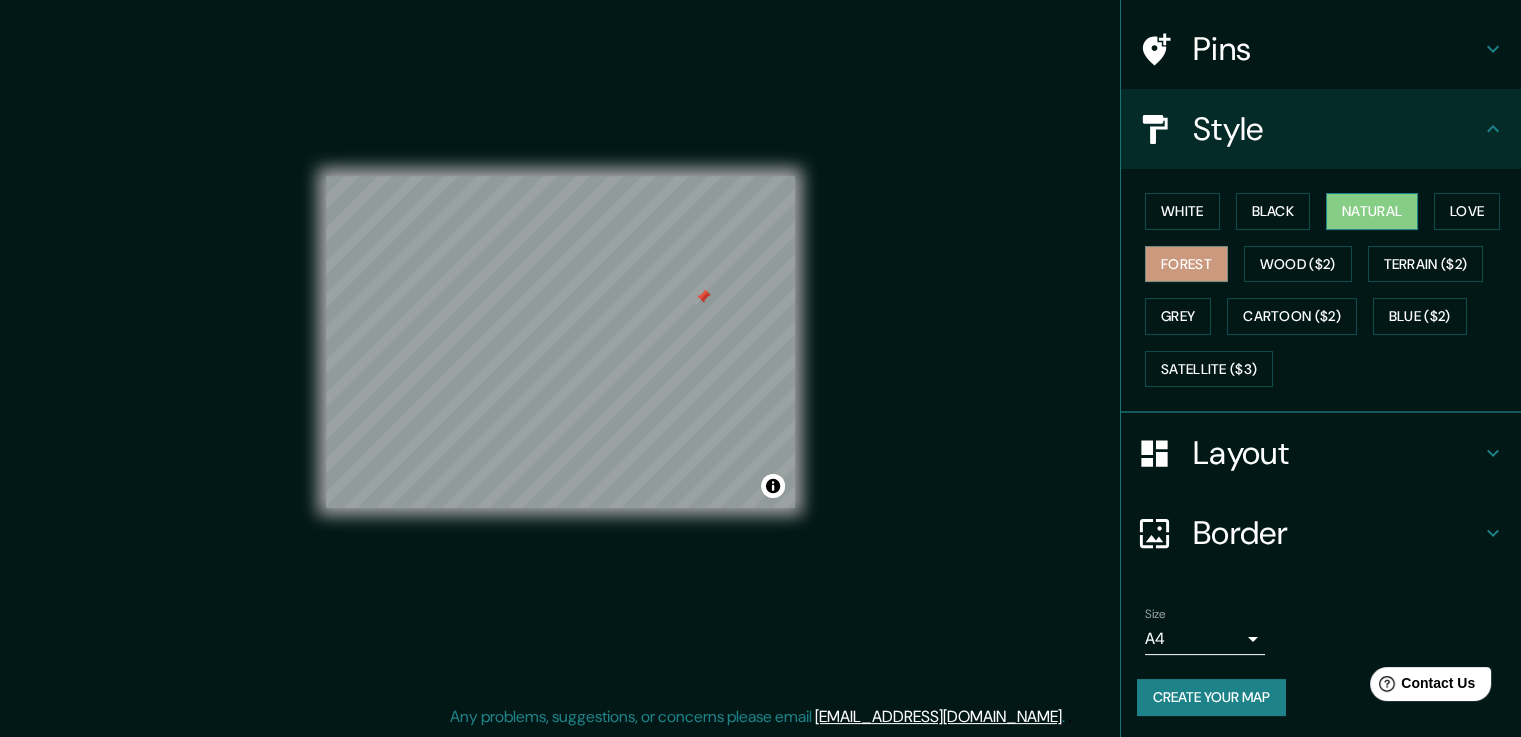 click on "Natural" at bounding box center (1372, 211) 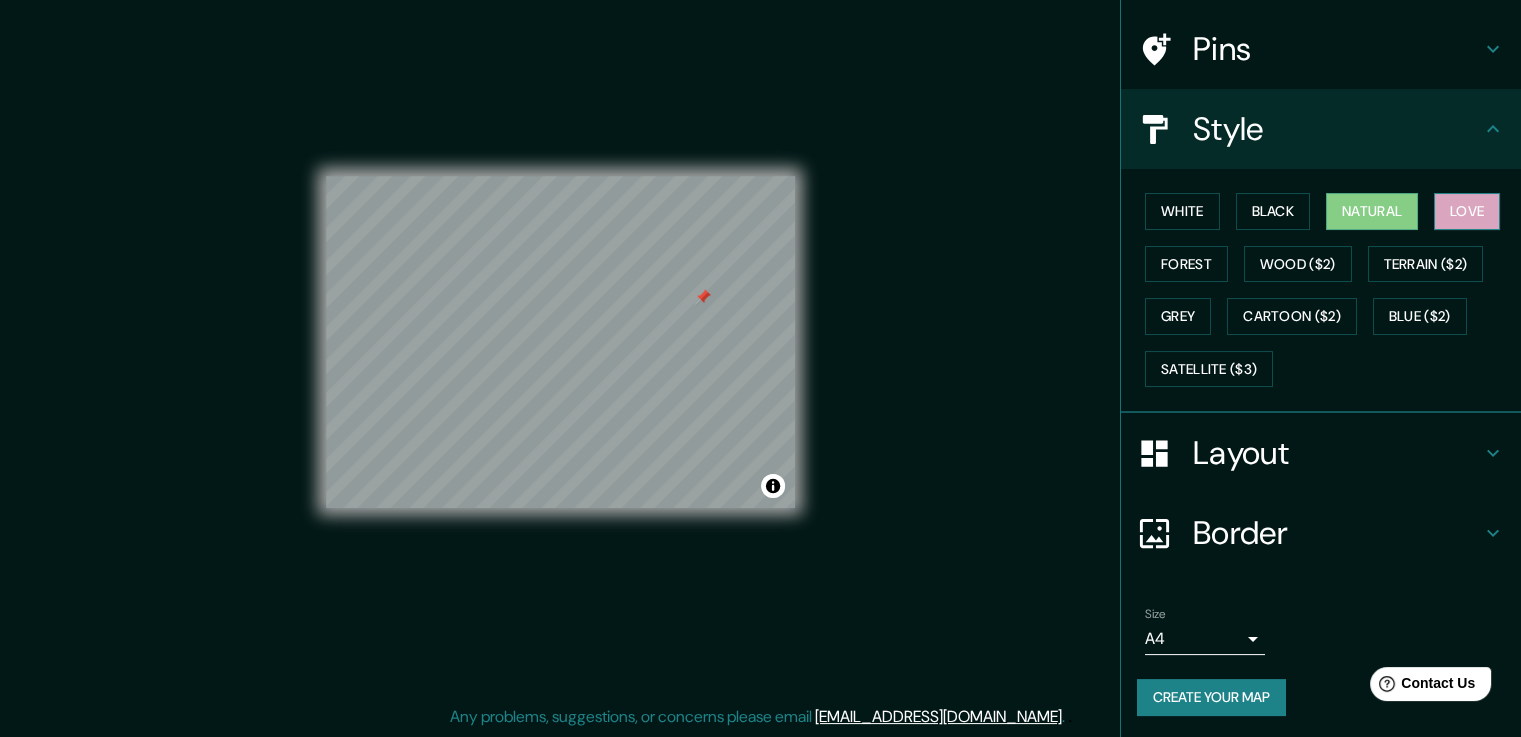 click on "Love" at bounding box center (1467, 211) 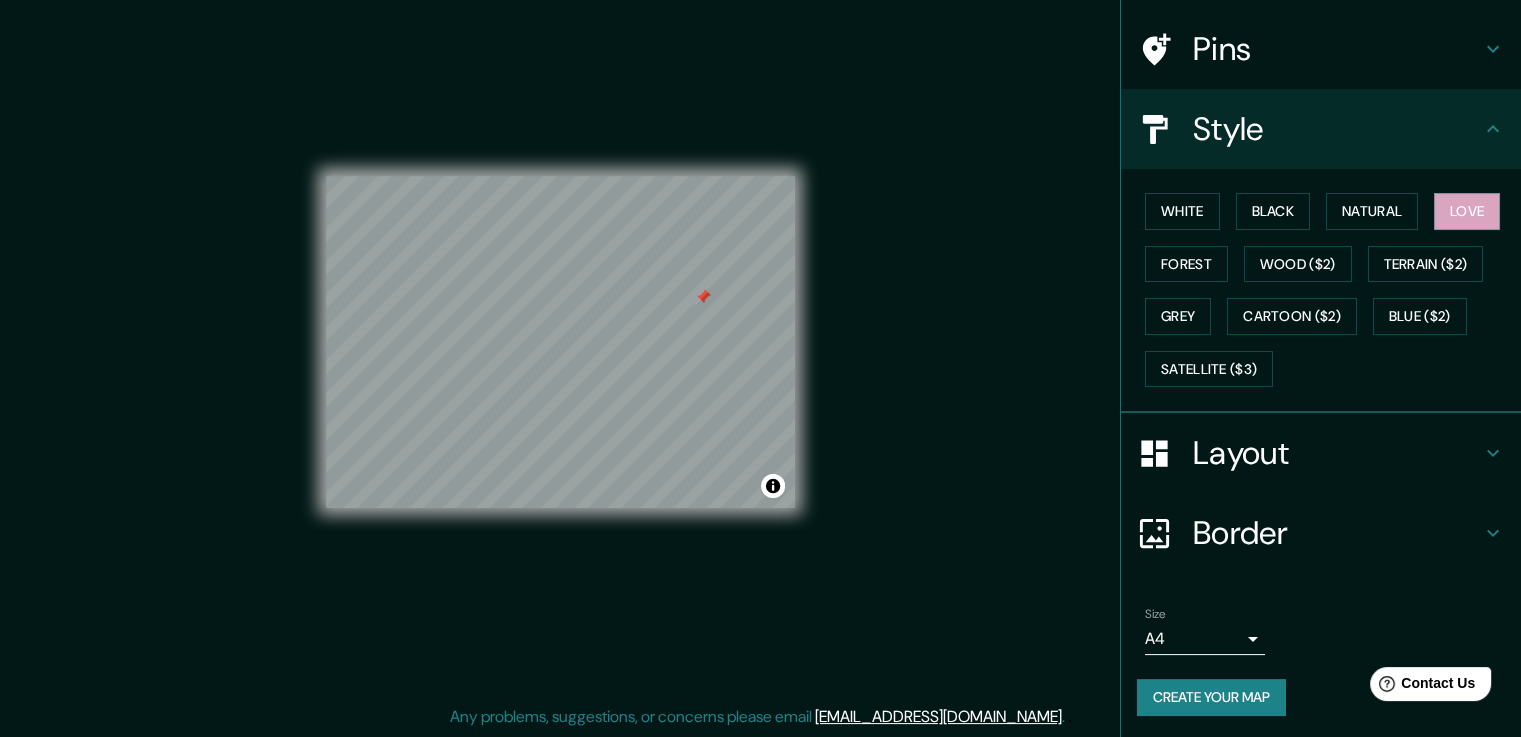 click on "White Black Natural Love Forest Wood ($2) Terrain ($2) Grey Cartoon ($2) Blue ($2) Satellite ($3)" at bounding box center (1329, 290) 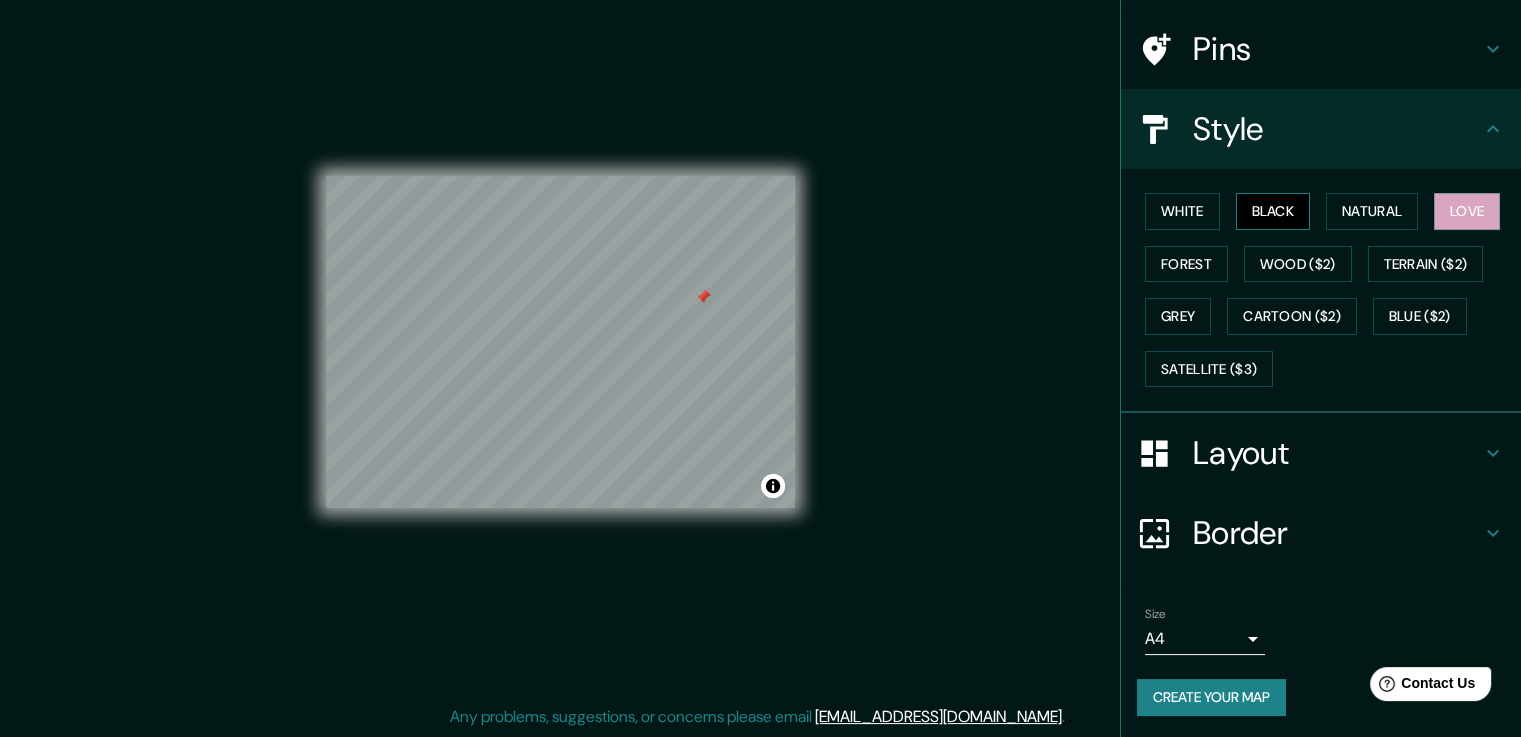 click on "Black" at bounding box center (1273, 211) 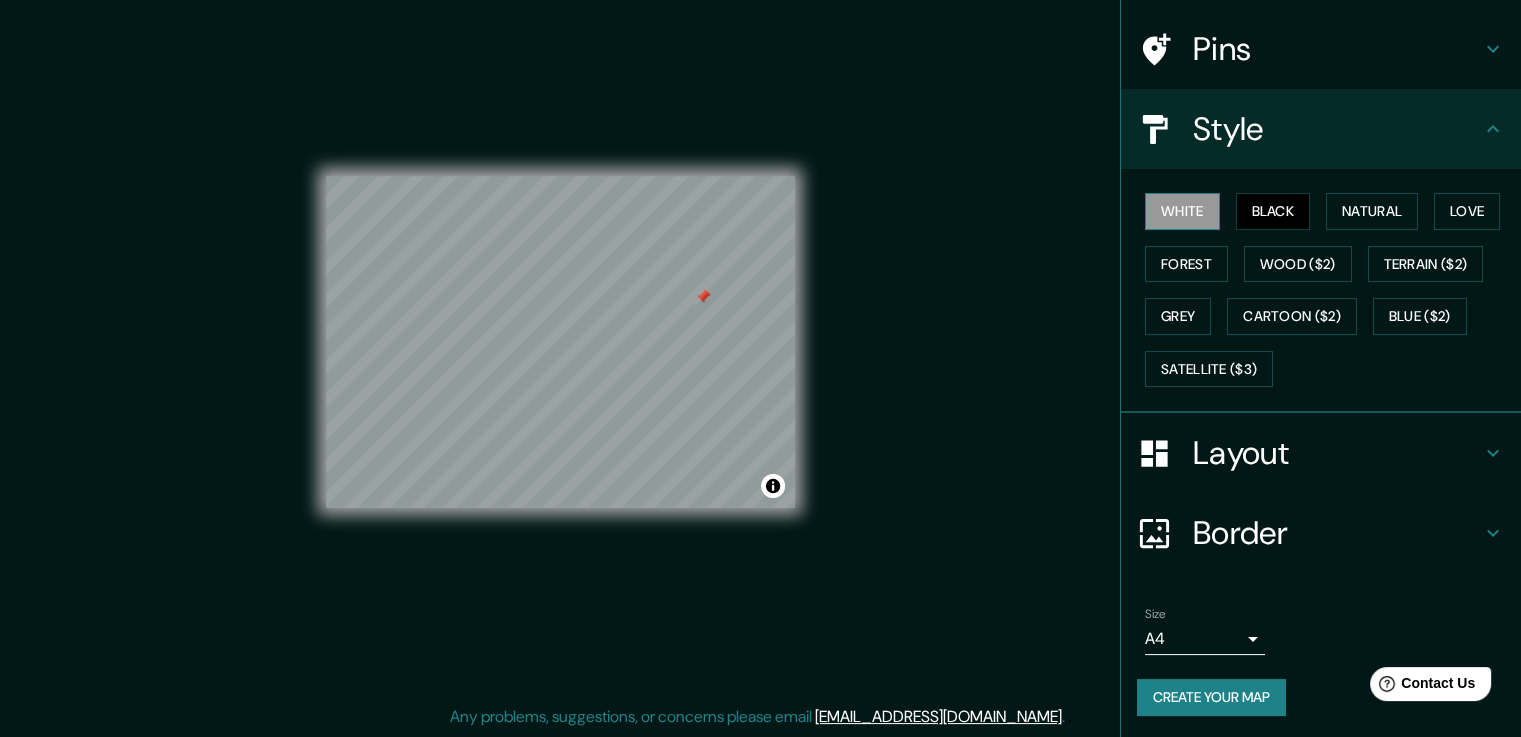 click on "White" at bounding box center (1182, 211) 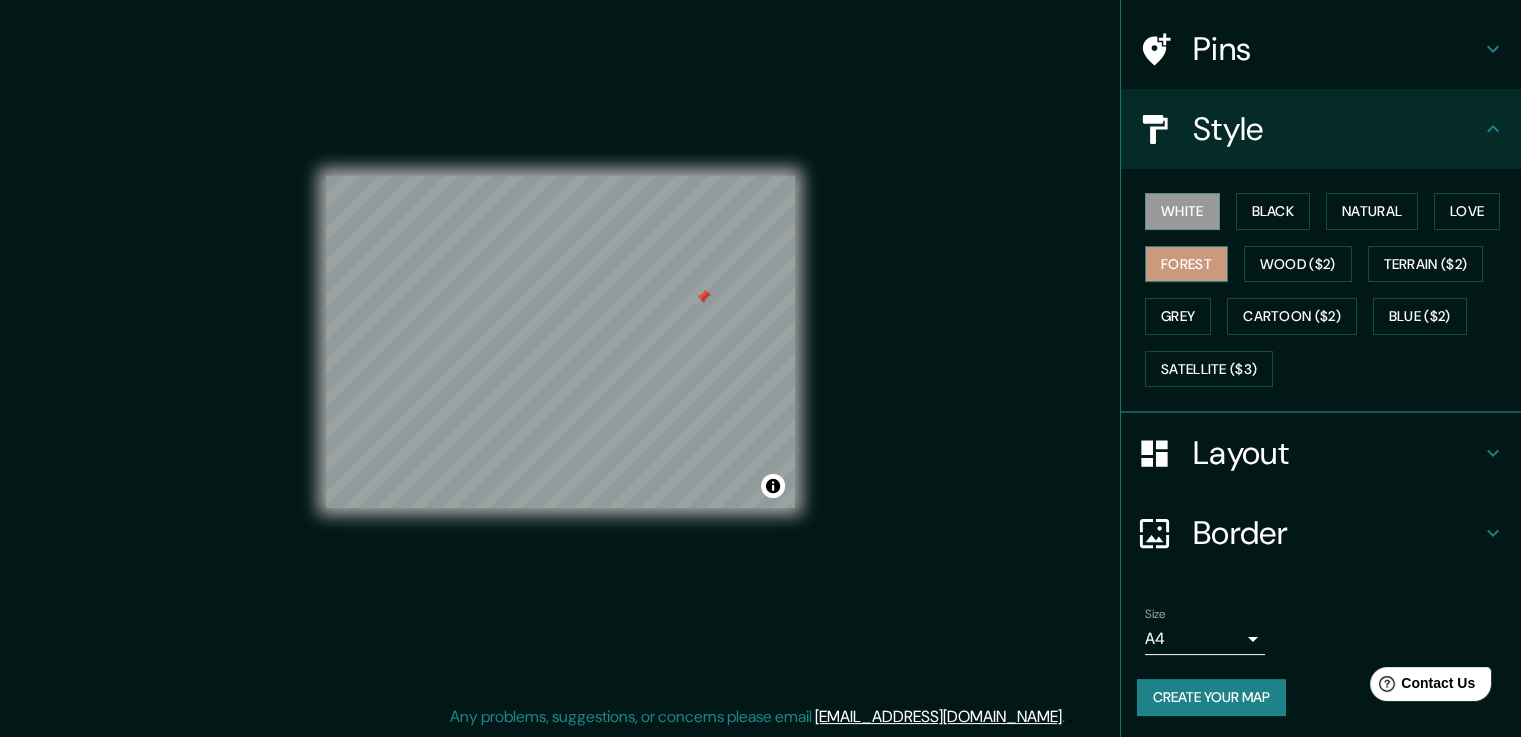 click on "Forest" at bounding box center (1186, 264) 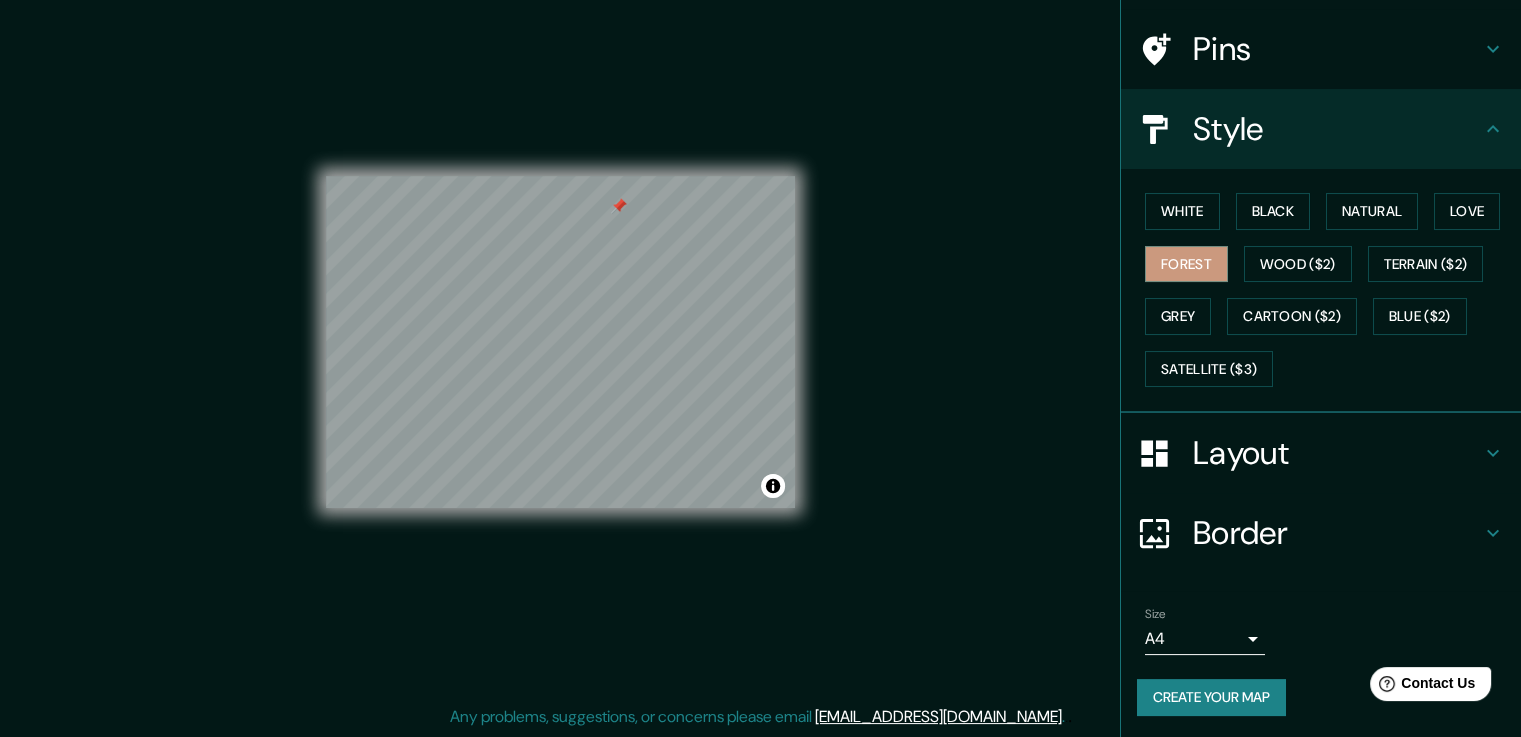 click on "Pins" at bounding box center [1337, 49] 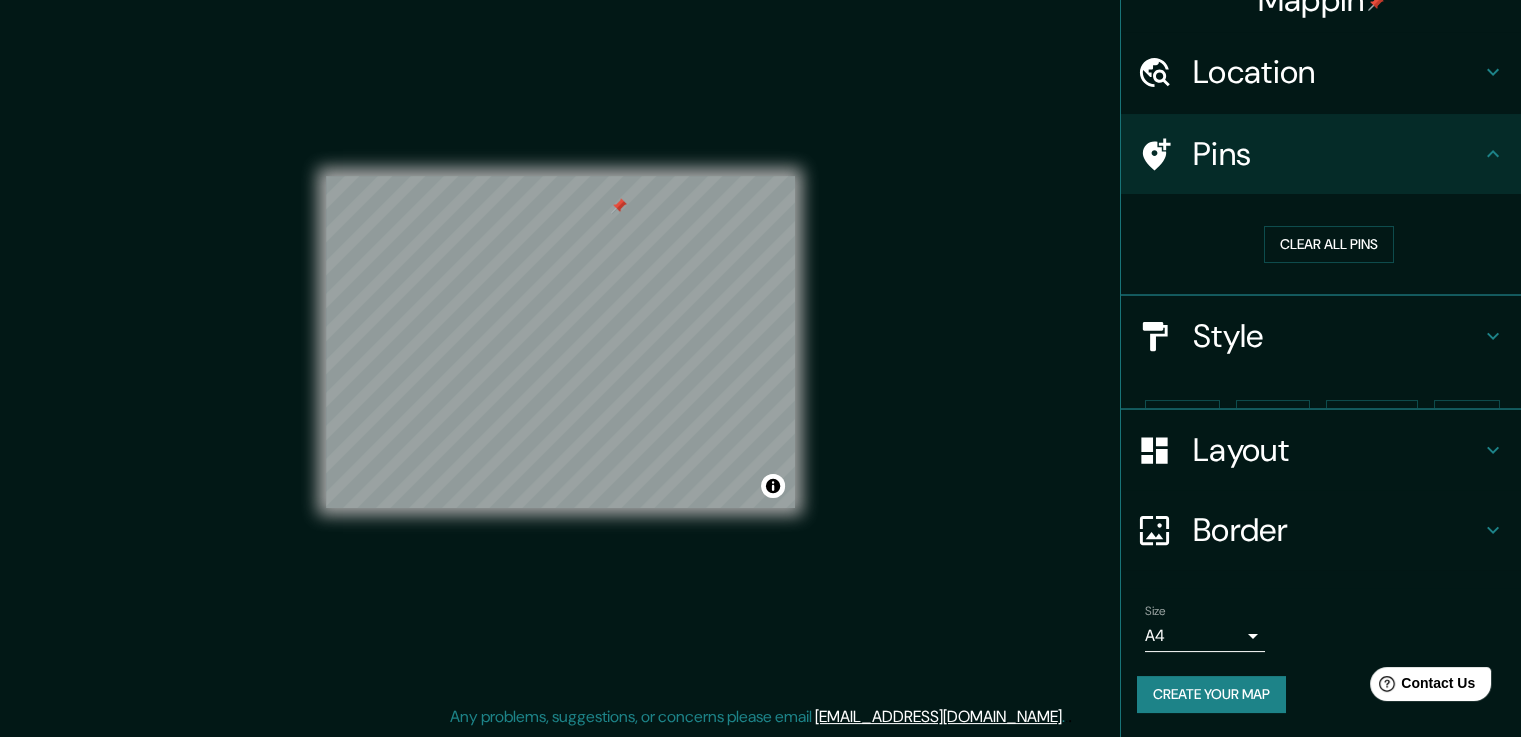 scroll, scrollTop: 0, scrollLeft: 0, axis: both 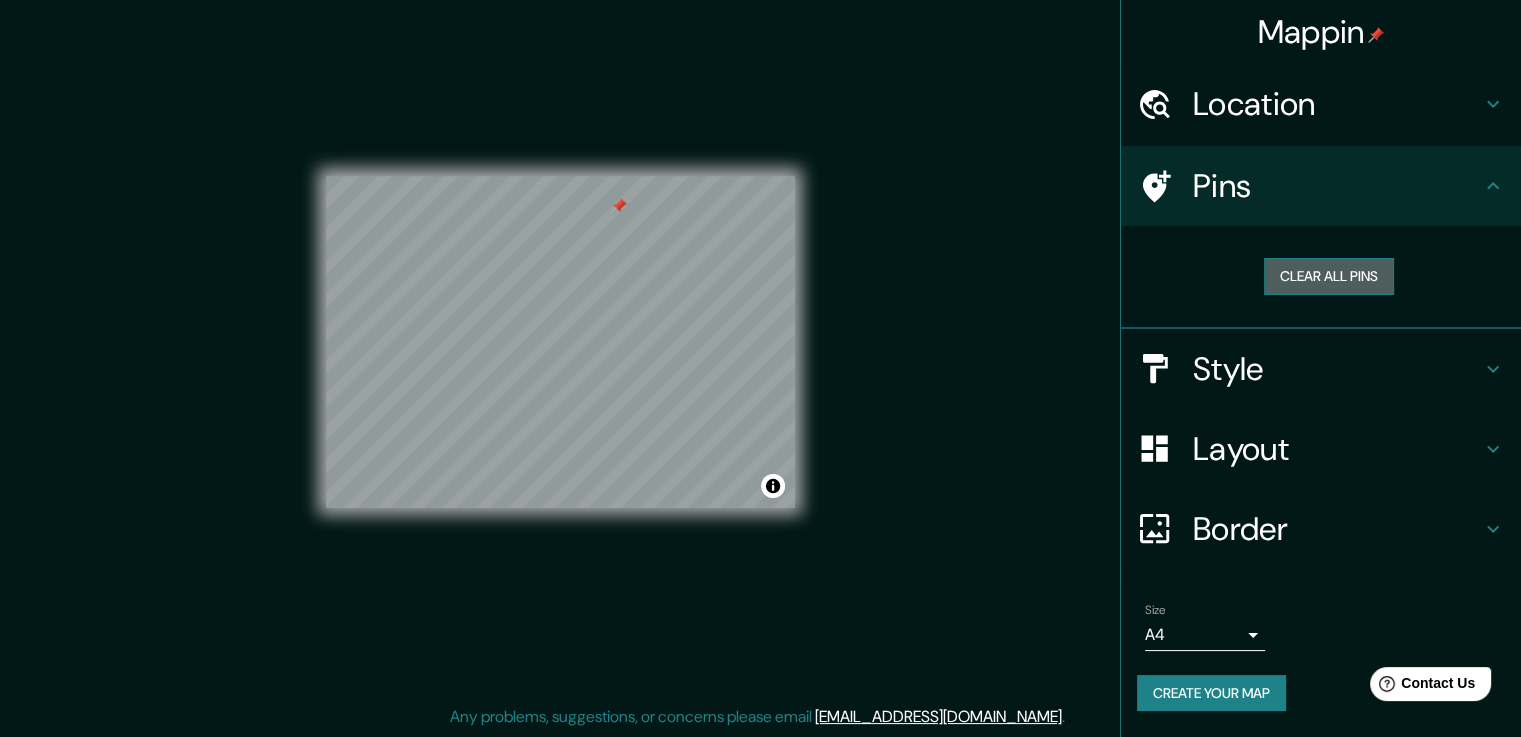 click on "Clear all pins" at bounding box center [1329, 276] 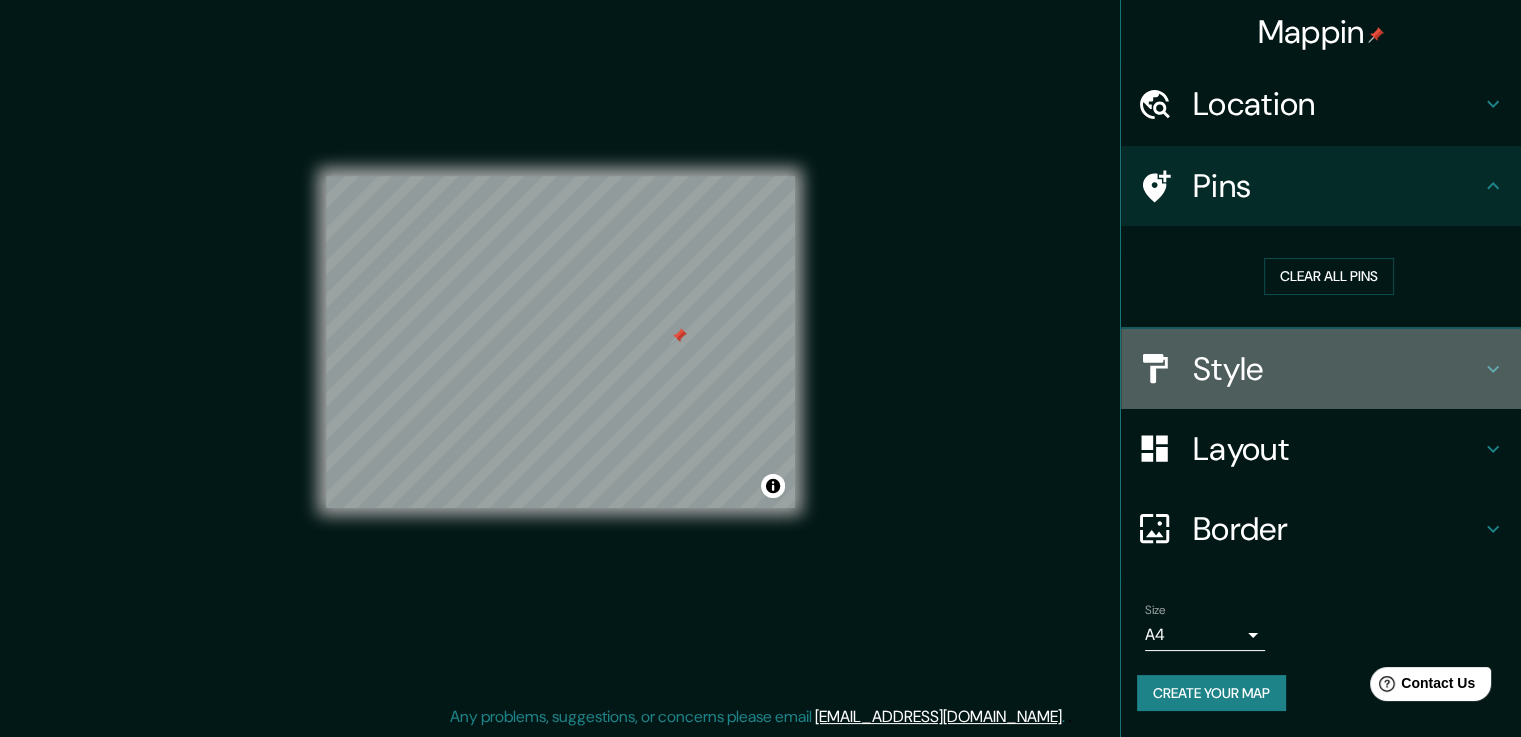 click on "Style" at bounding box center (1337, 369) 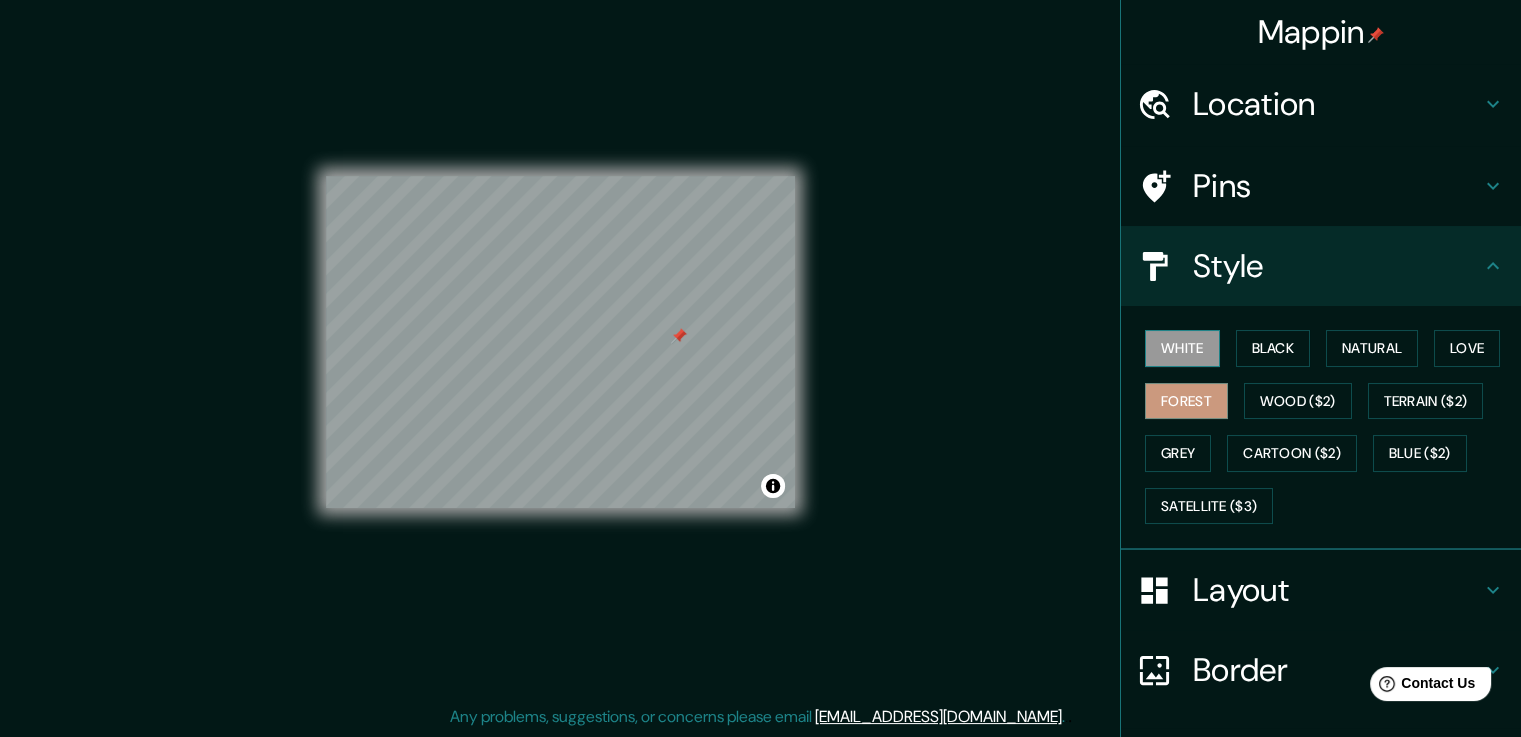 click on "White" at bounding box center [1182, 348] 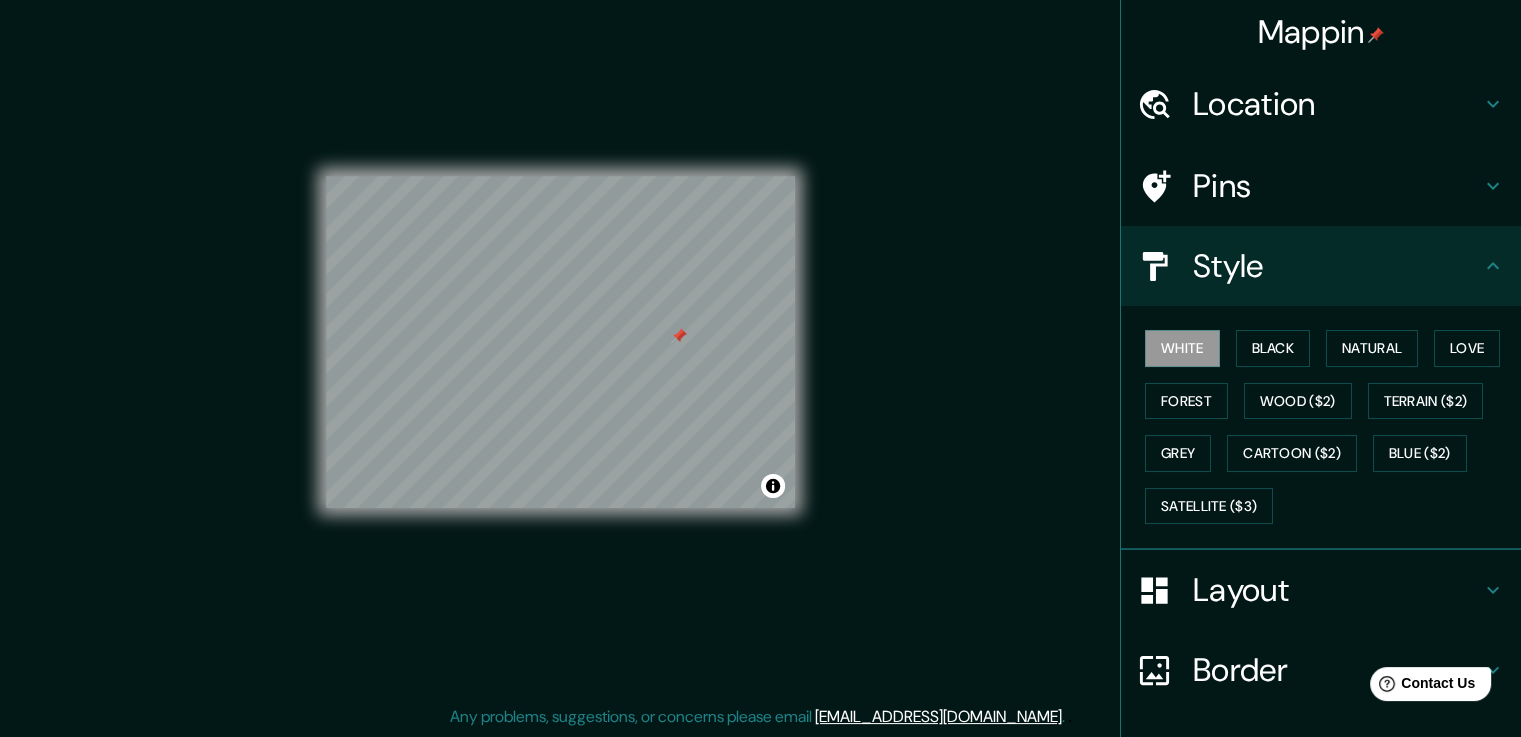 click on "White Black Natural Love Forest Wood ($2) Terrain ($2) Grey Cartoon ($2) Blue ($2) Satellite ($3)" at bounding box center [1329, 427] 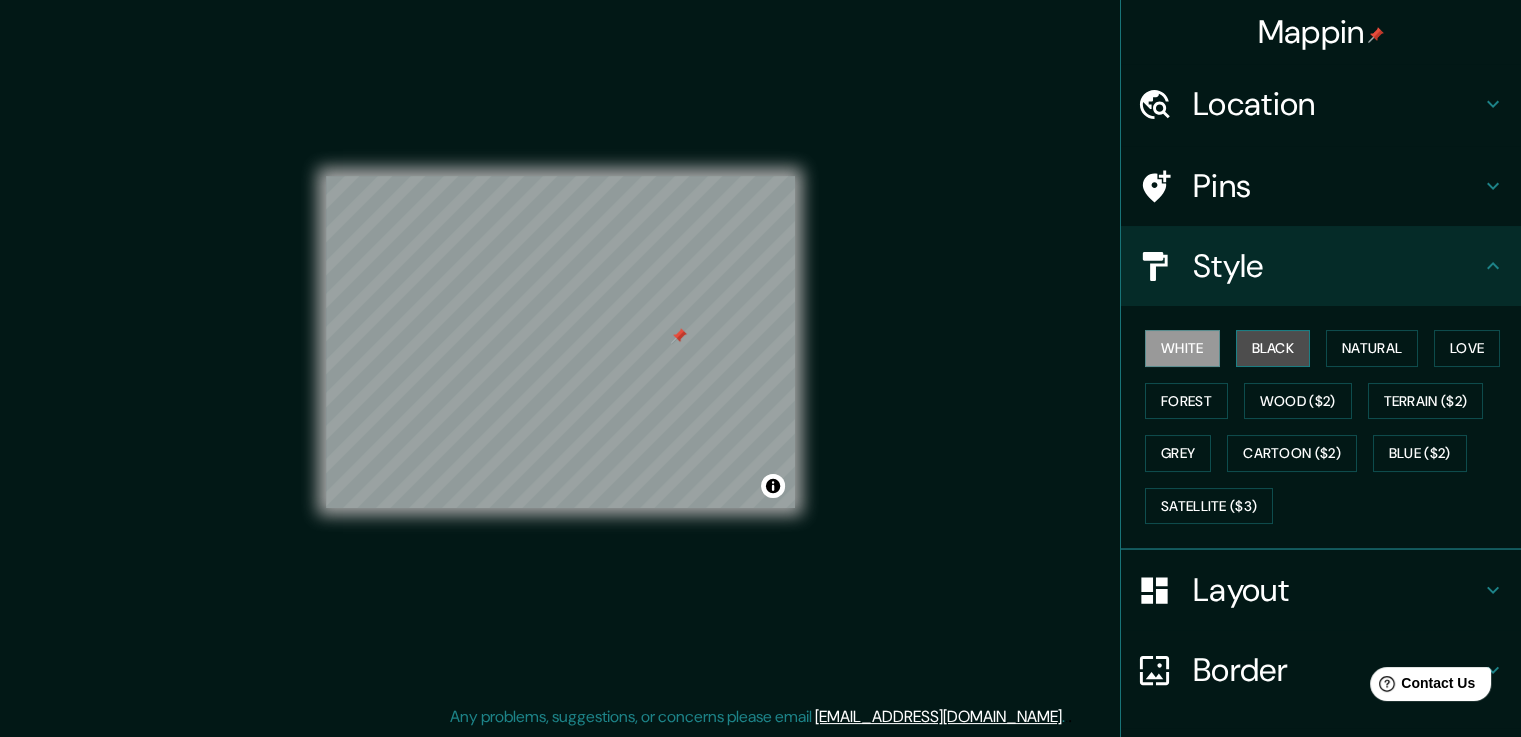 click on "Black" at bounding box center [1273, 348] 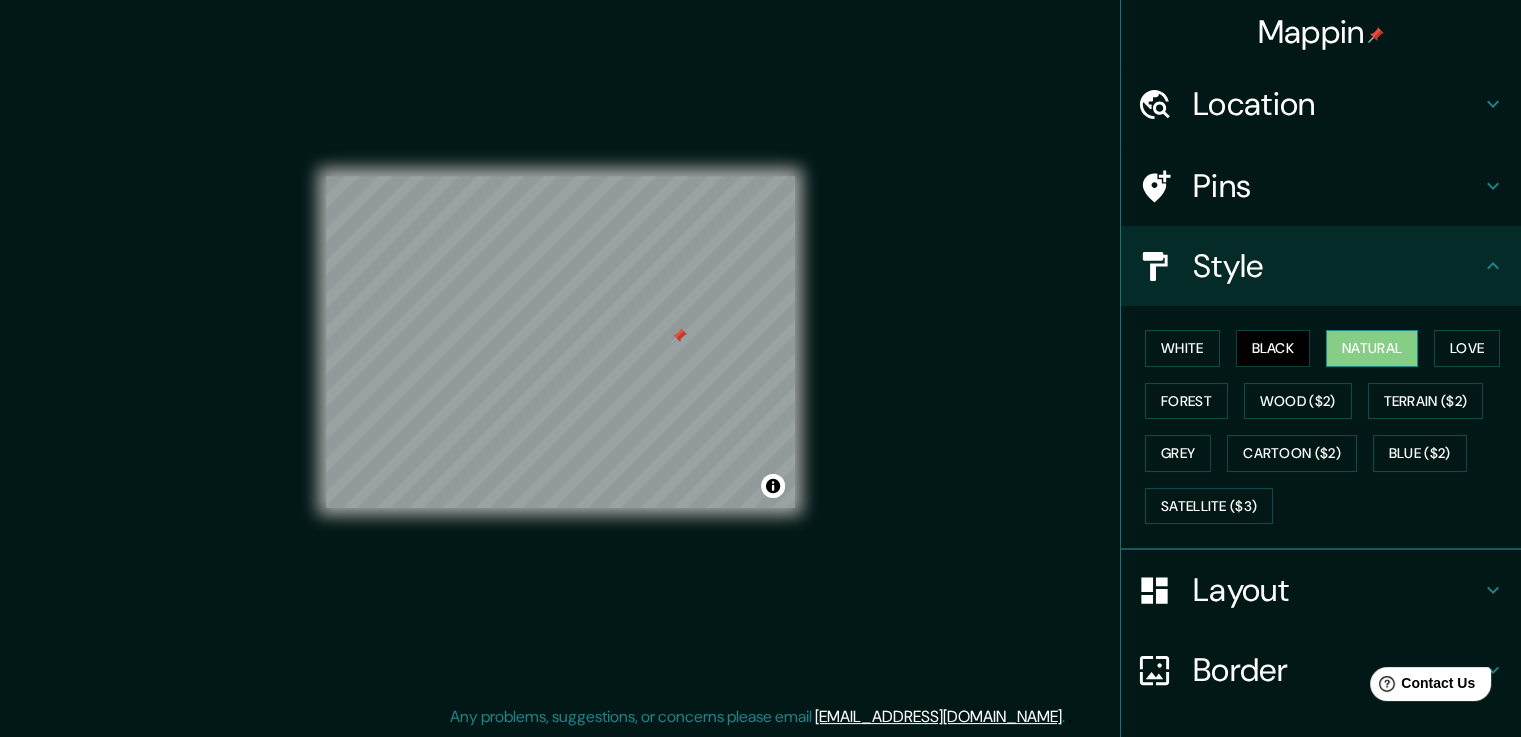 click on "Natural" at bounding box center [1372, 348] 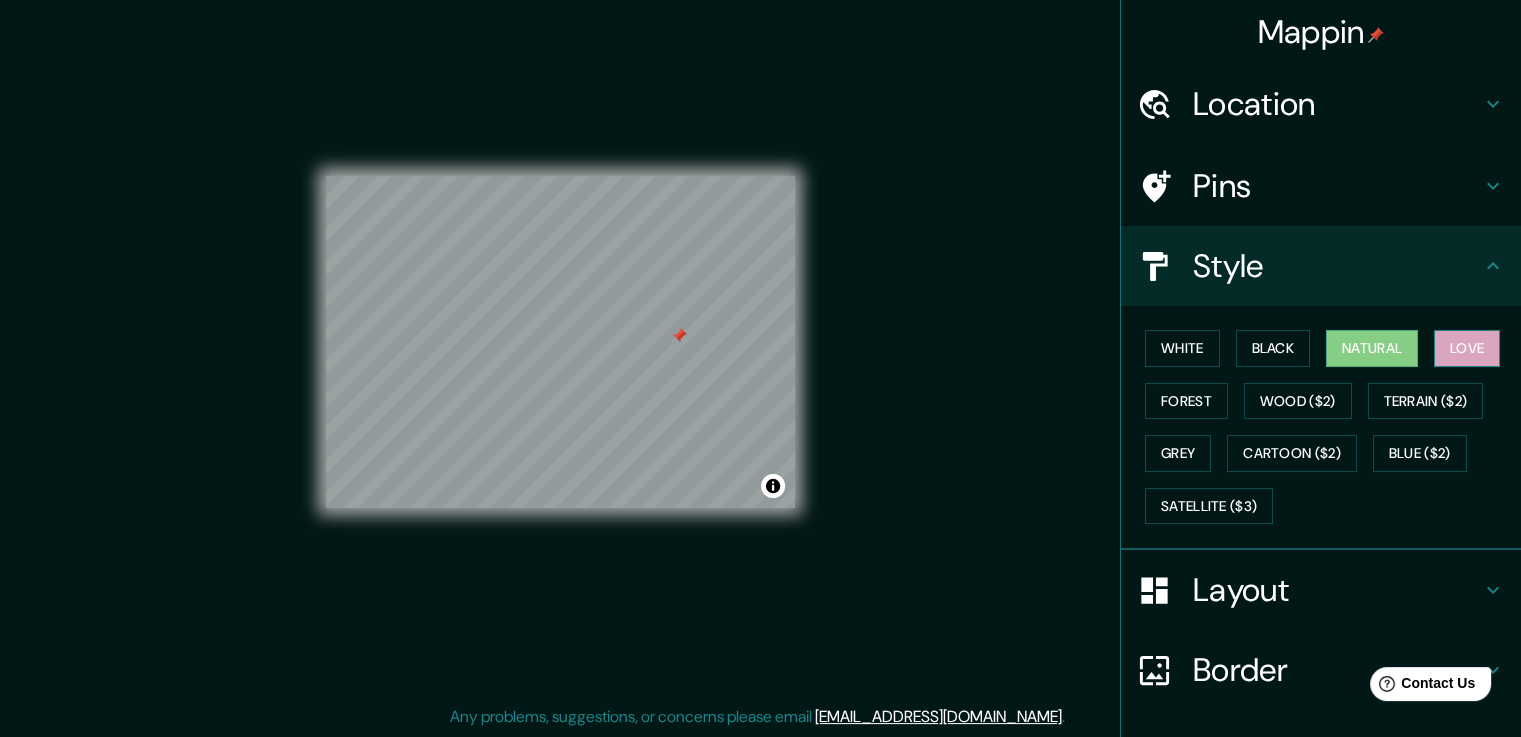 click on "Love" at bounding box center [1467, 348] 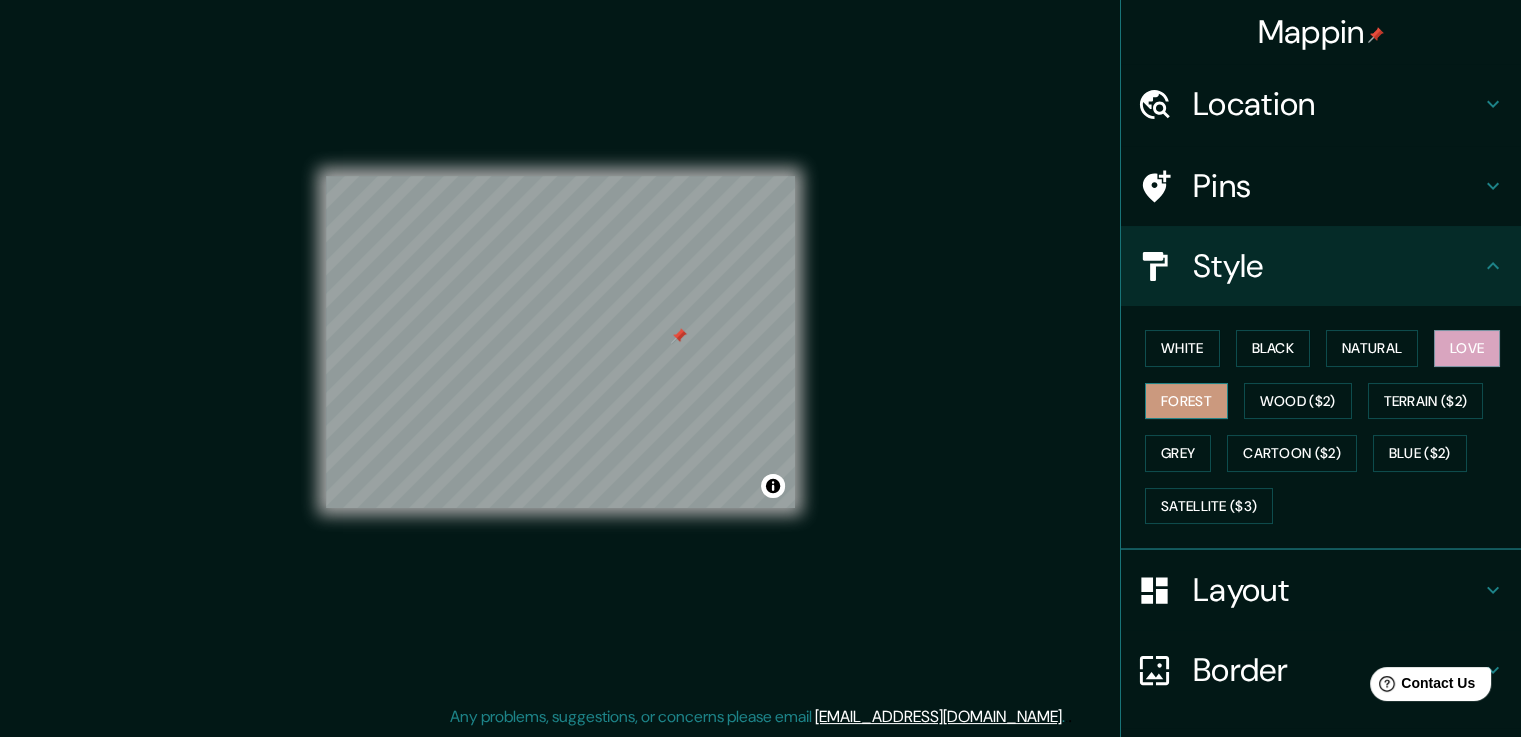 click on "Forest" at bounding box center [1186, 401] 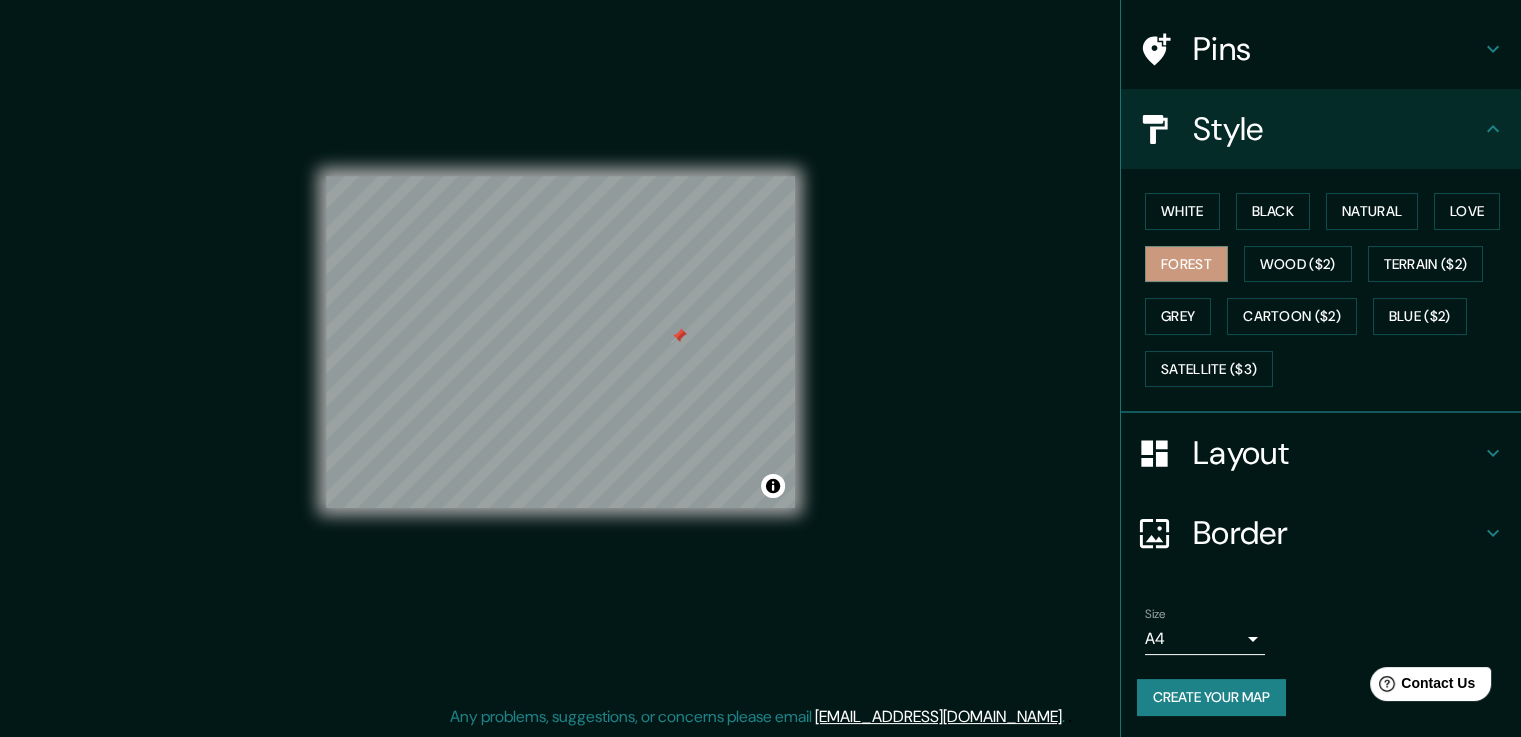 click on "Layout" at bounding box center (1337, 453) 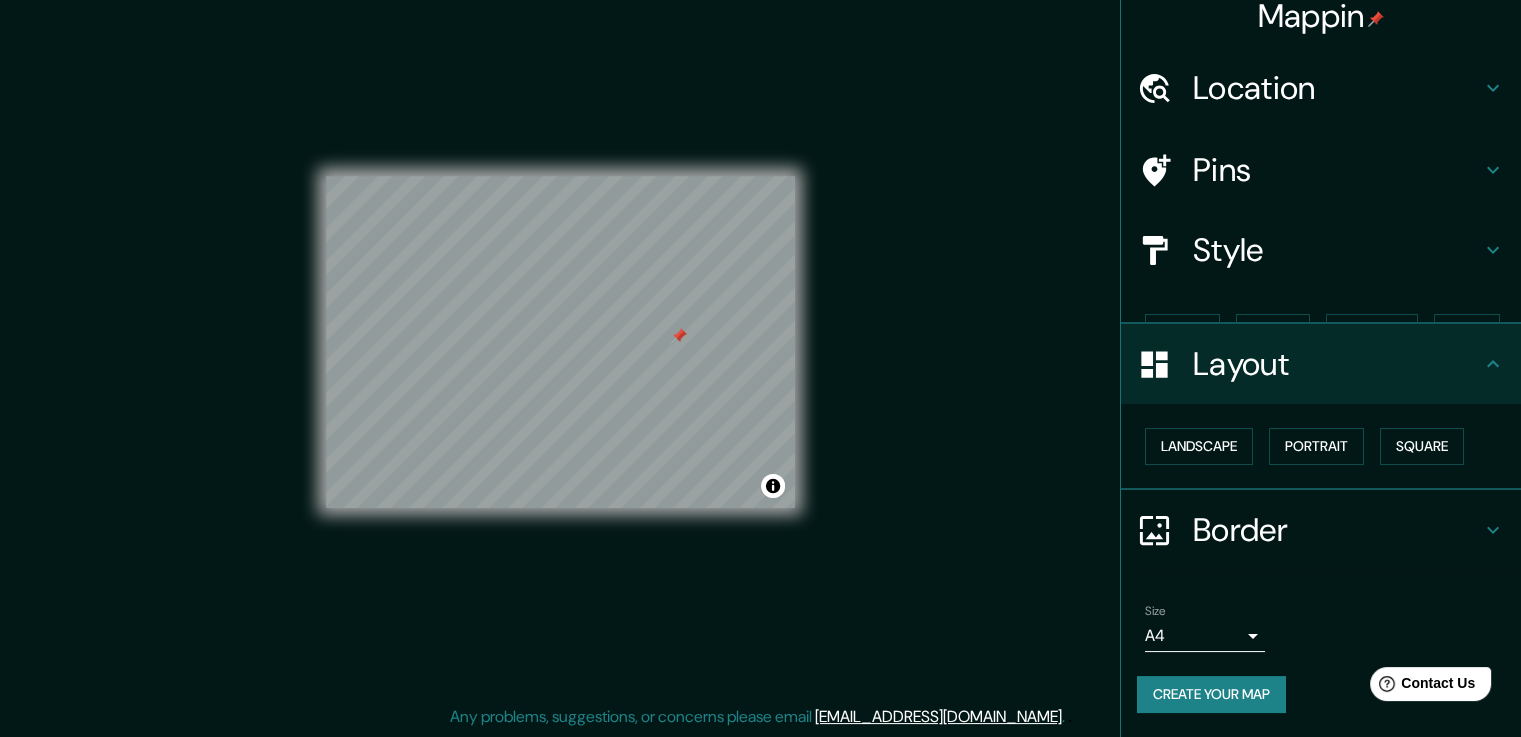 scroll, scrollTop: 0, scrollLeft: 0, axis: both 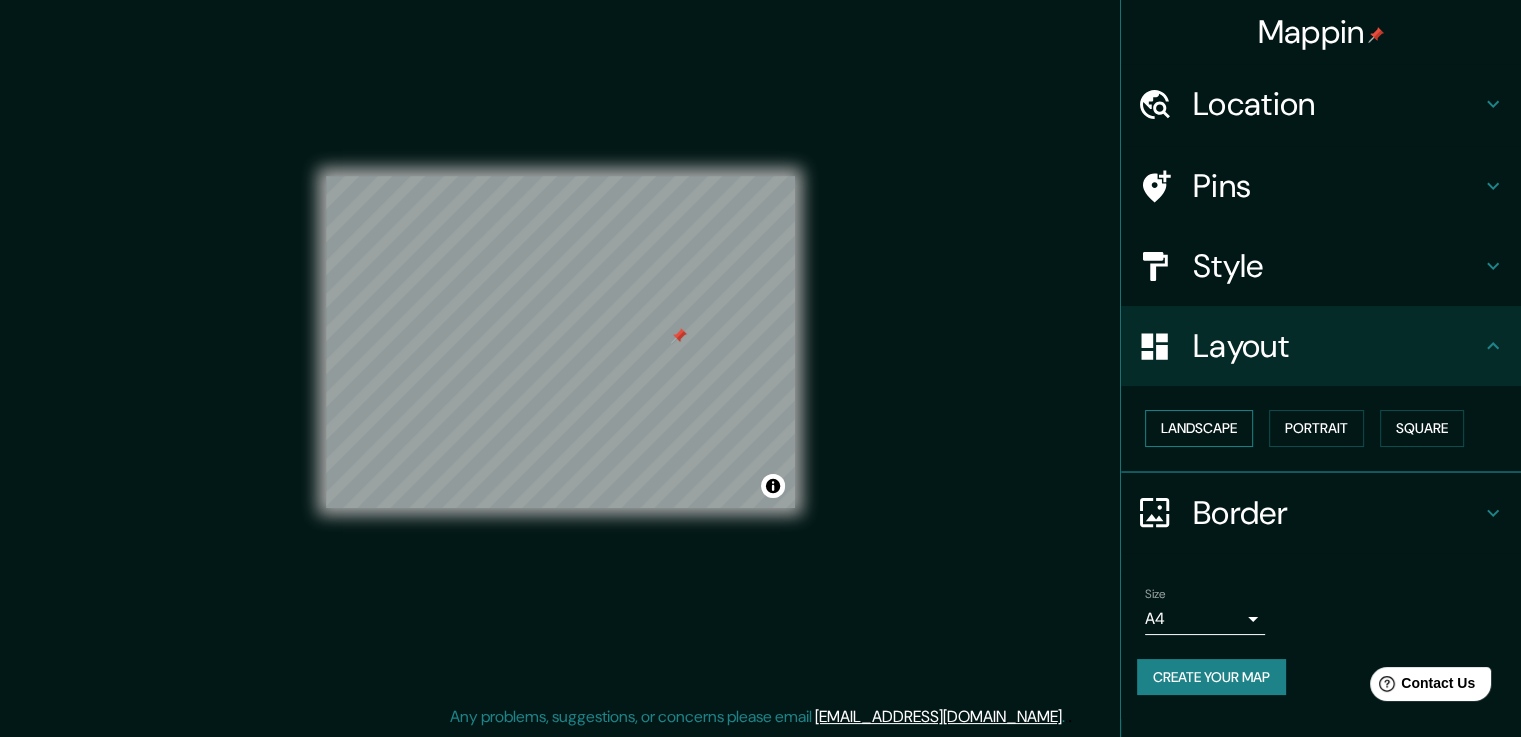 click on "Landscape" at bounding box center (1199, 428) 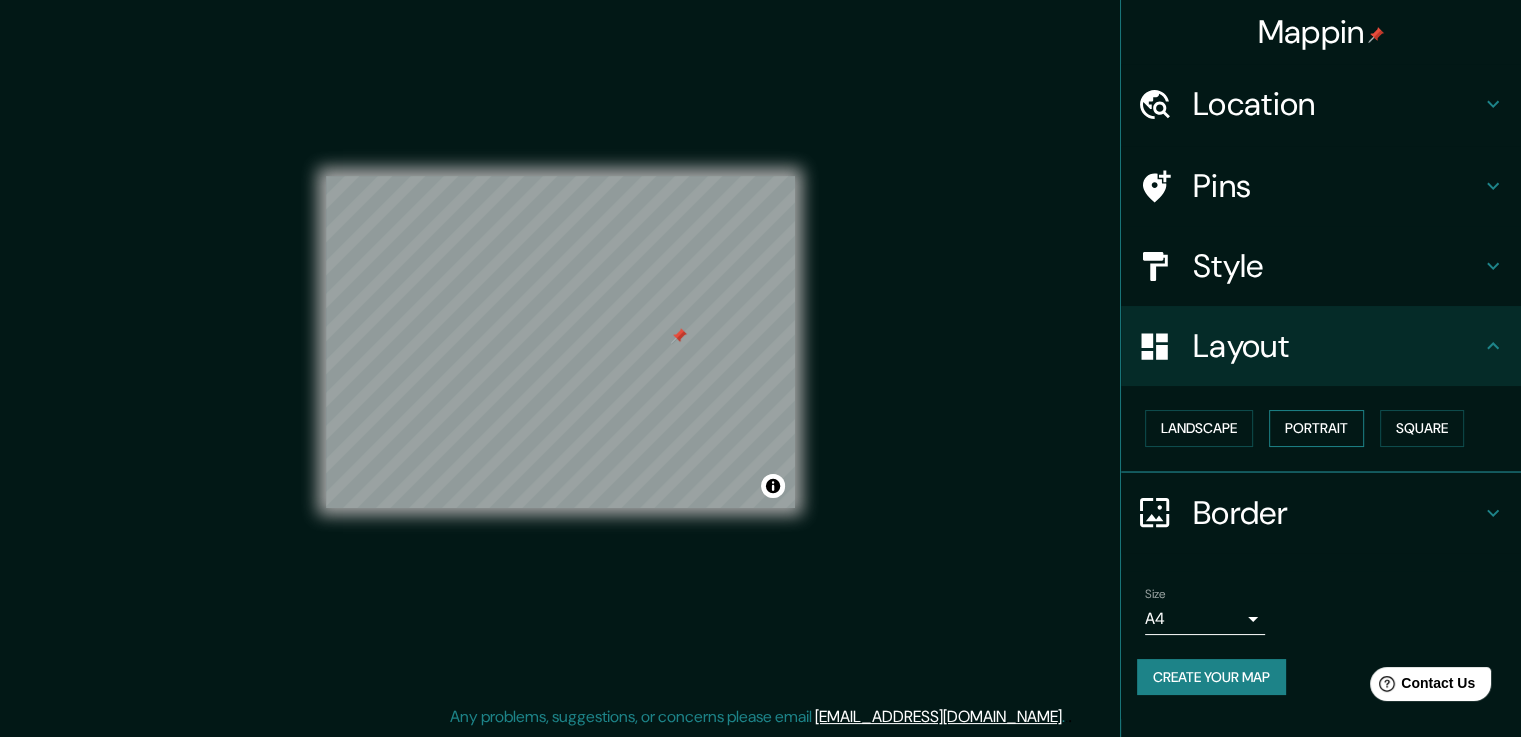 click on "Portrait" at bounding box center (1316, 428) 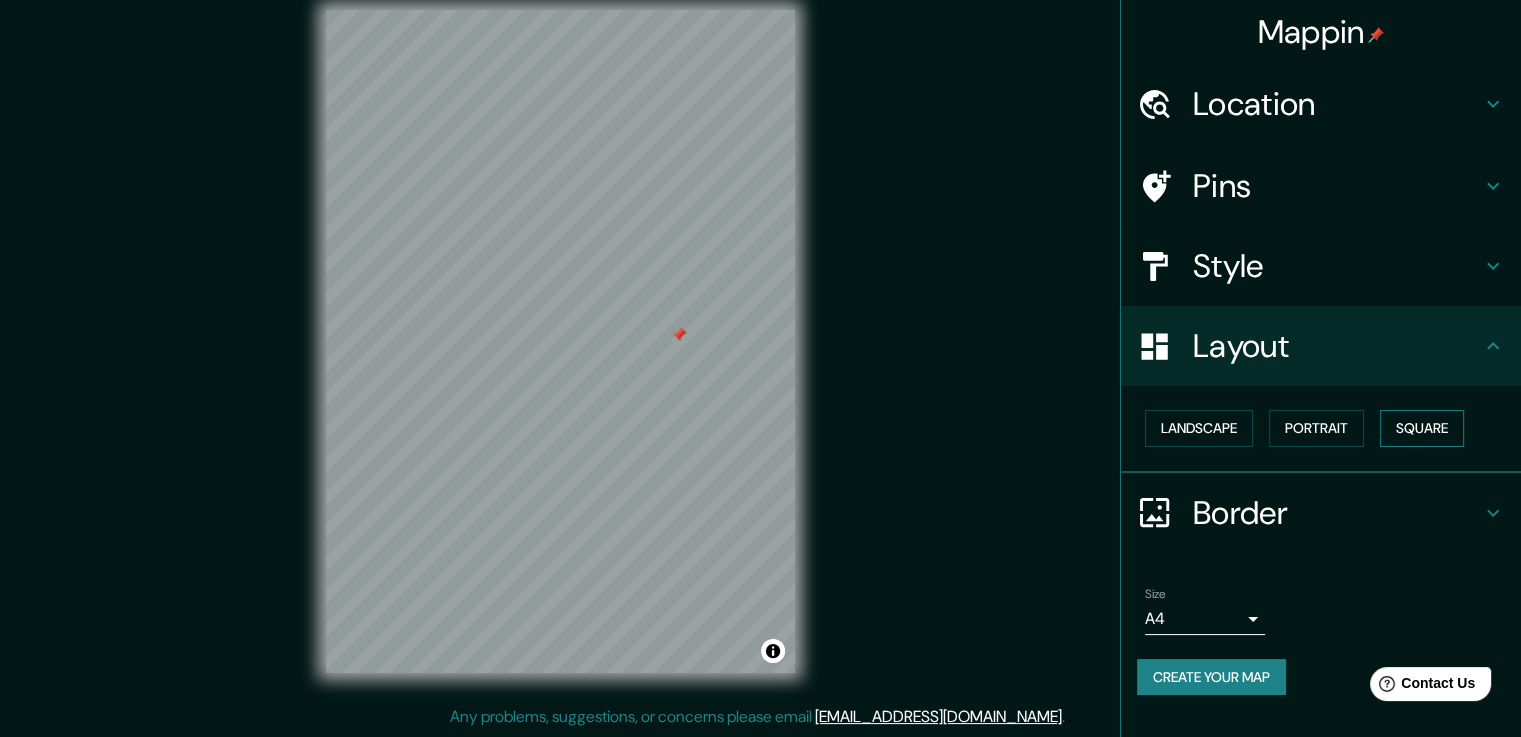 click on "Square" at bounding box center [1422, 428] 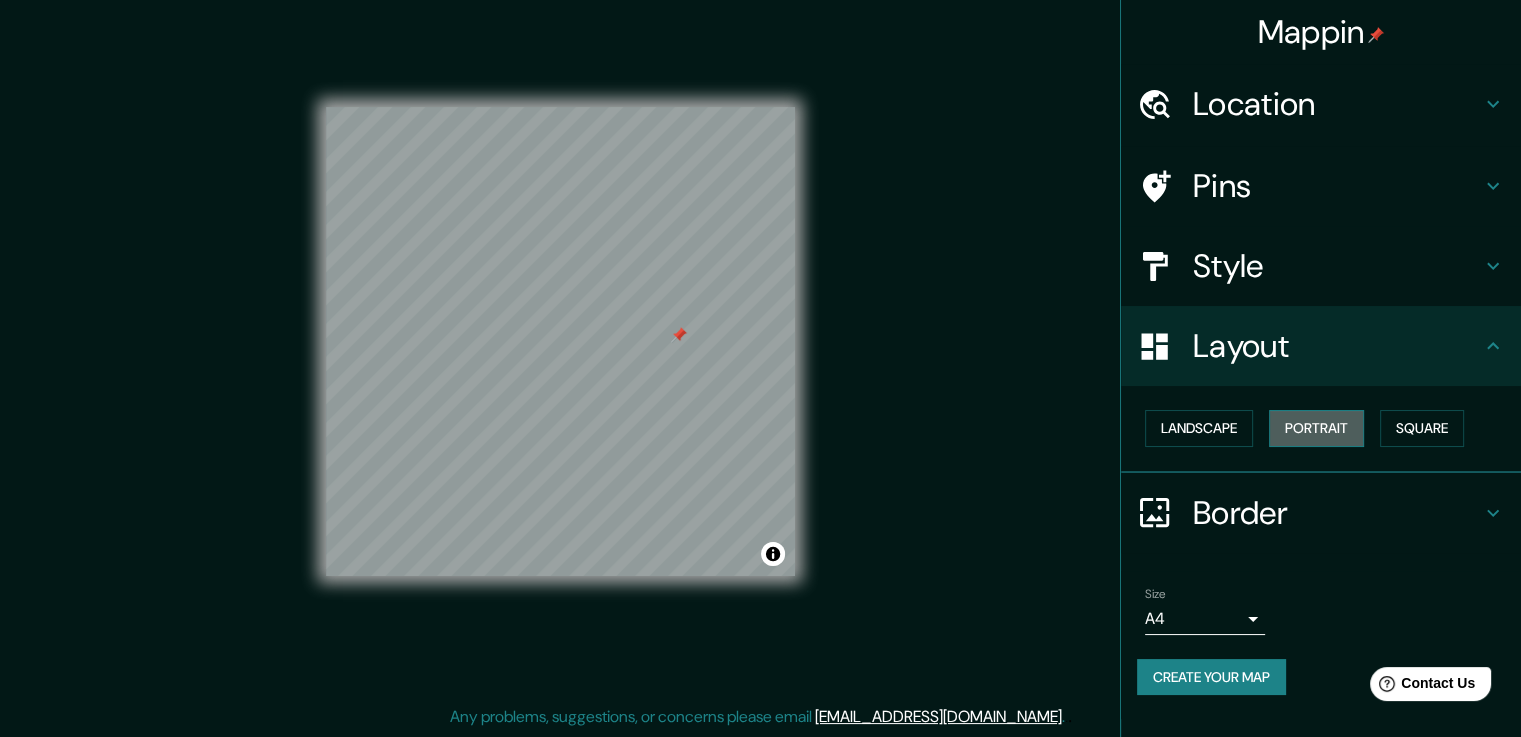 click on "Portrait" at bounding box center (1316, 428) 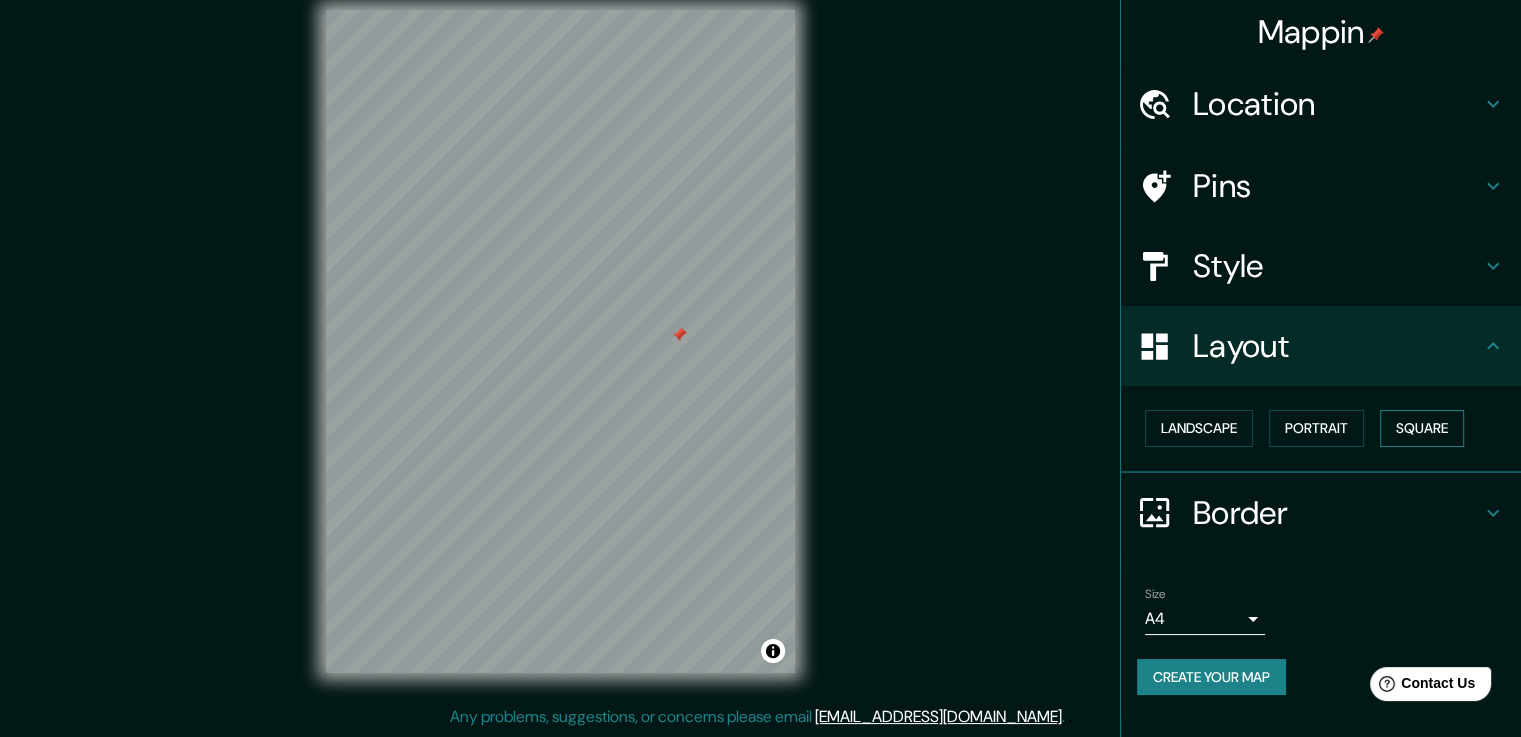 click on "Square" at bounding box center (1422, 428) 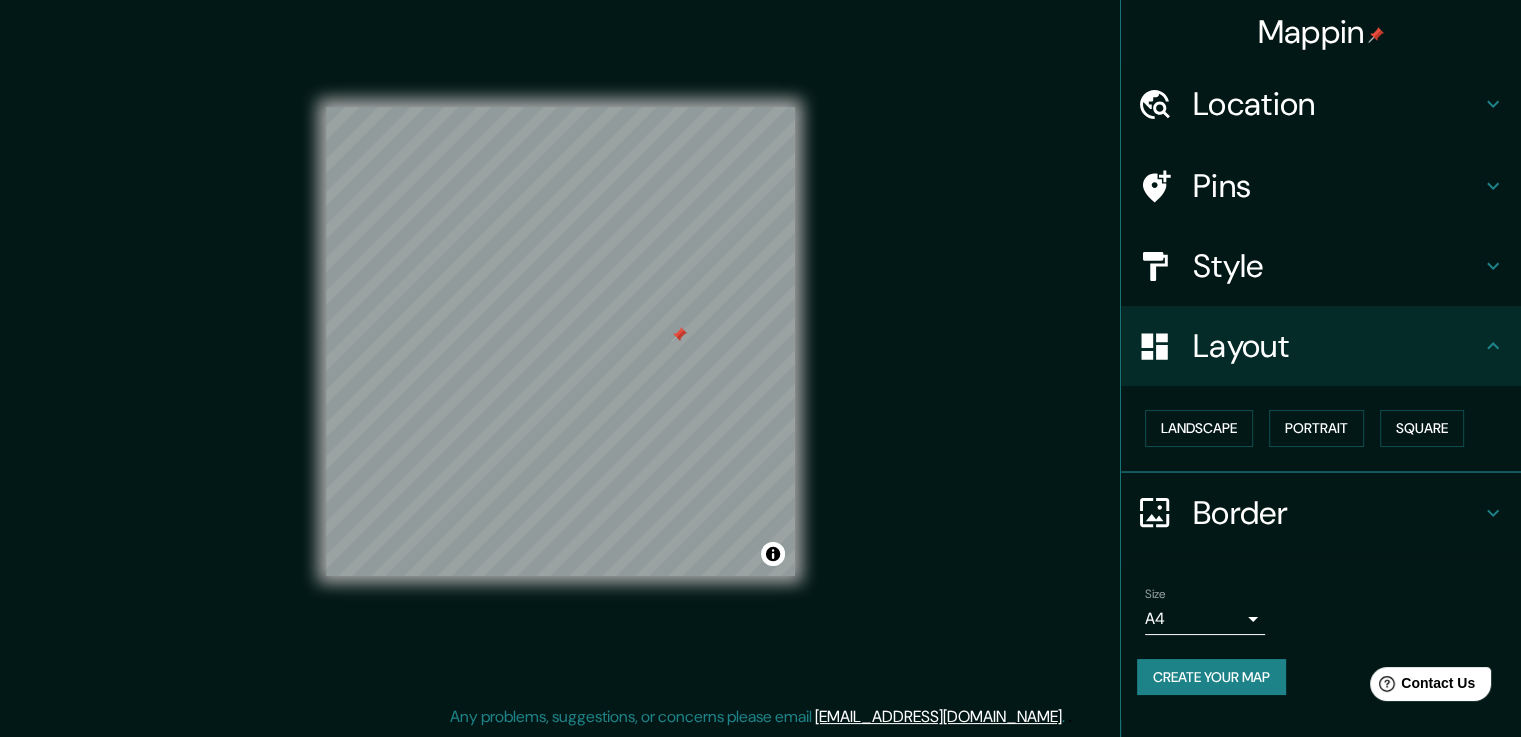click on "Landscape [GEOGRAPHIC_DATA]" at bounding box center (1329, 428) 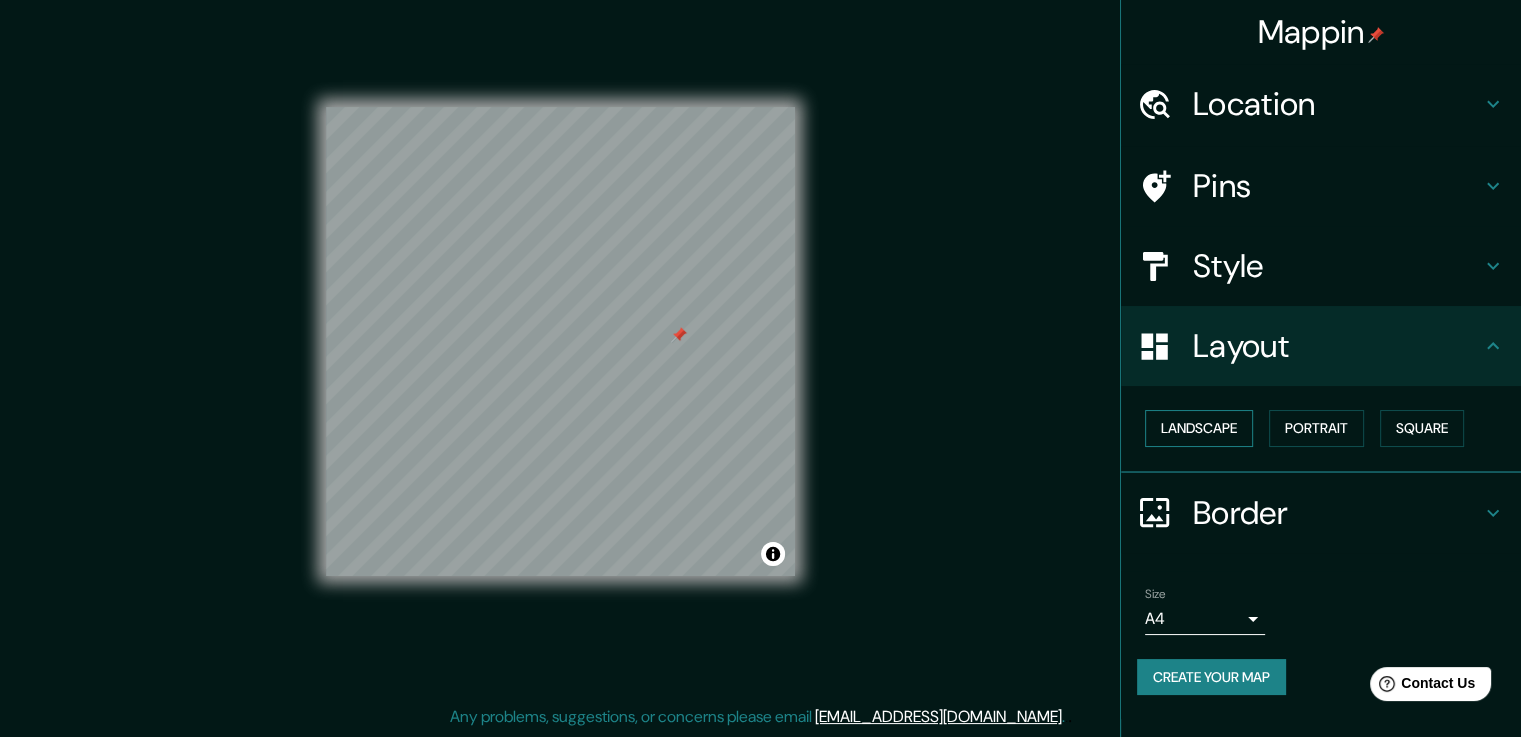 click on "Landscape" at bounding box center [1199, 428] 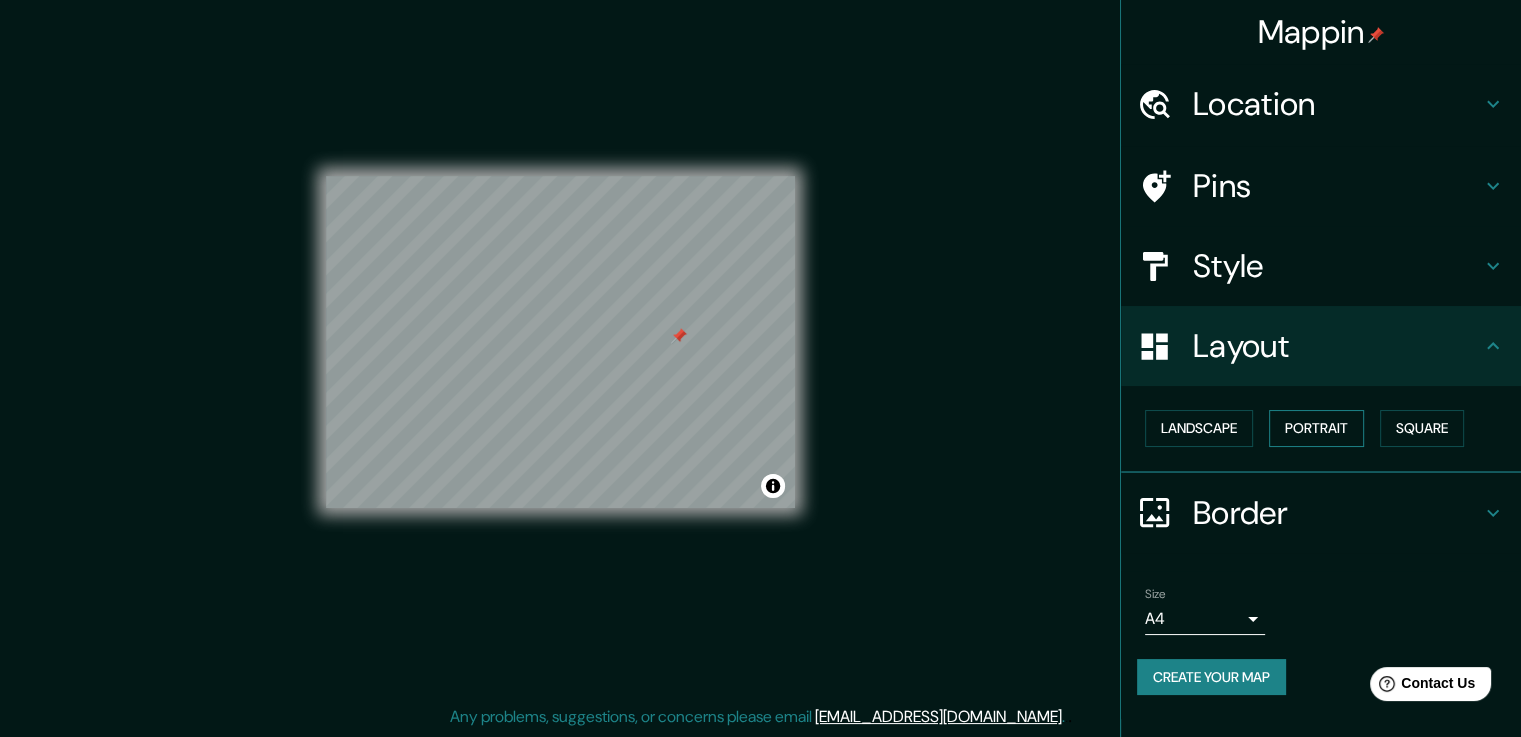click on "Portrait" at bounding box center (1316, 428) 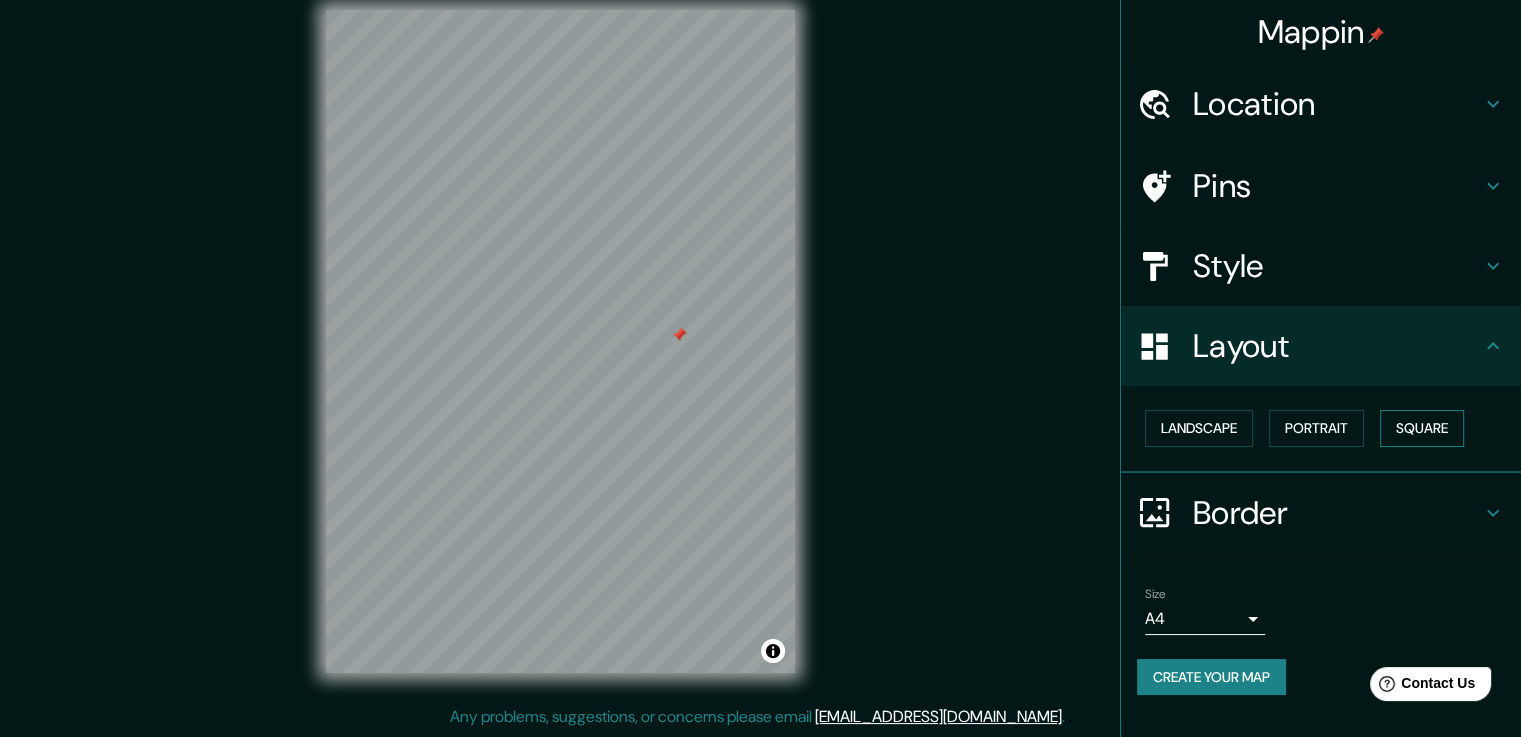 click on "Square" at bounding box center [1422, 428] 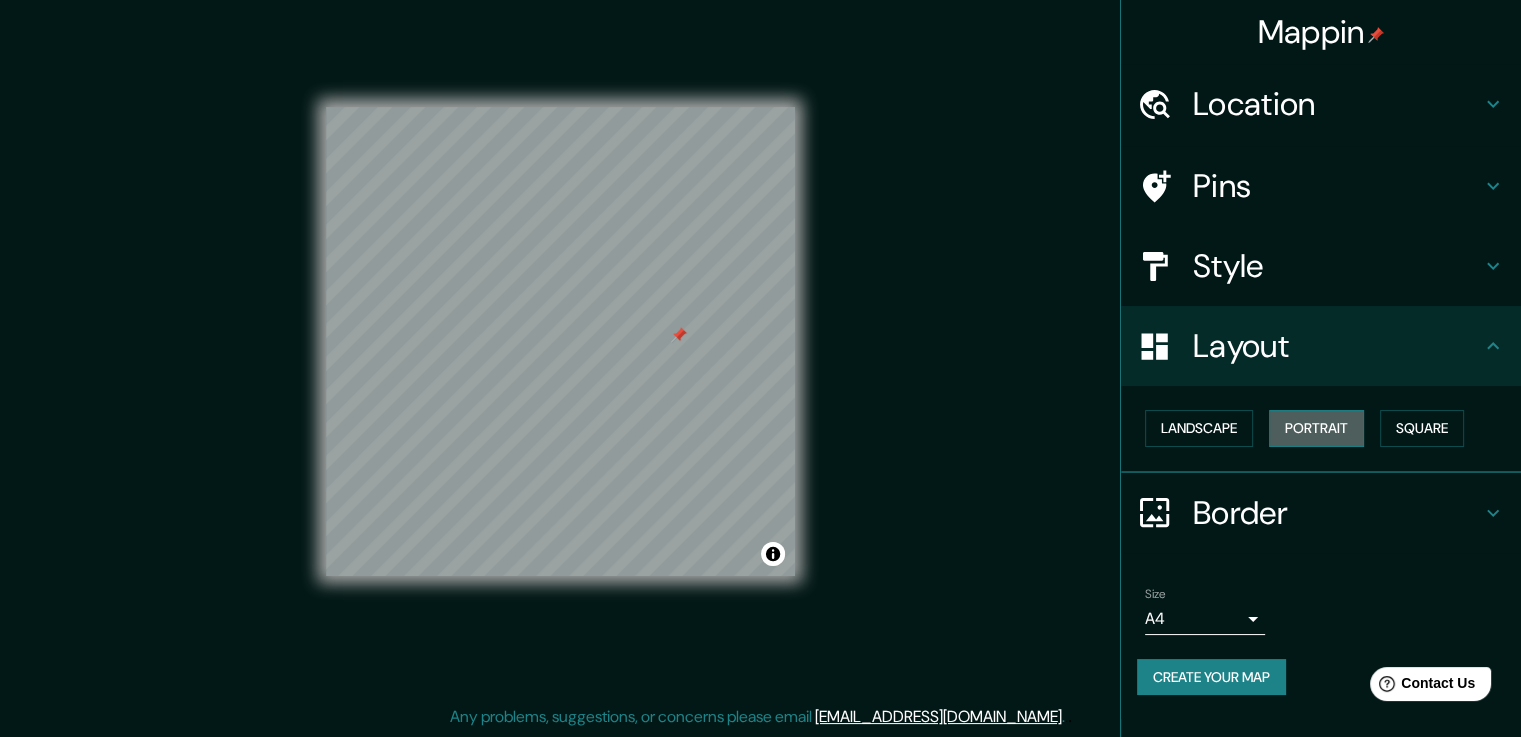 click on "Portrait" at bounding box center (1316, 428) 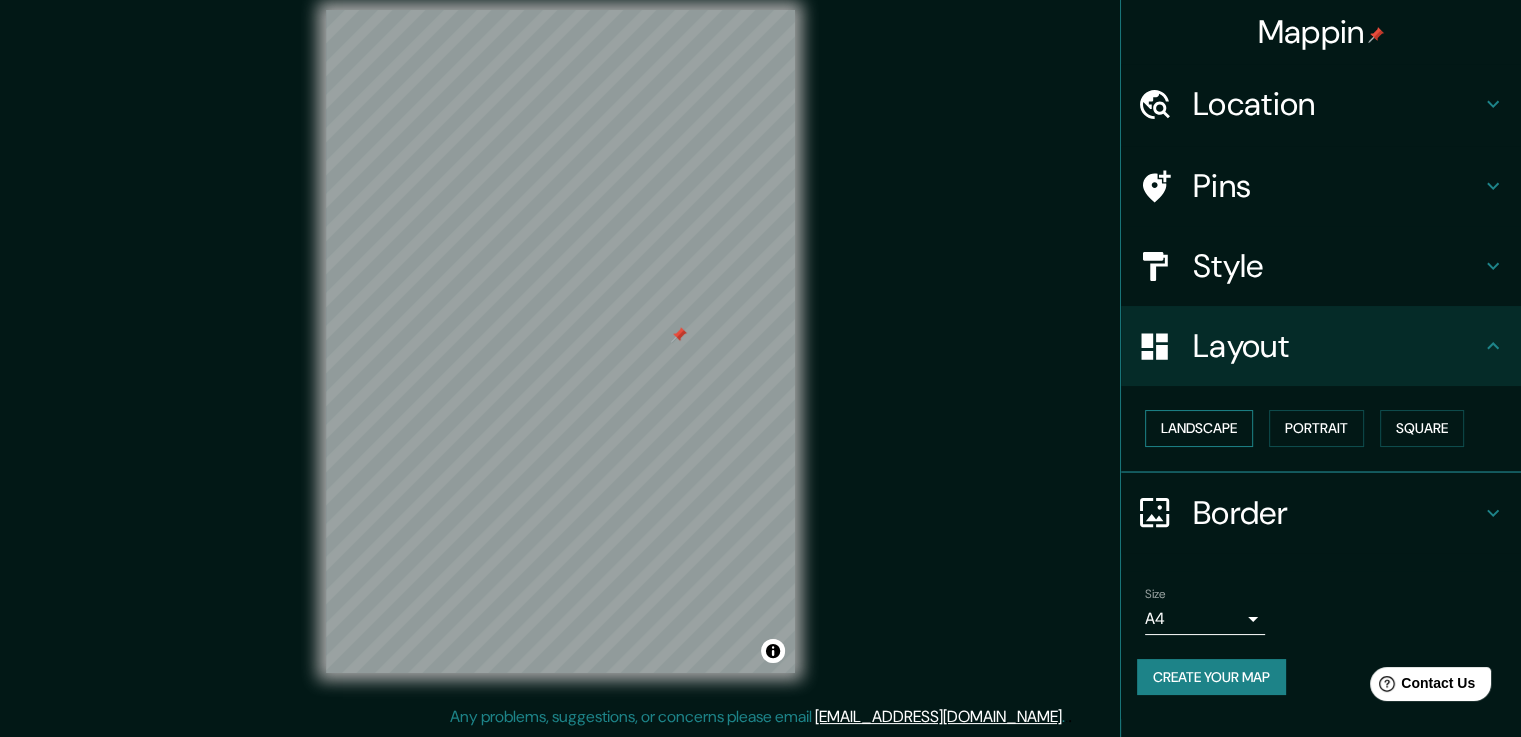 click on "Landscape" at bounding box center (1199, 428) 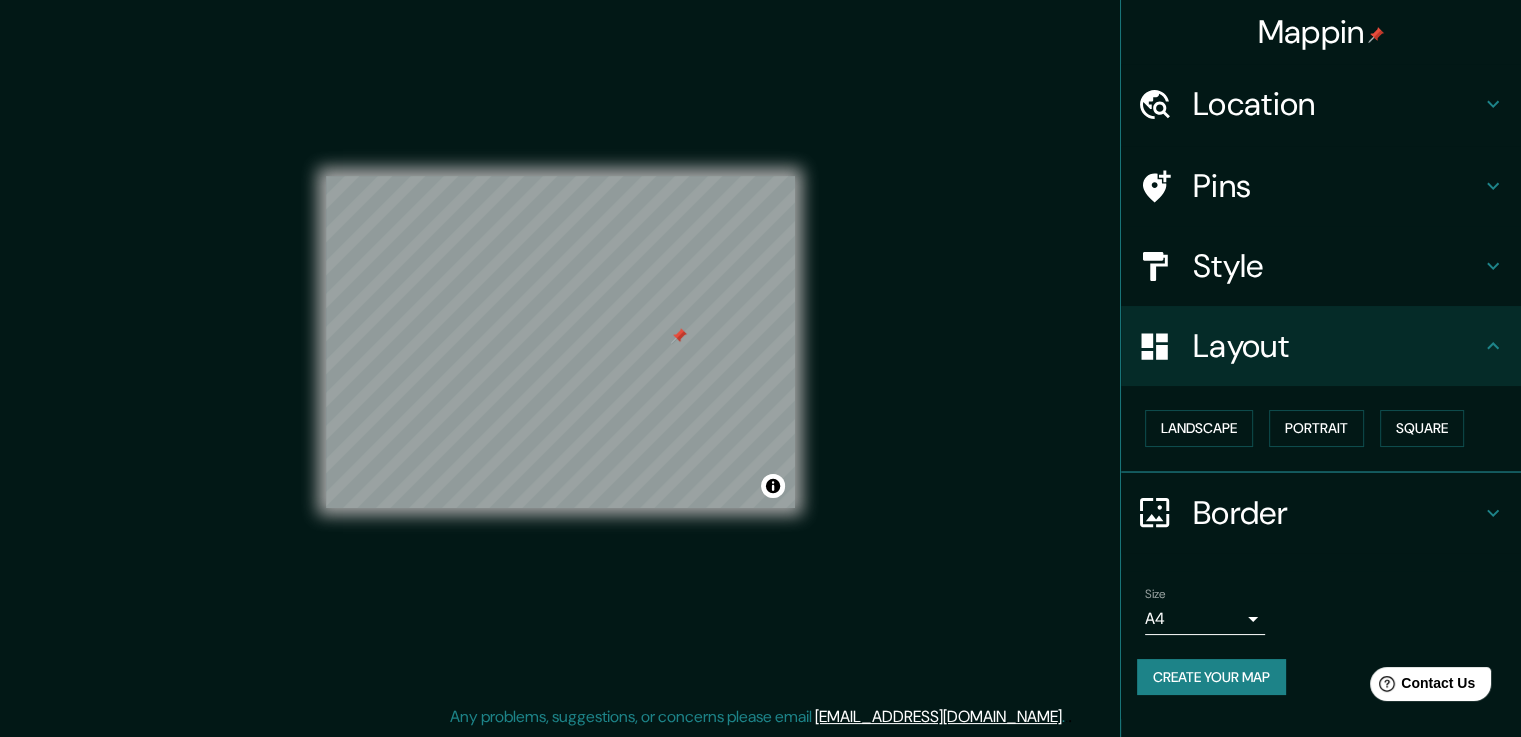 click on "Border" at bounding box center (1321, 513) 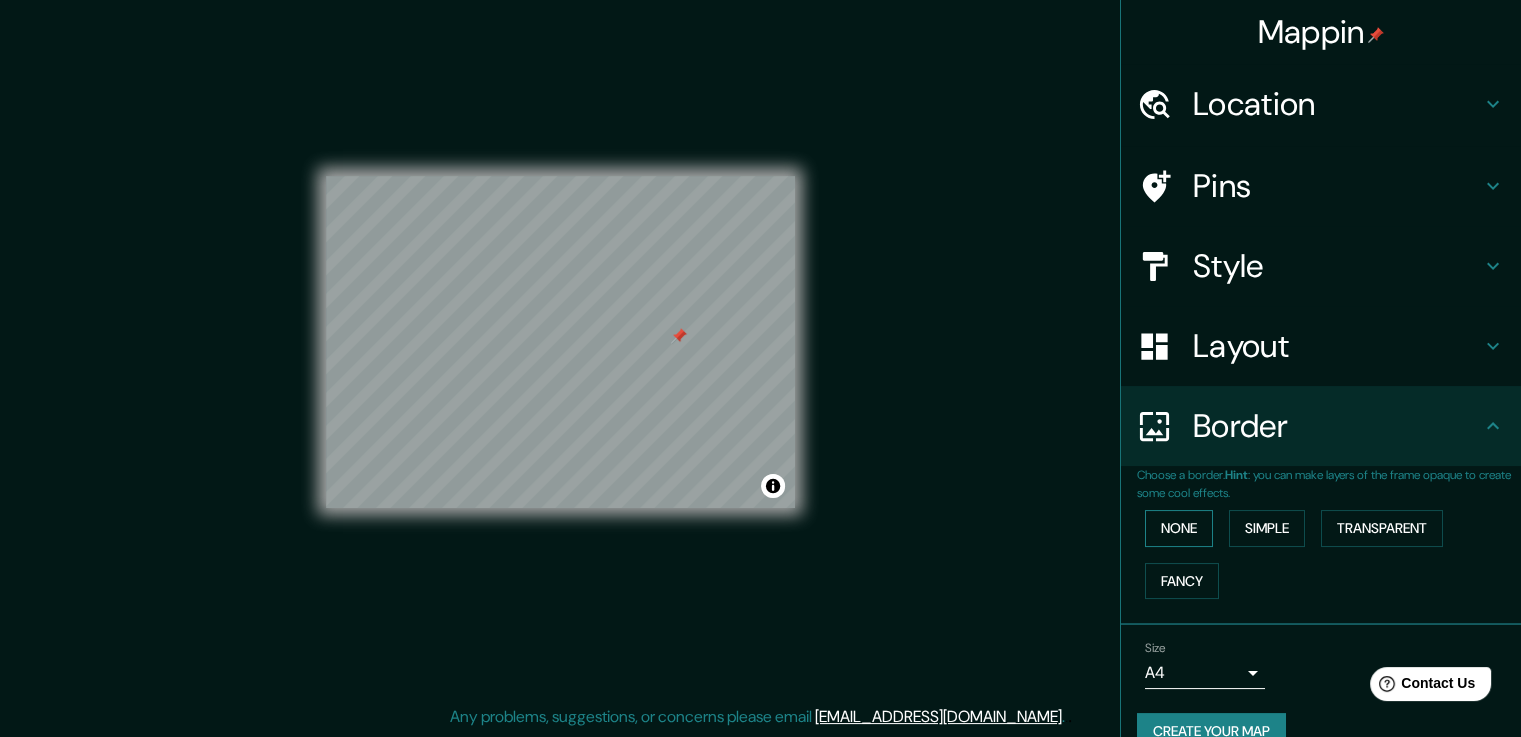 click on "None" at bounding box center (1179, 528) 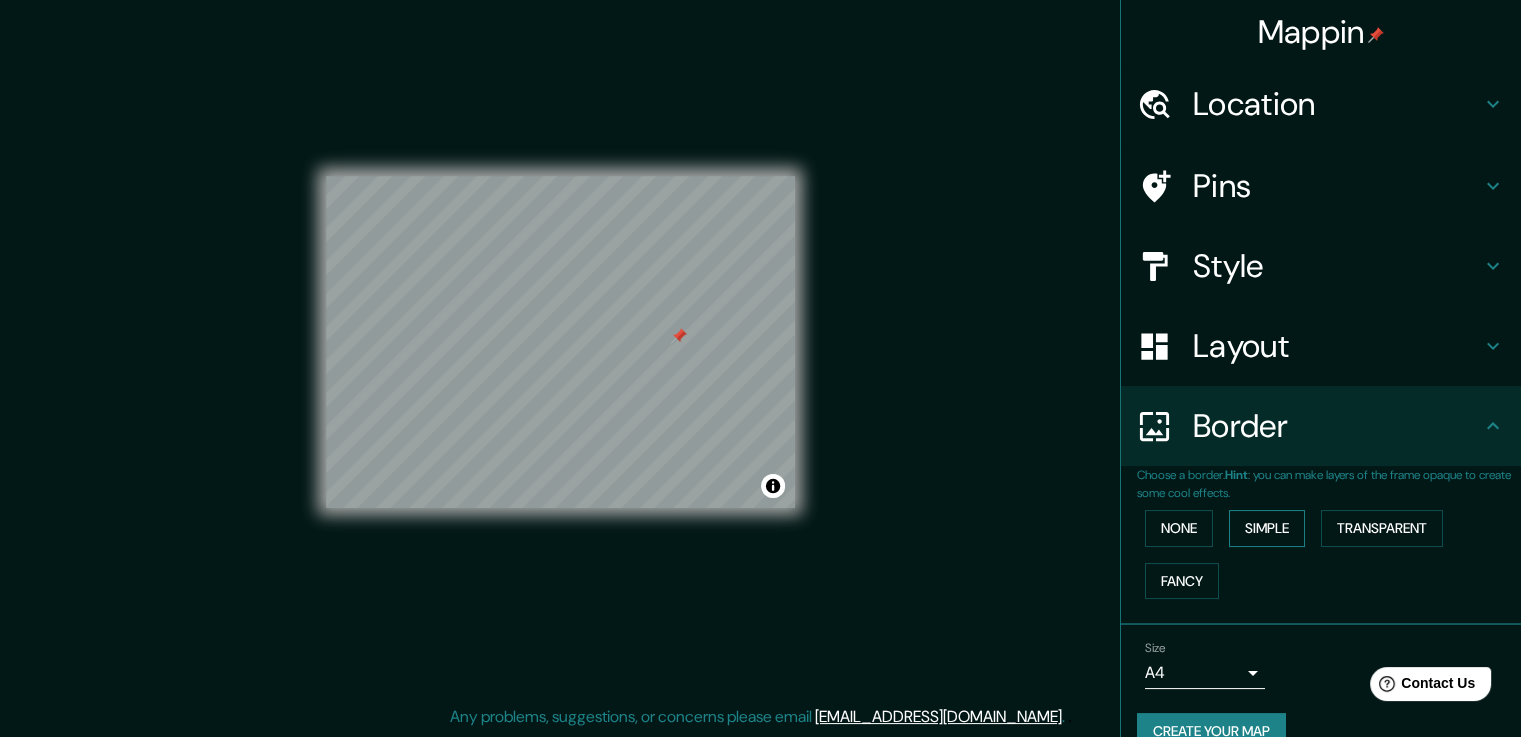 click on "Simple" at bounding box center (1267, 528) 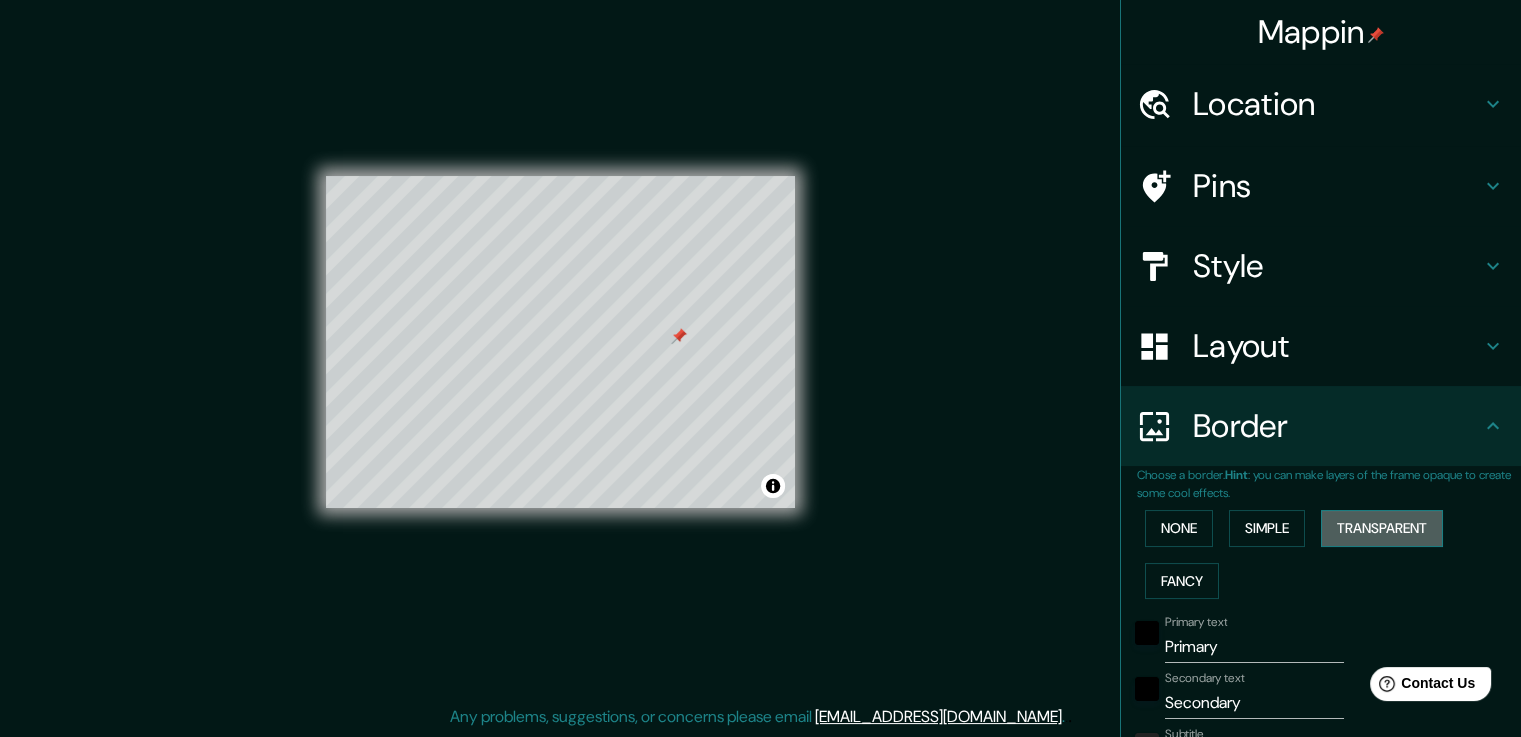 click on "Transparent" at bounding box center [1382, 528] 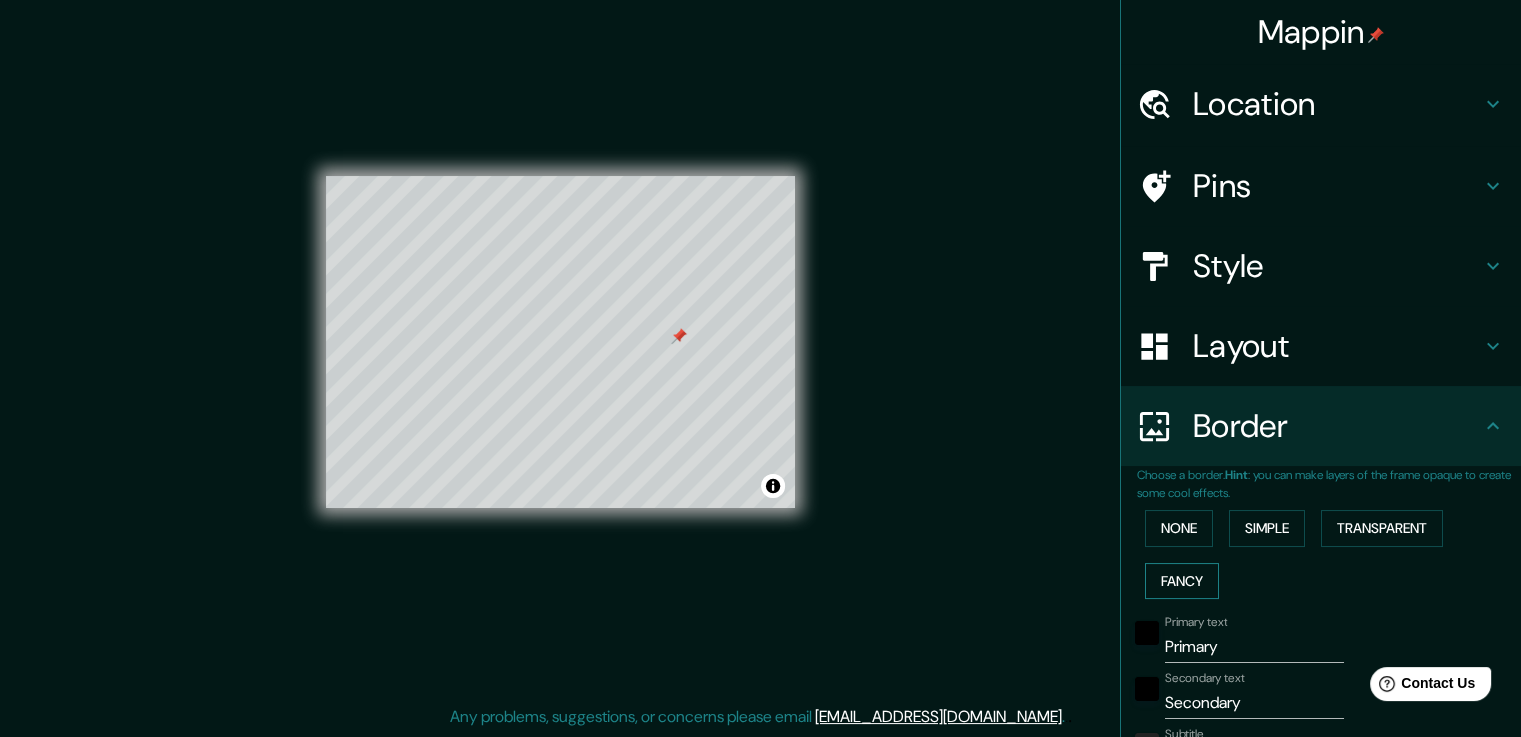 click on "Fancy" at bounding box center (1182, 581) 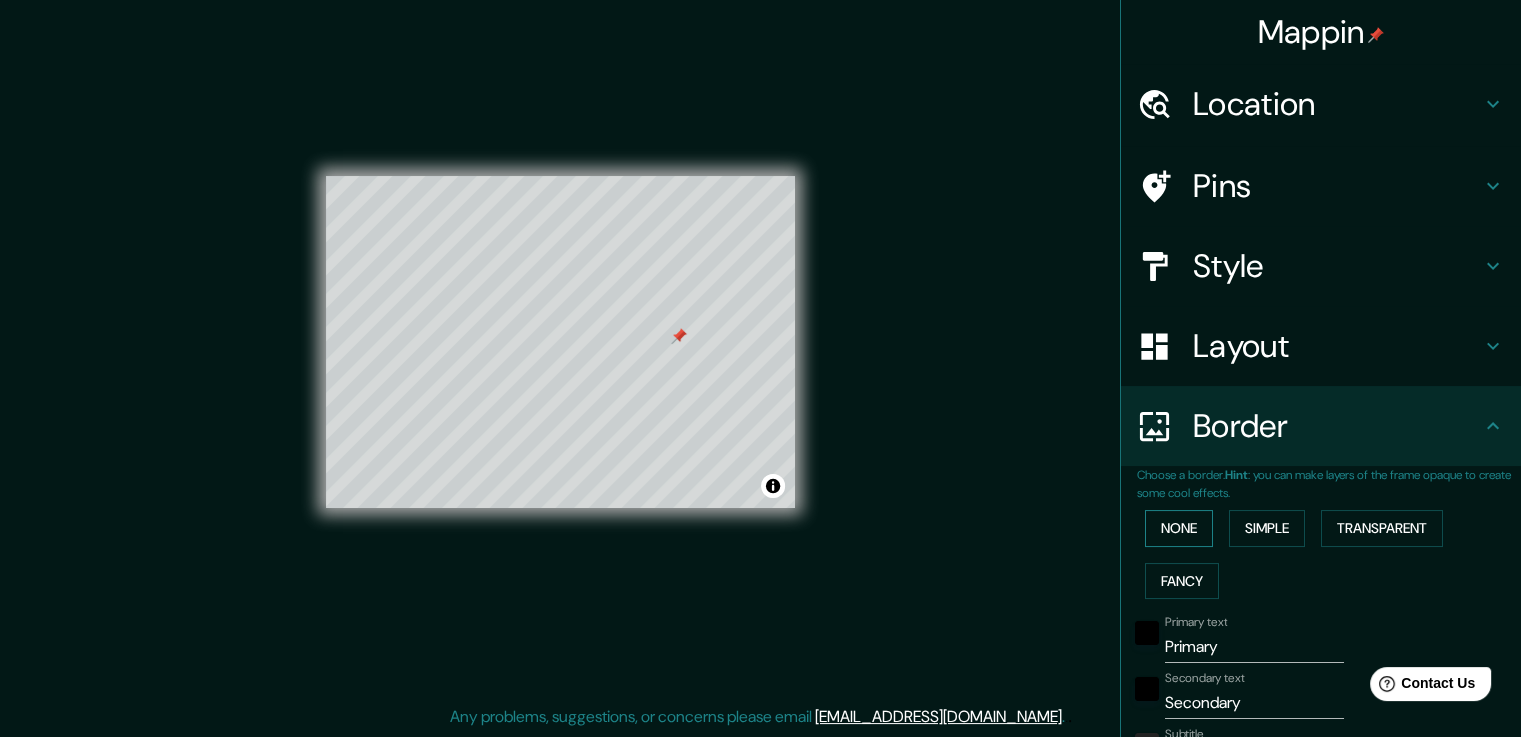click on "None" at bounding box center (1179, 528) 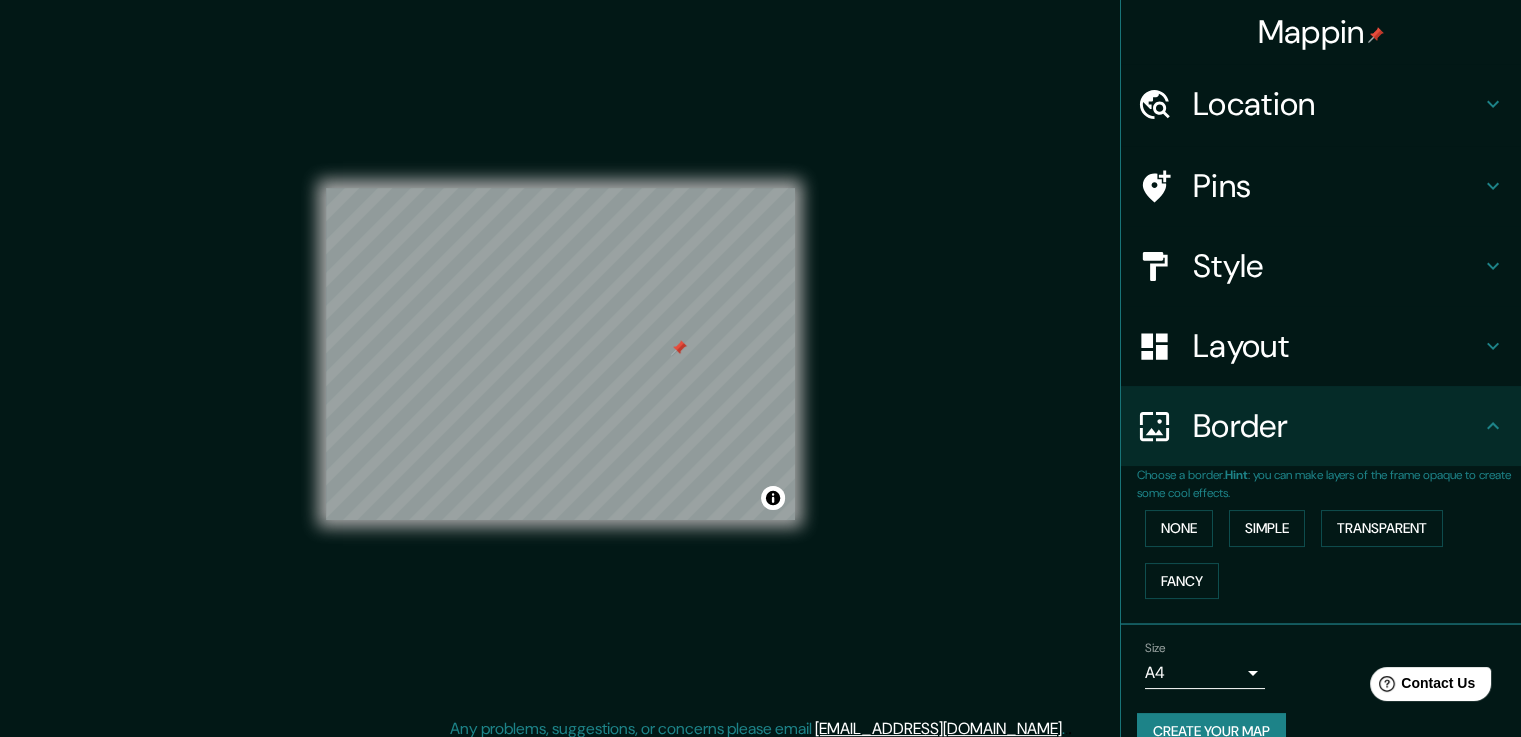 scroll, scrollTop: 22, scrollLeft: 0, axis: vertical 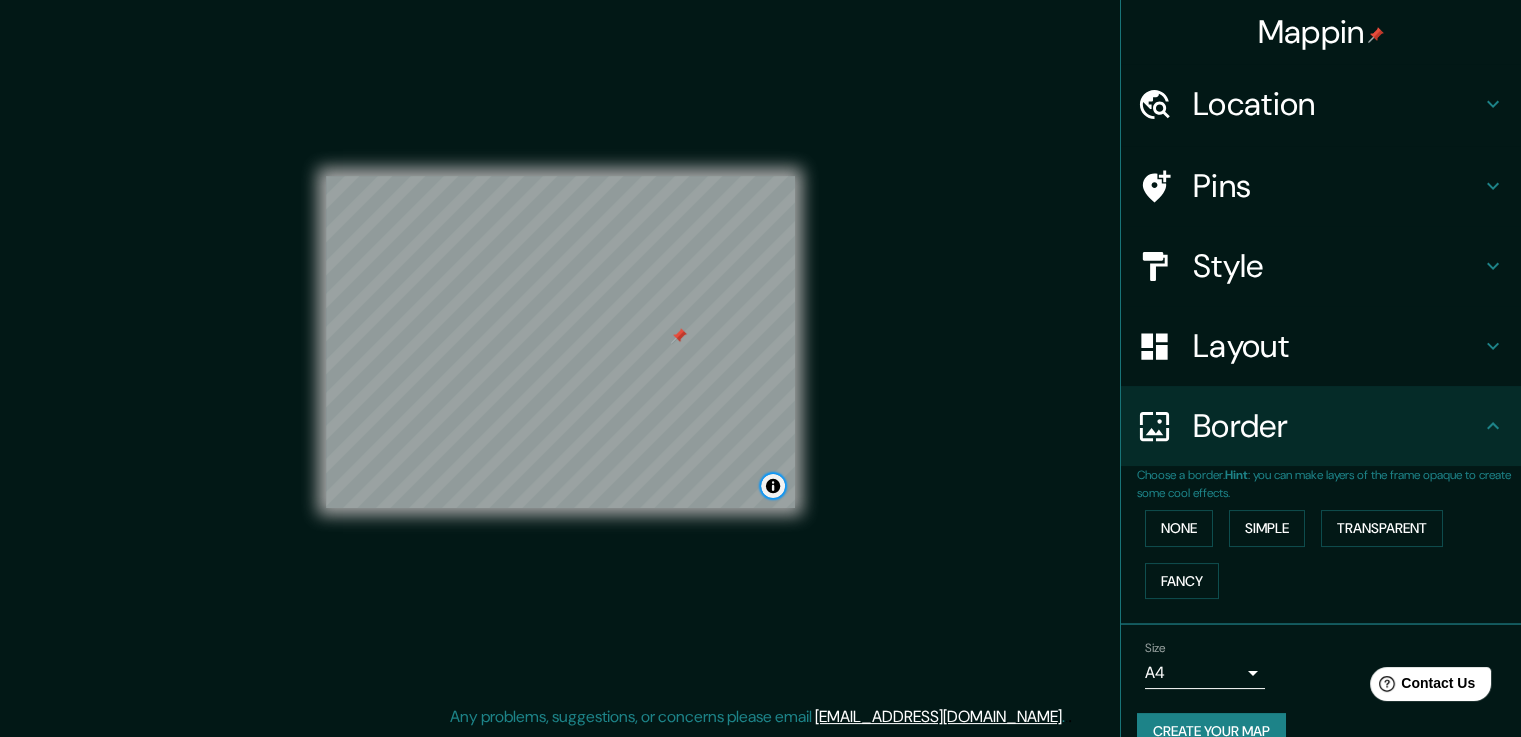 click at bounding box center (773, 486) 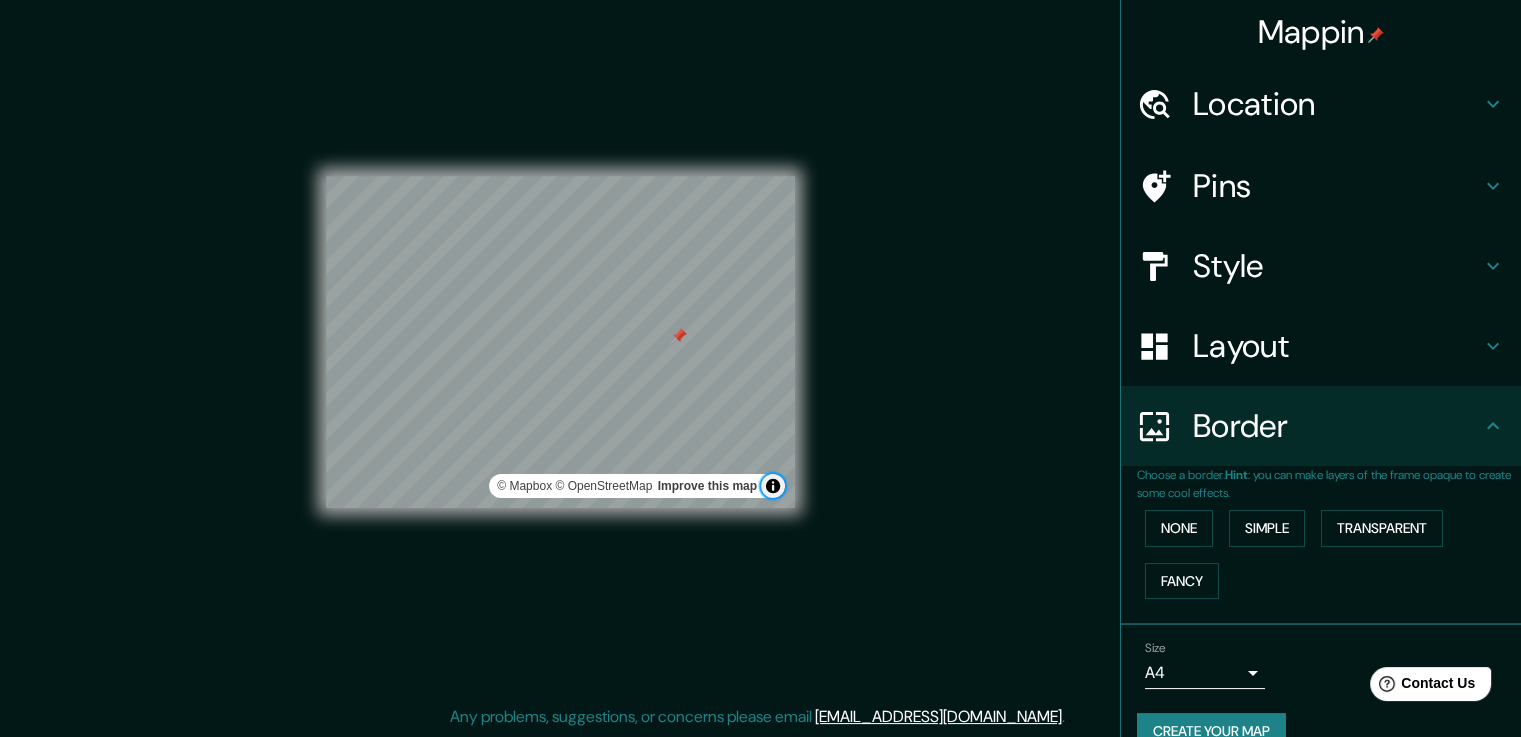 click at bounding box center [773, 486] 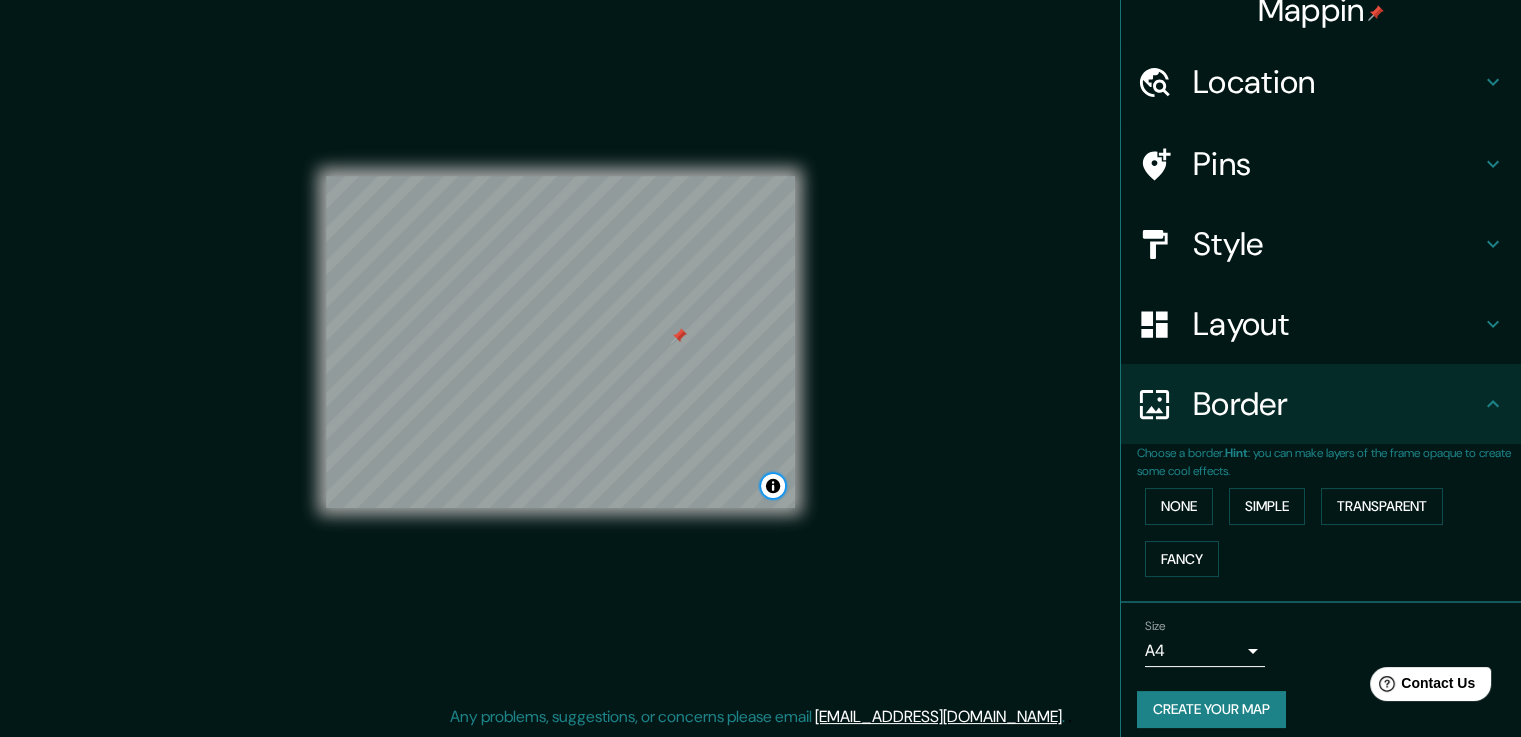 scroll, scrollTop: 35, scrollLeft: 0, axis: vertical 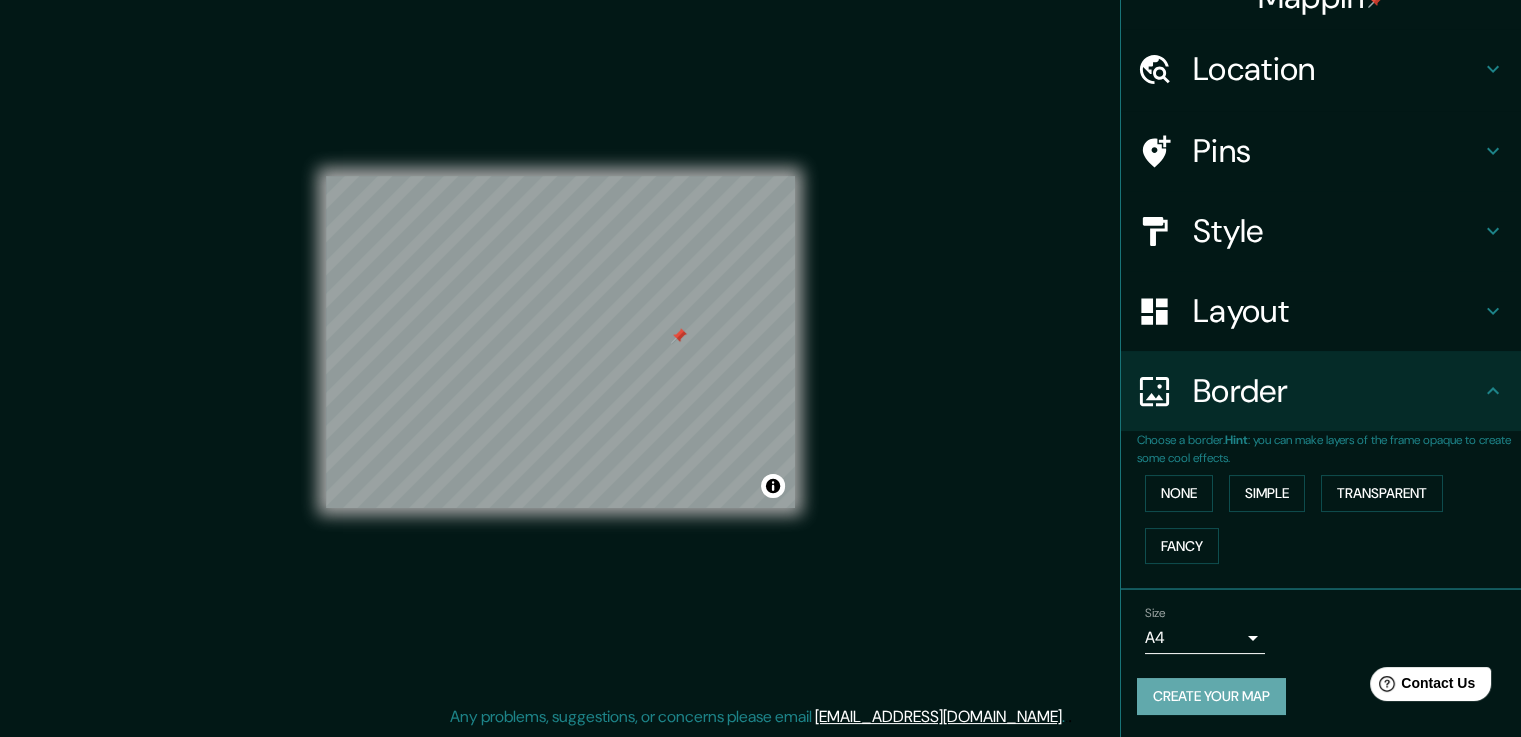 click on "Create your map" at bounding box center (1211, 696) 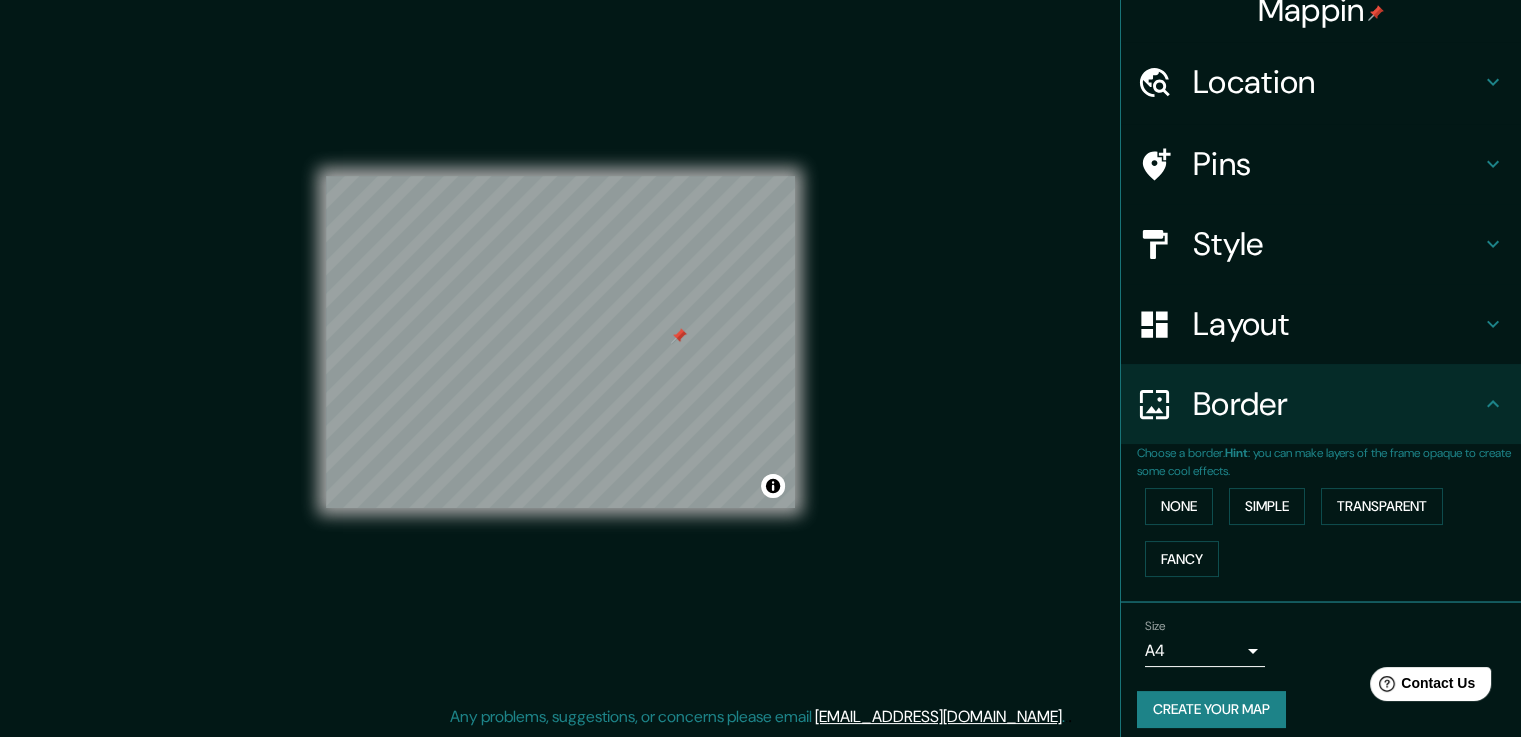 scroll, scrollTop: 35, scrollLeft: 0, axis: vertical 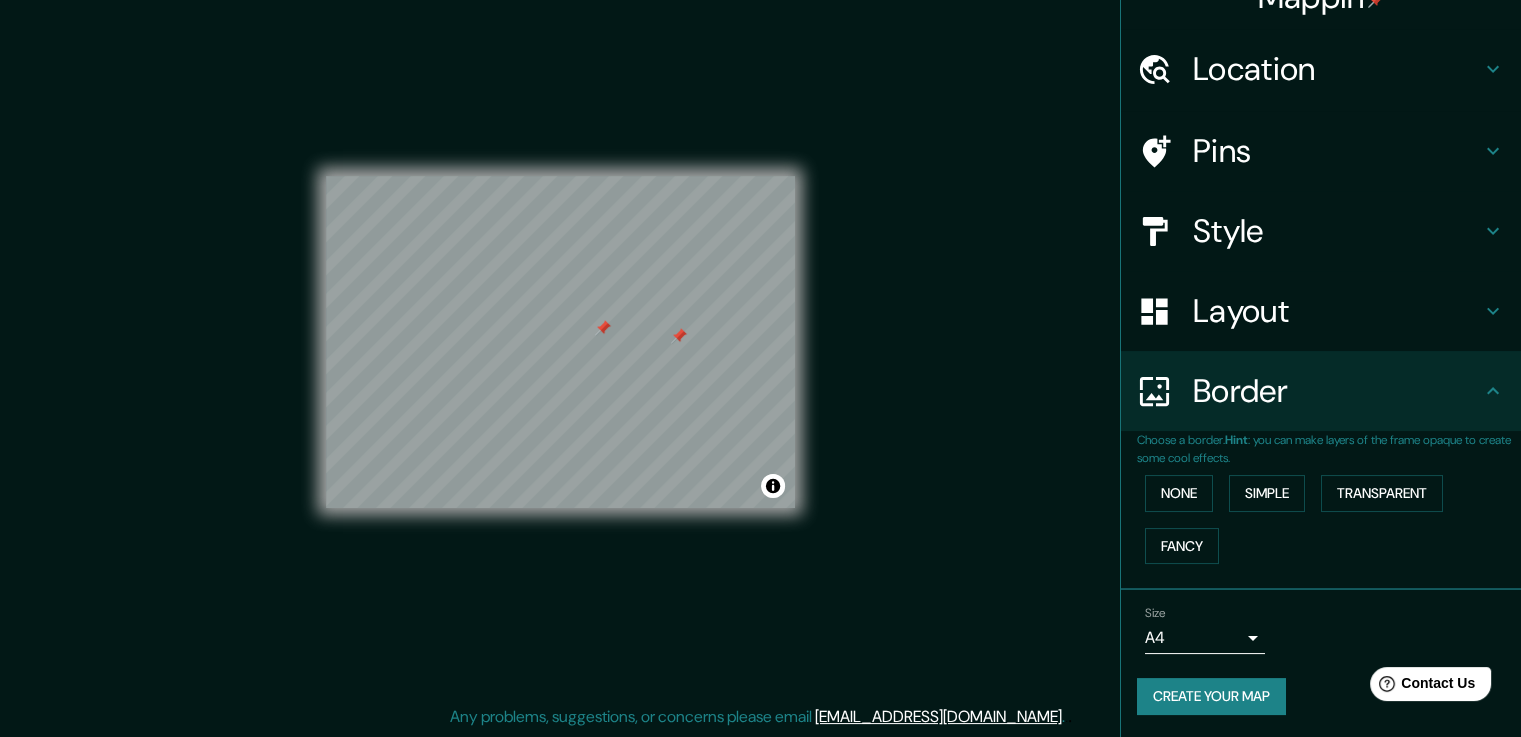 click at bounding box center [603, 328] 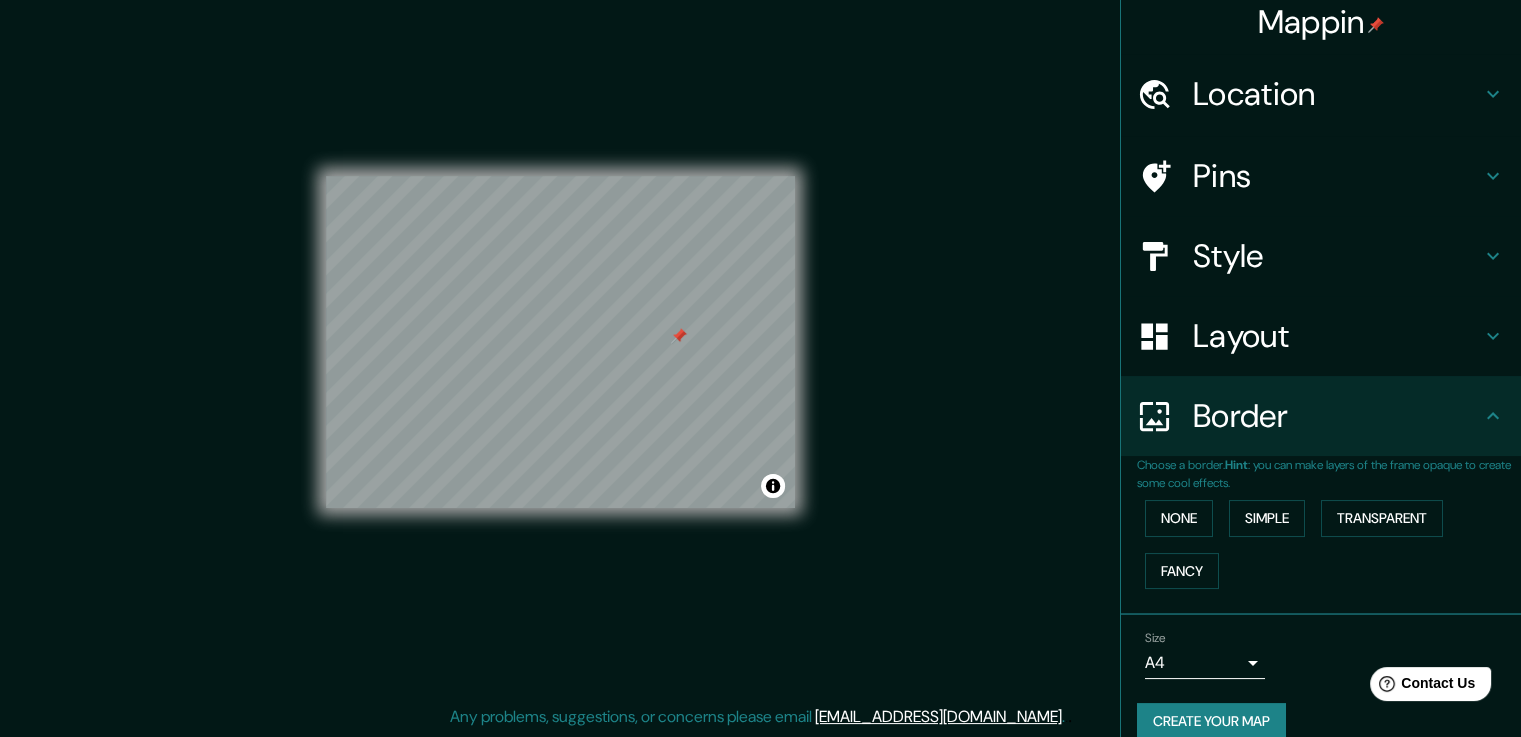 scroll, scrollTop: 0, scrollLeft: 0, axis: both 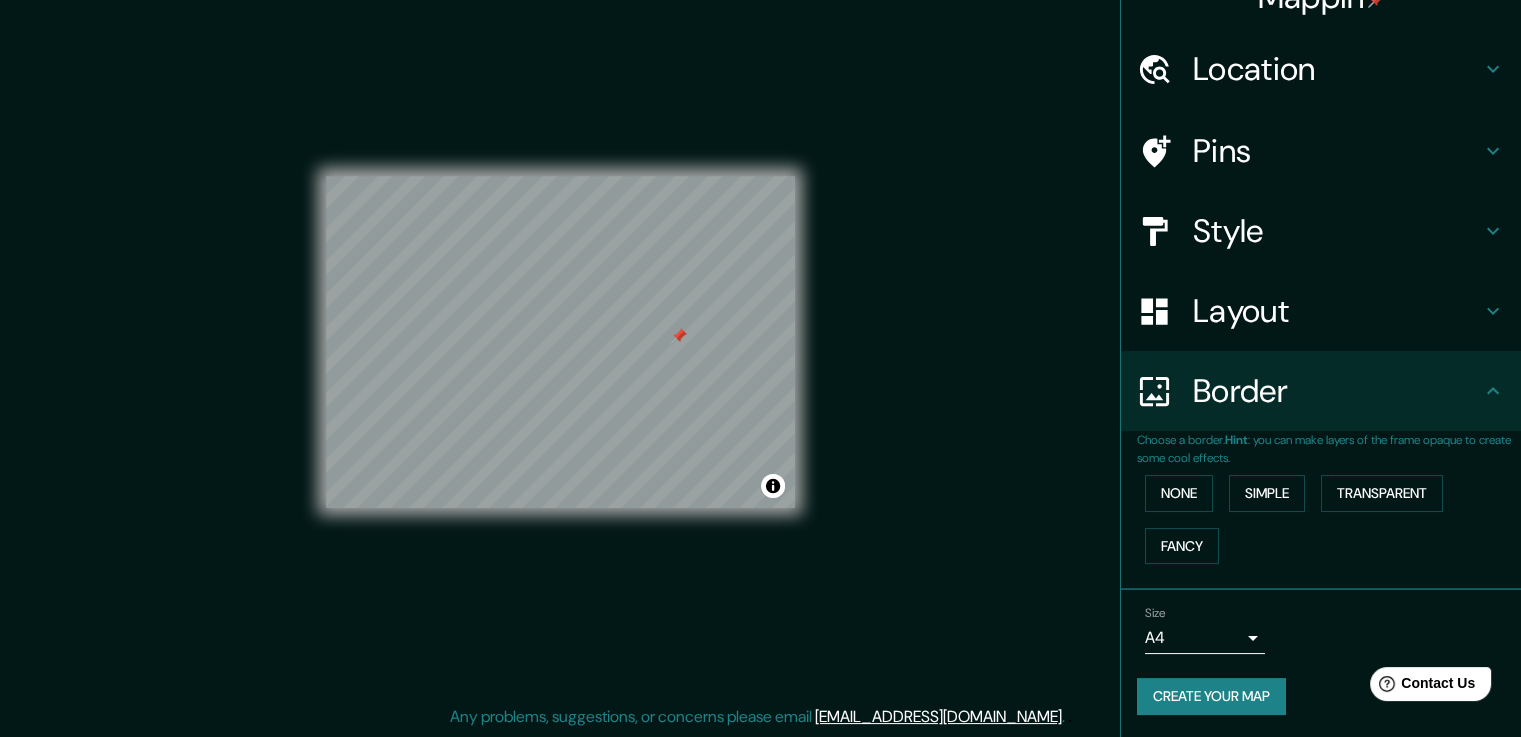 click on "Create your map" at bounding box center [1211, 696] 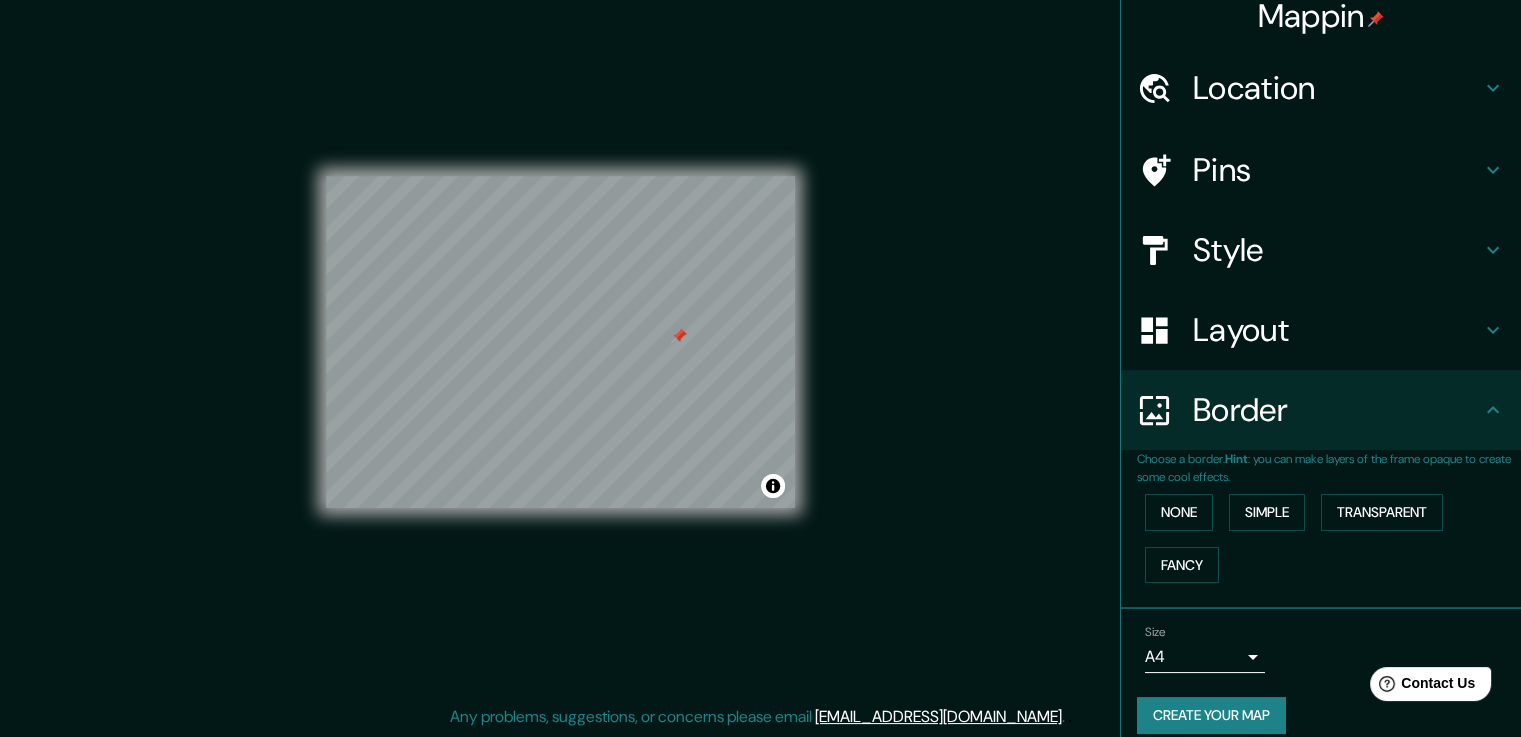 scroll, scrollTop: 0, scrollLeft: 0, axis: both 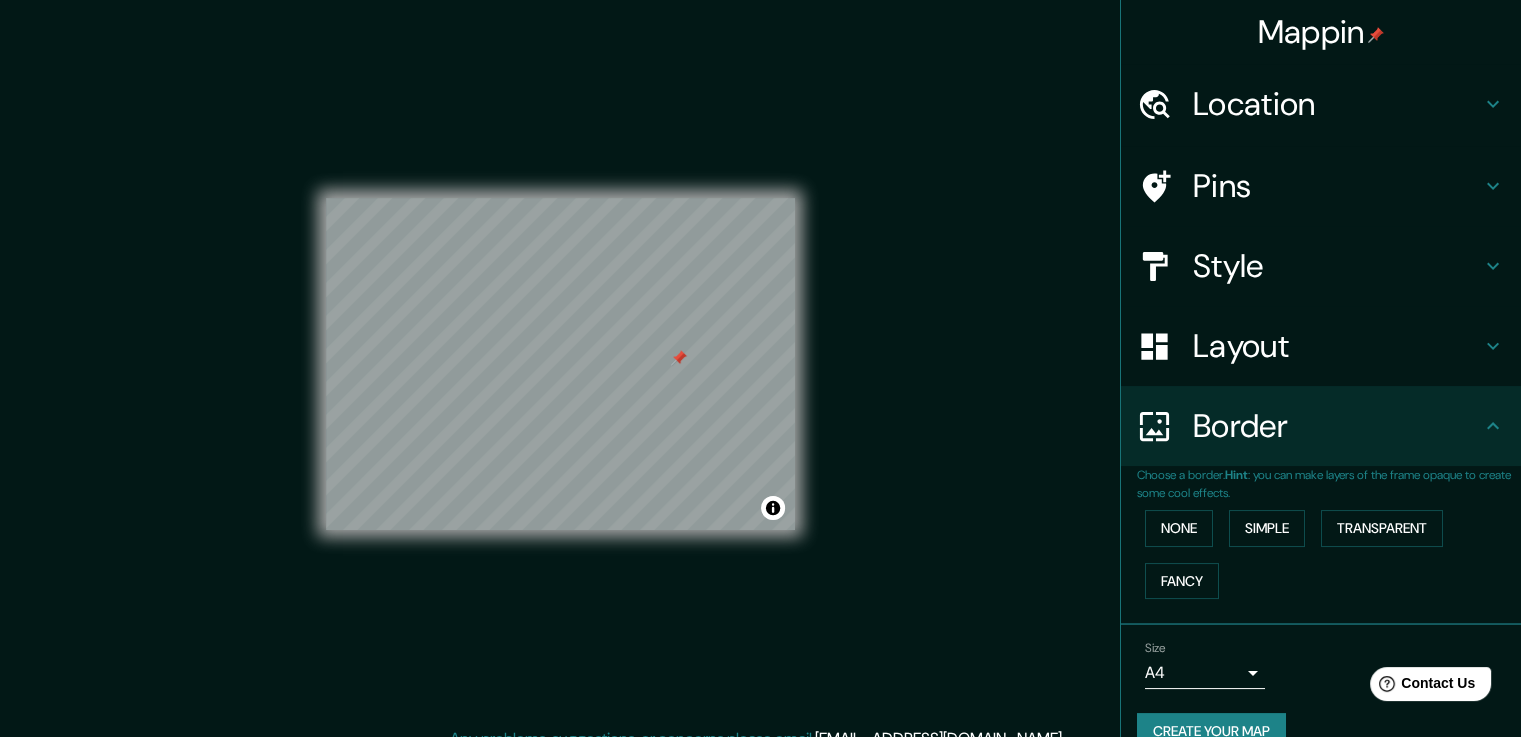 click on "Mappin" at bounding box center [1321, 32] 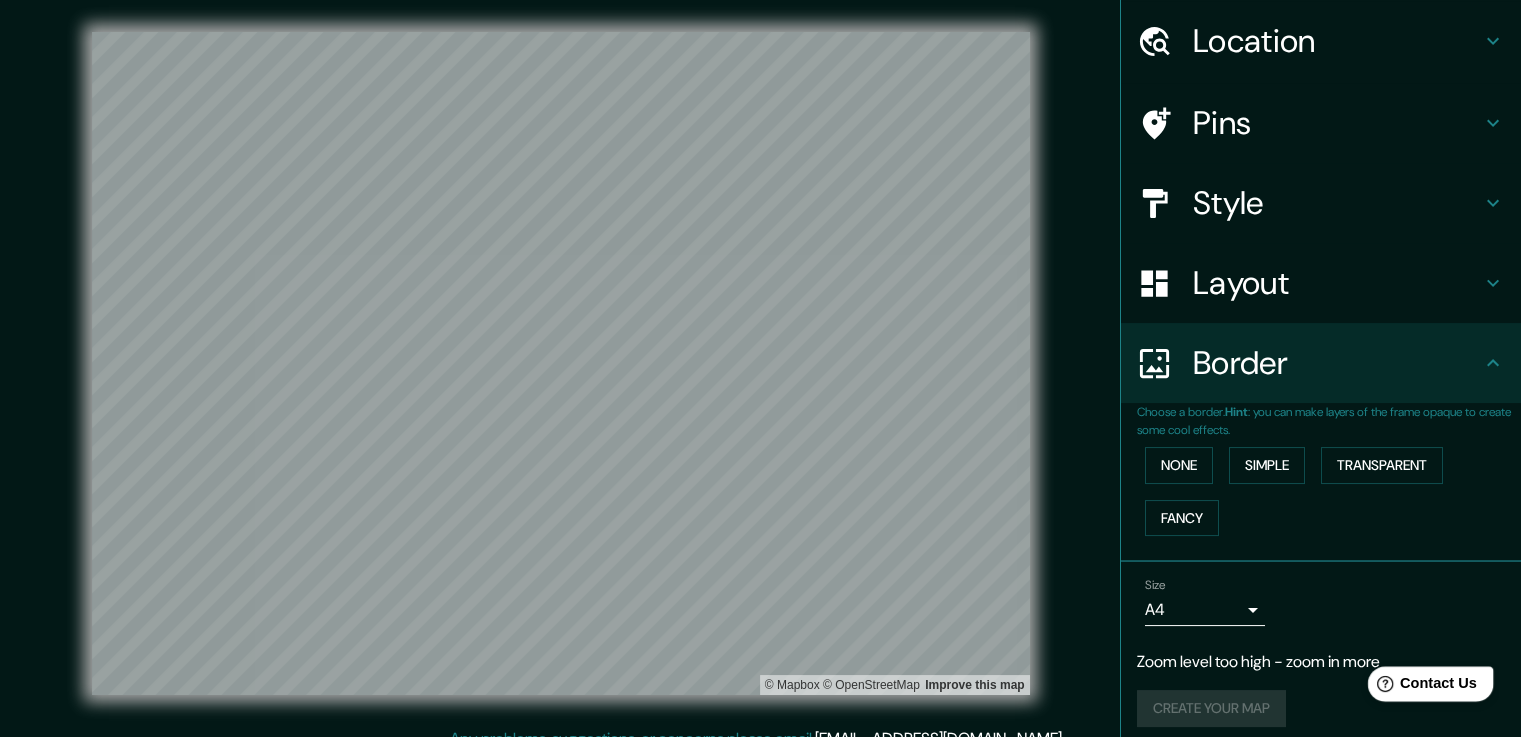 scroll, scrollTop: 75, scrollLeft: 0, axis: vertical 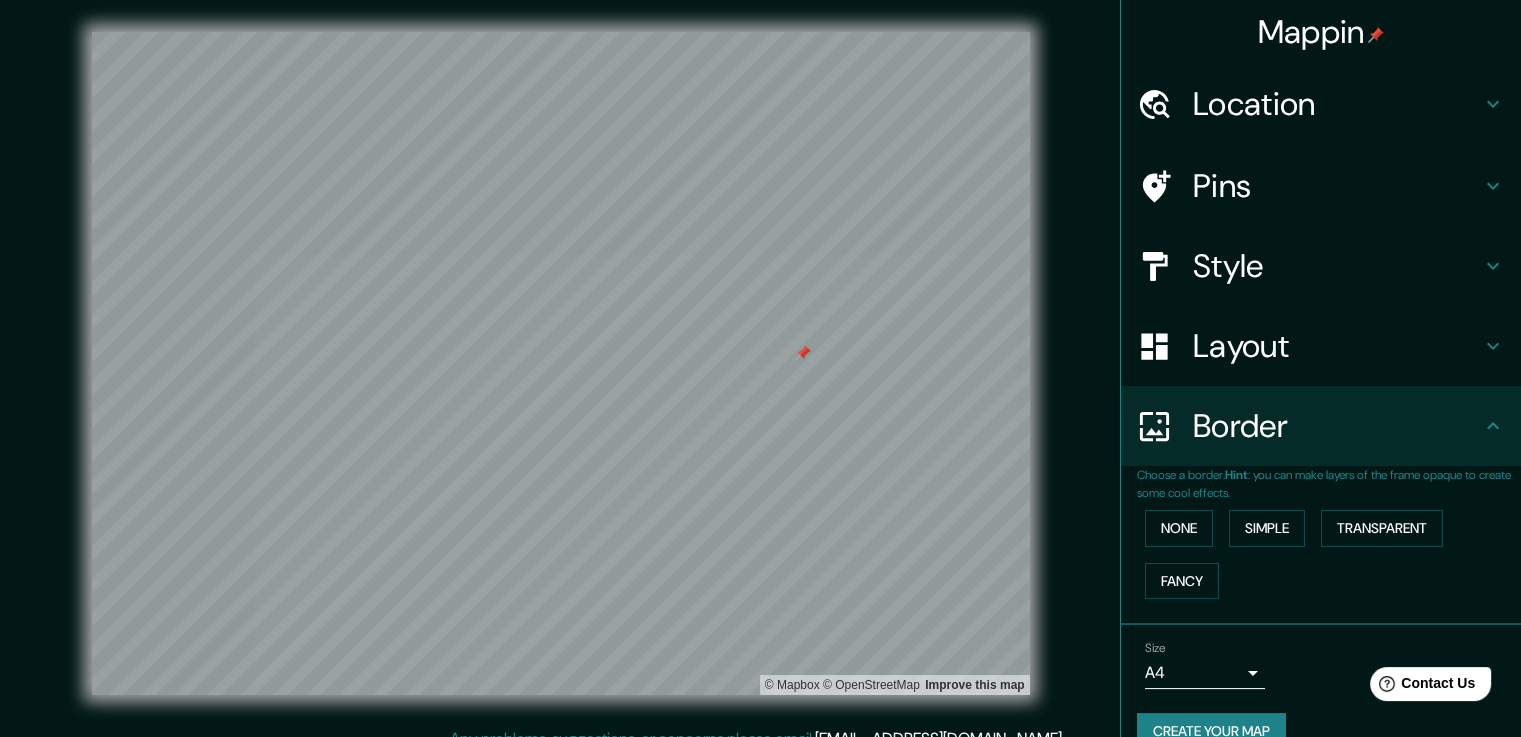 click on "Border" at bounding box center (1337, 426) 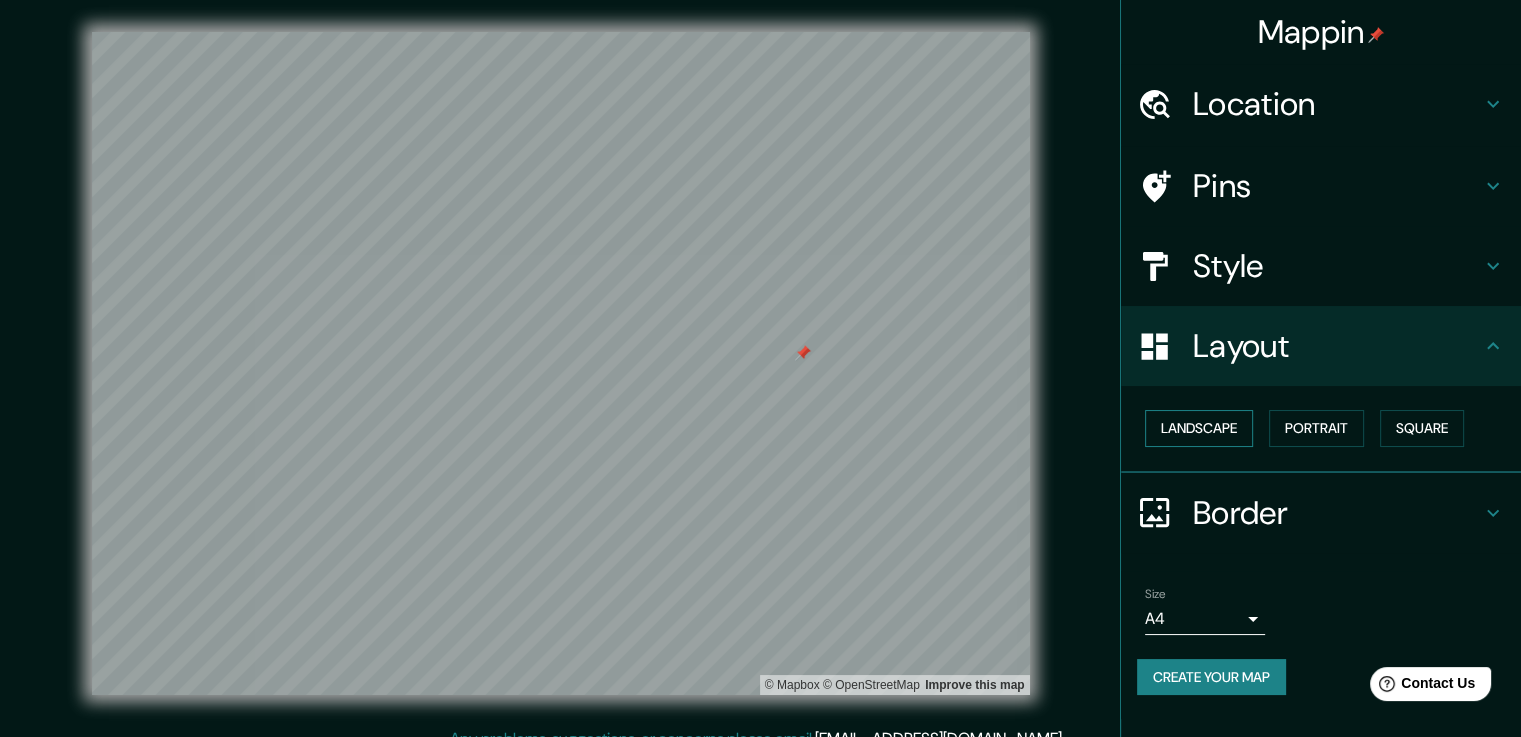 click on "Landscape" at bounding box center (1199, 428) 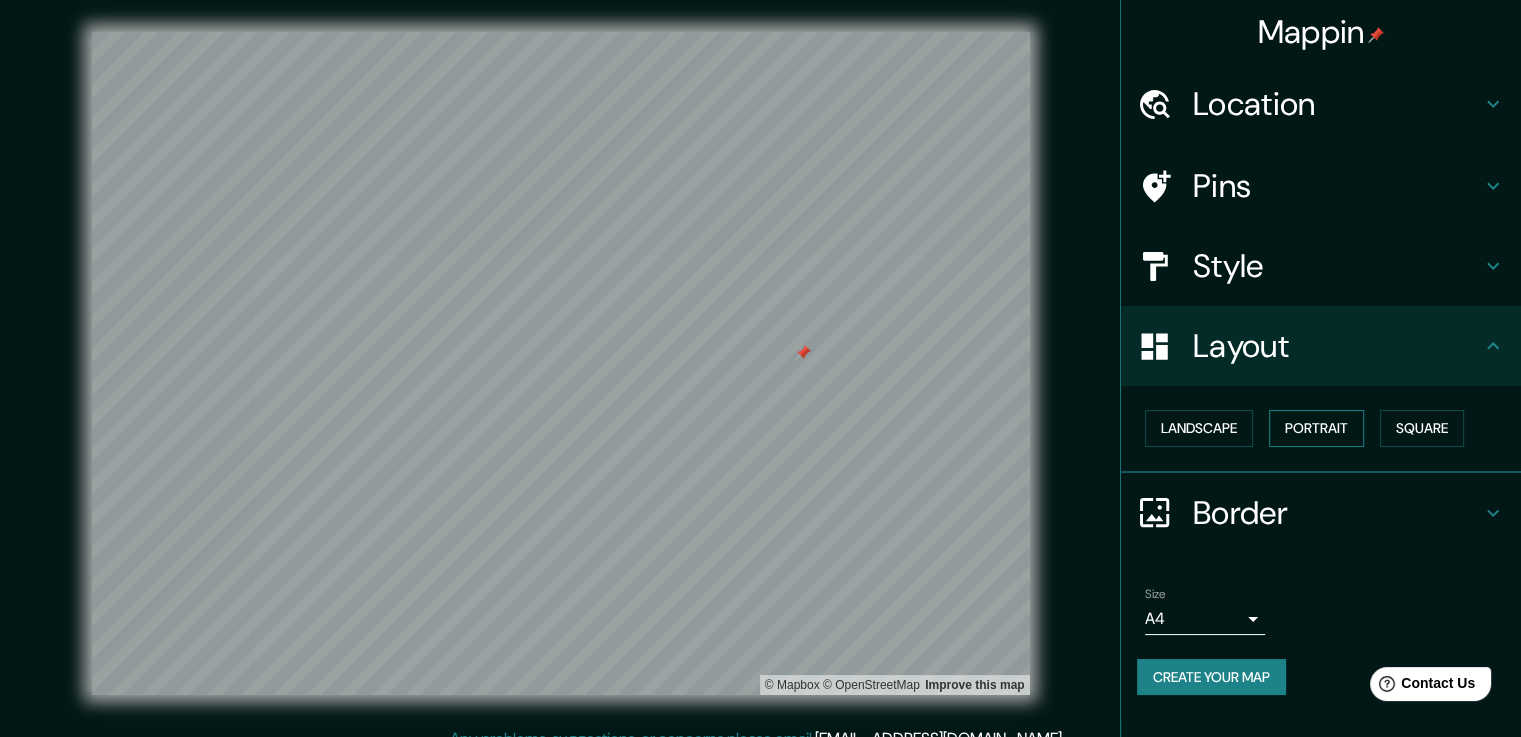 click on "Portrait" at bounding box center [1316, 428] 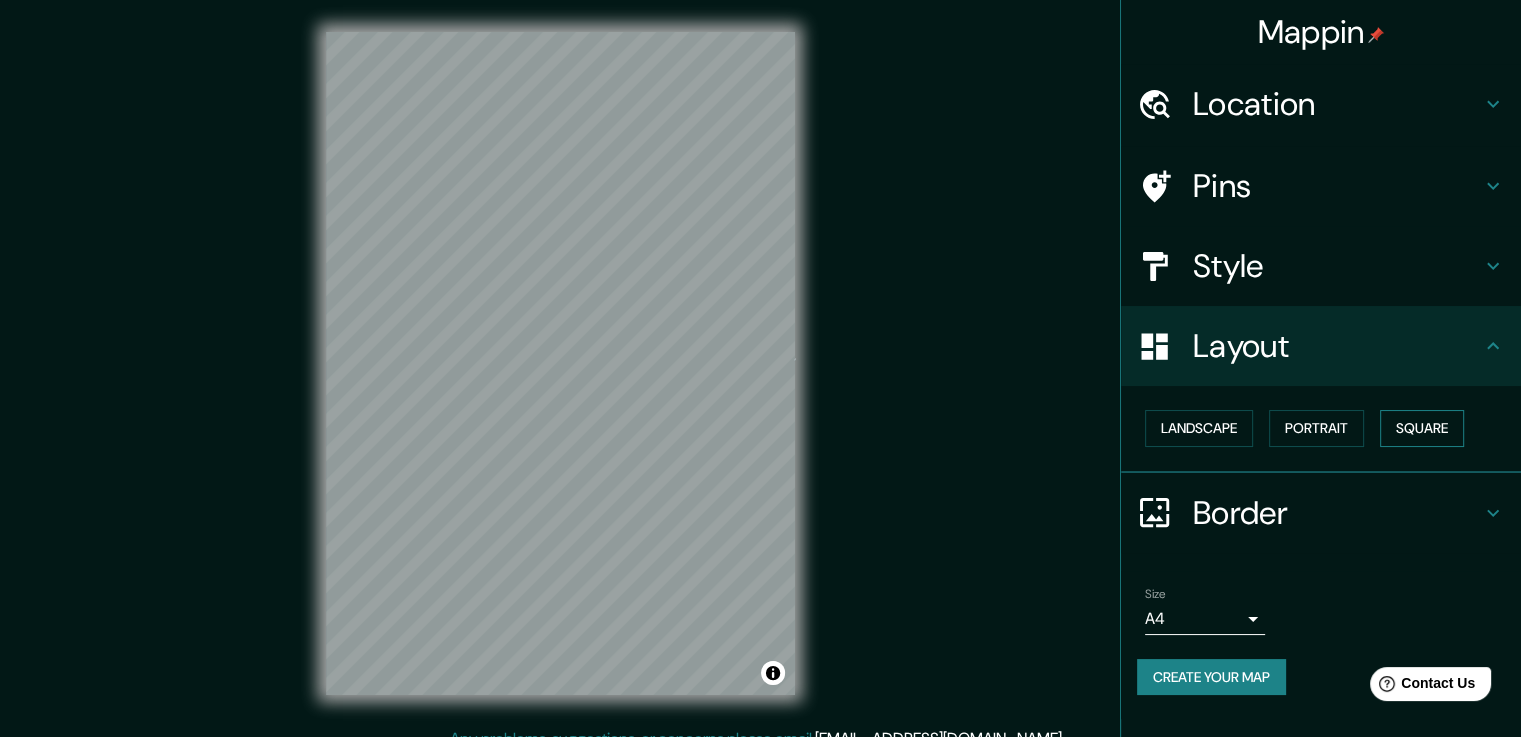 click on "Square" at bounding box center [1422, 428] 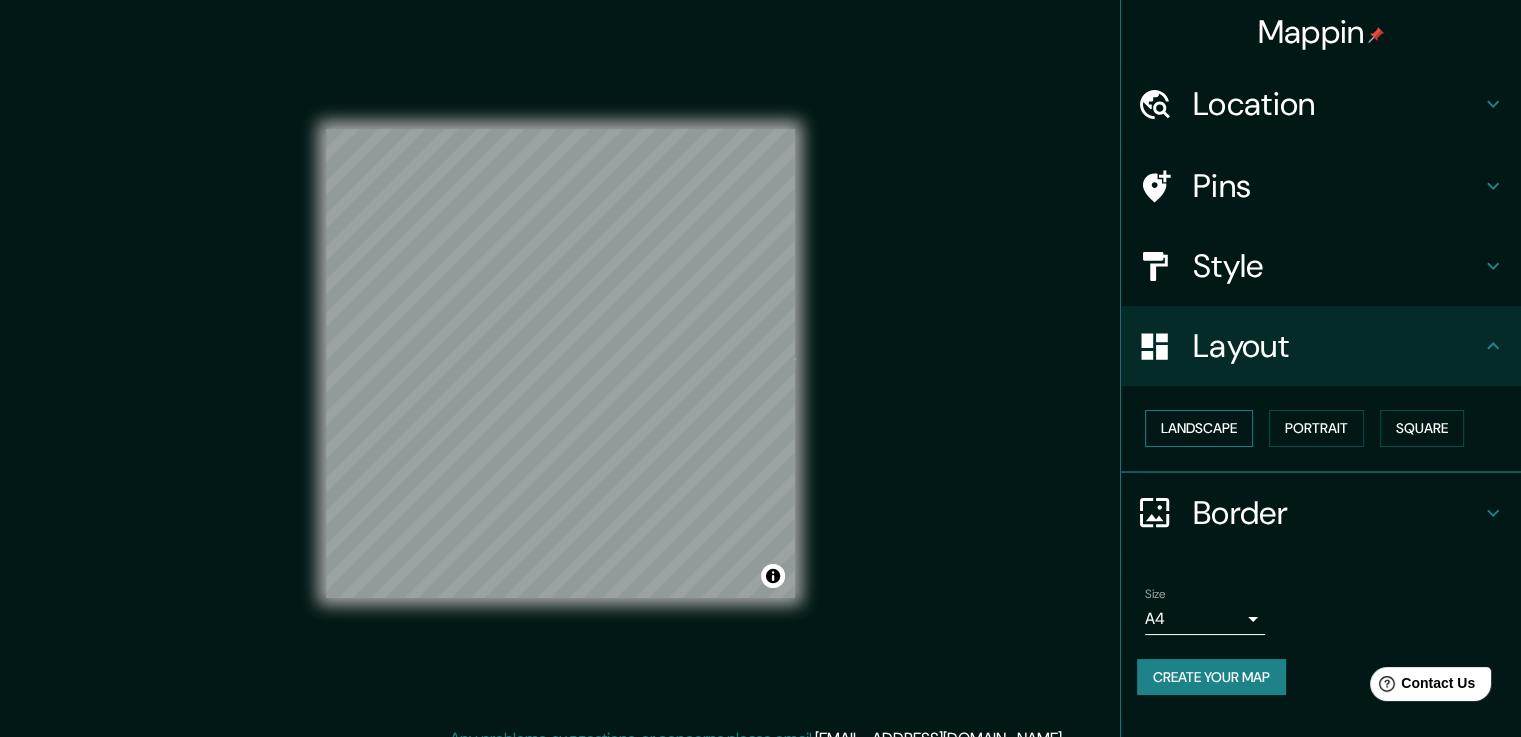 click on "Landscape" at bounding box center (1199, 428) 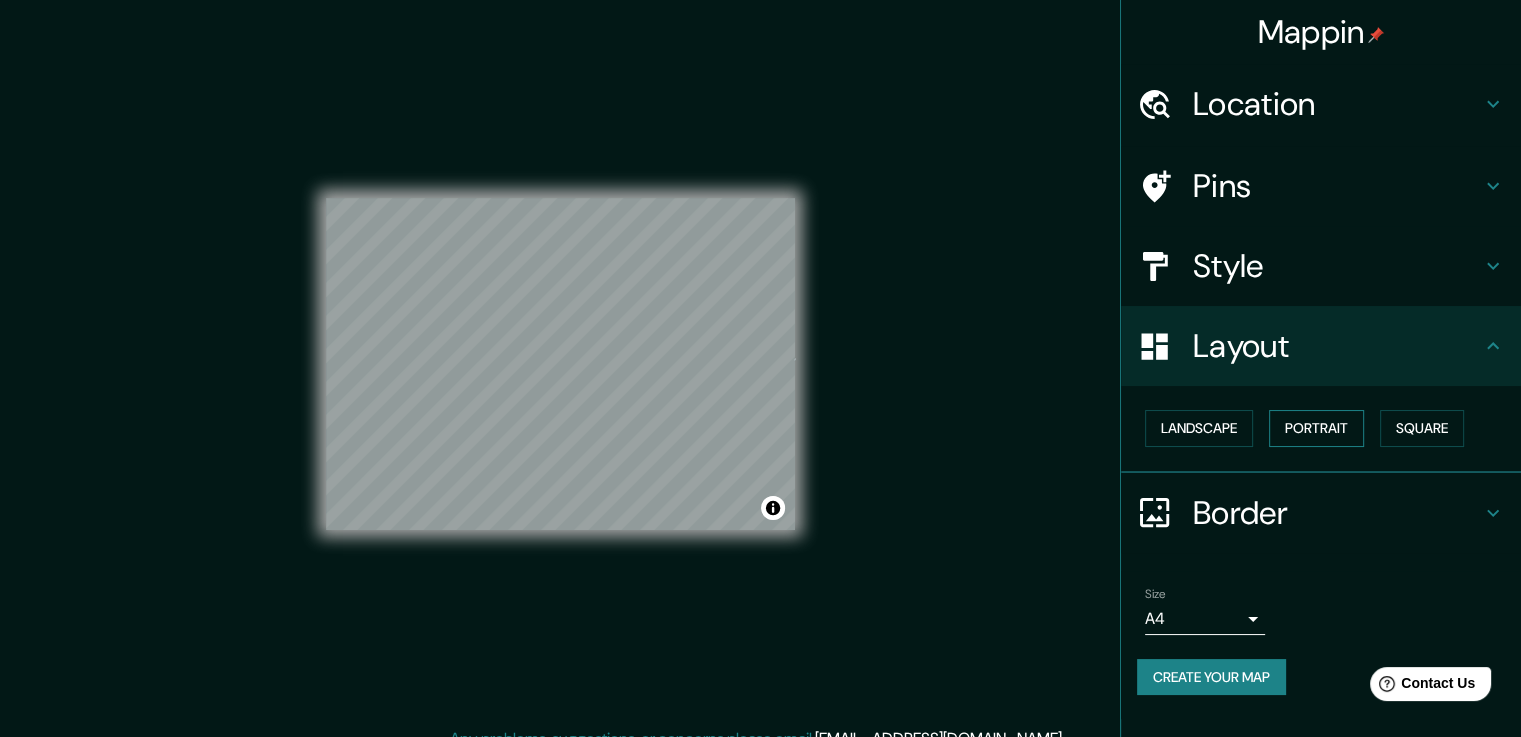 click on "Portrait" at bounding box center [1316, 428] 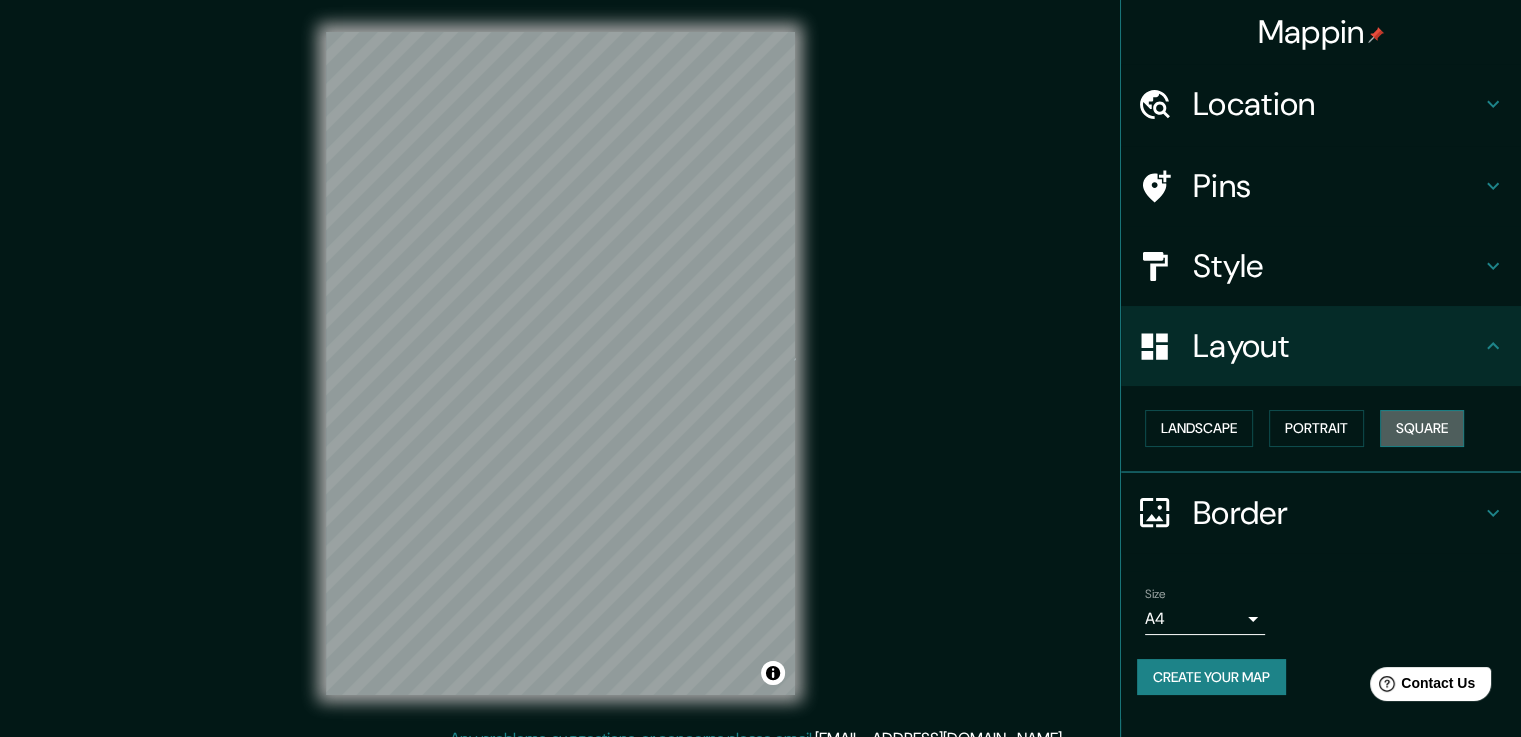 click on "Square" at bounding box center (1422, 428) 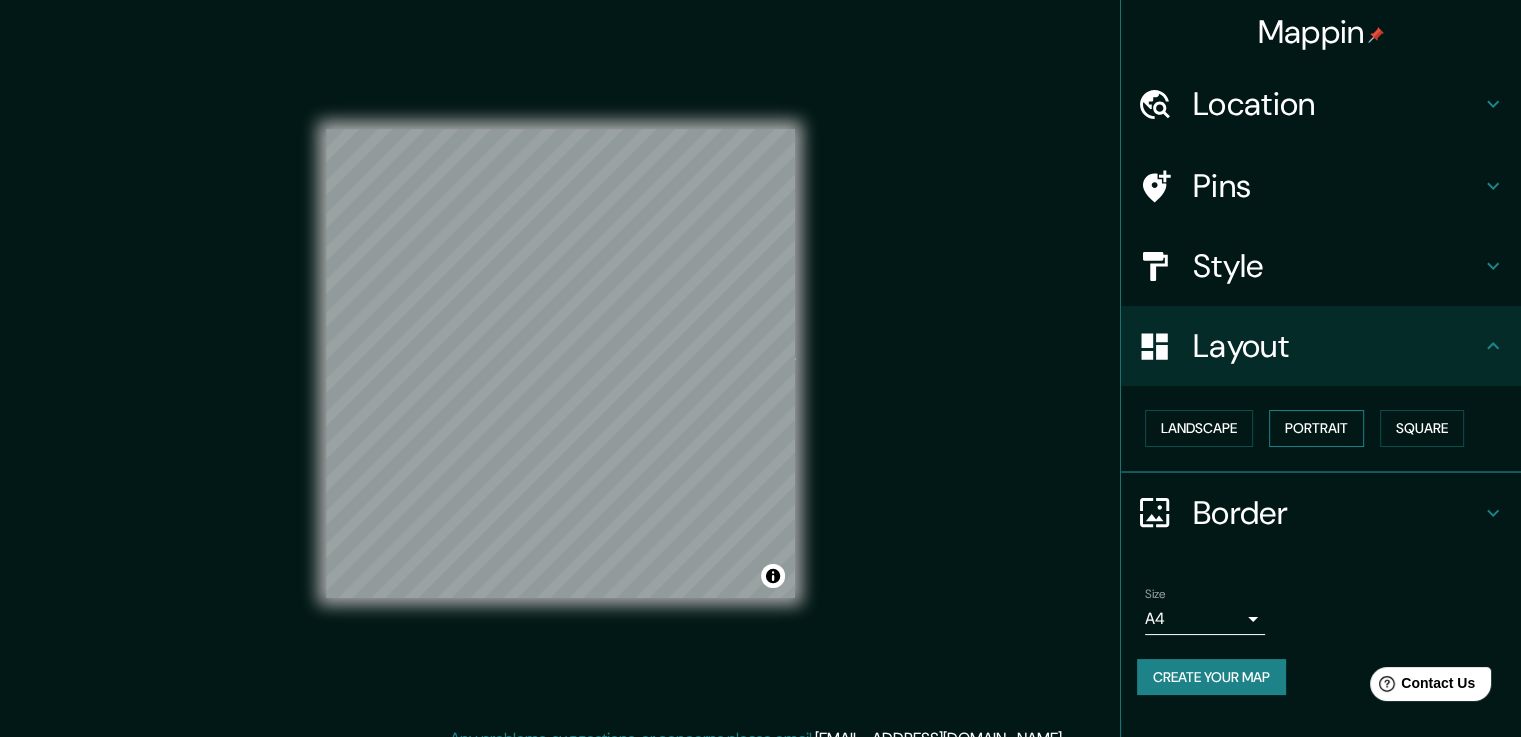 click on "Portrait" at bounding box center [1316, 428] 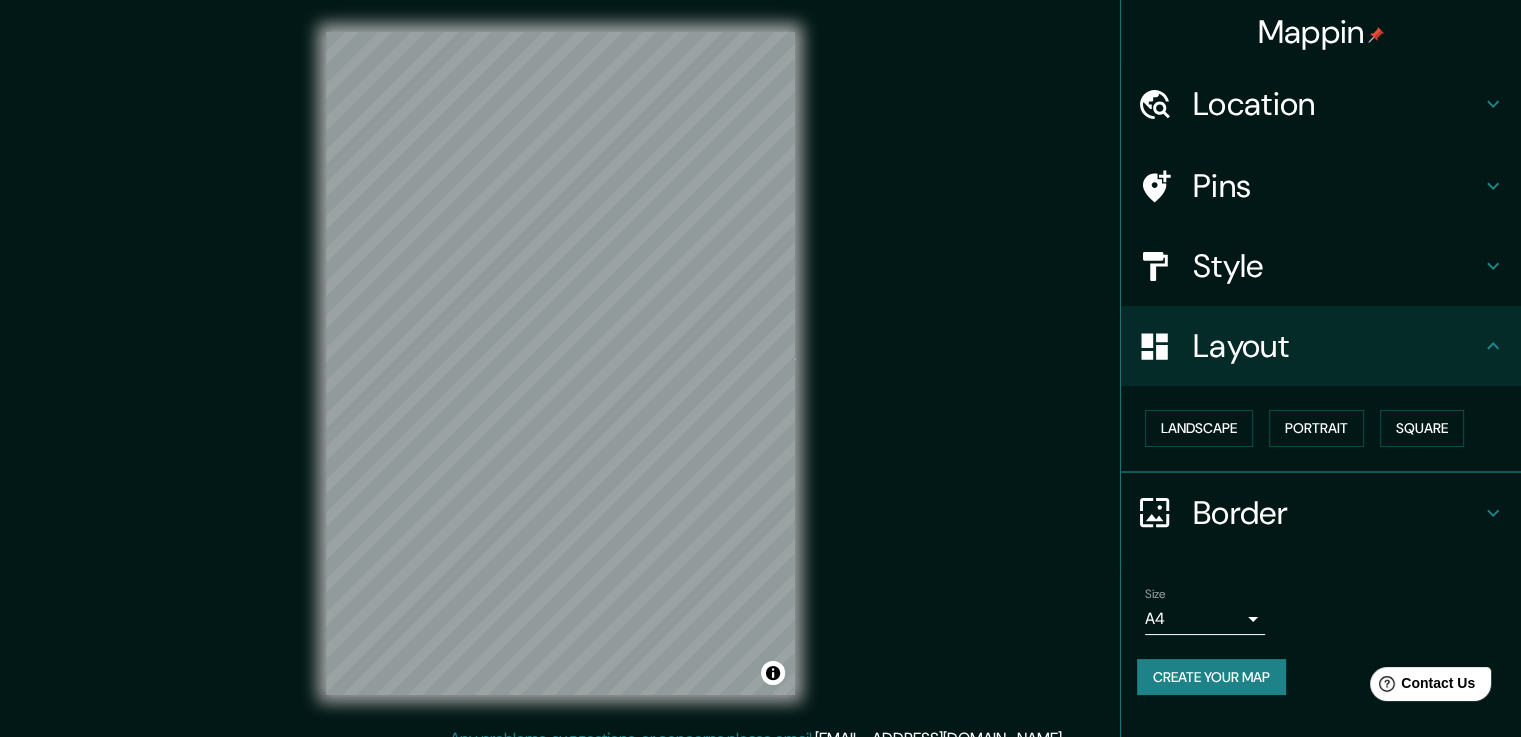 type 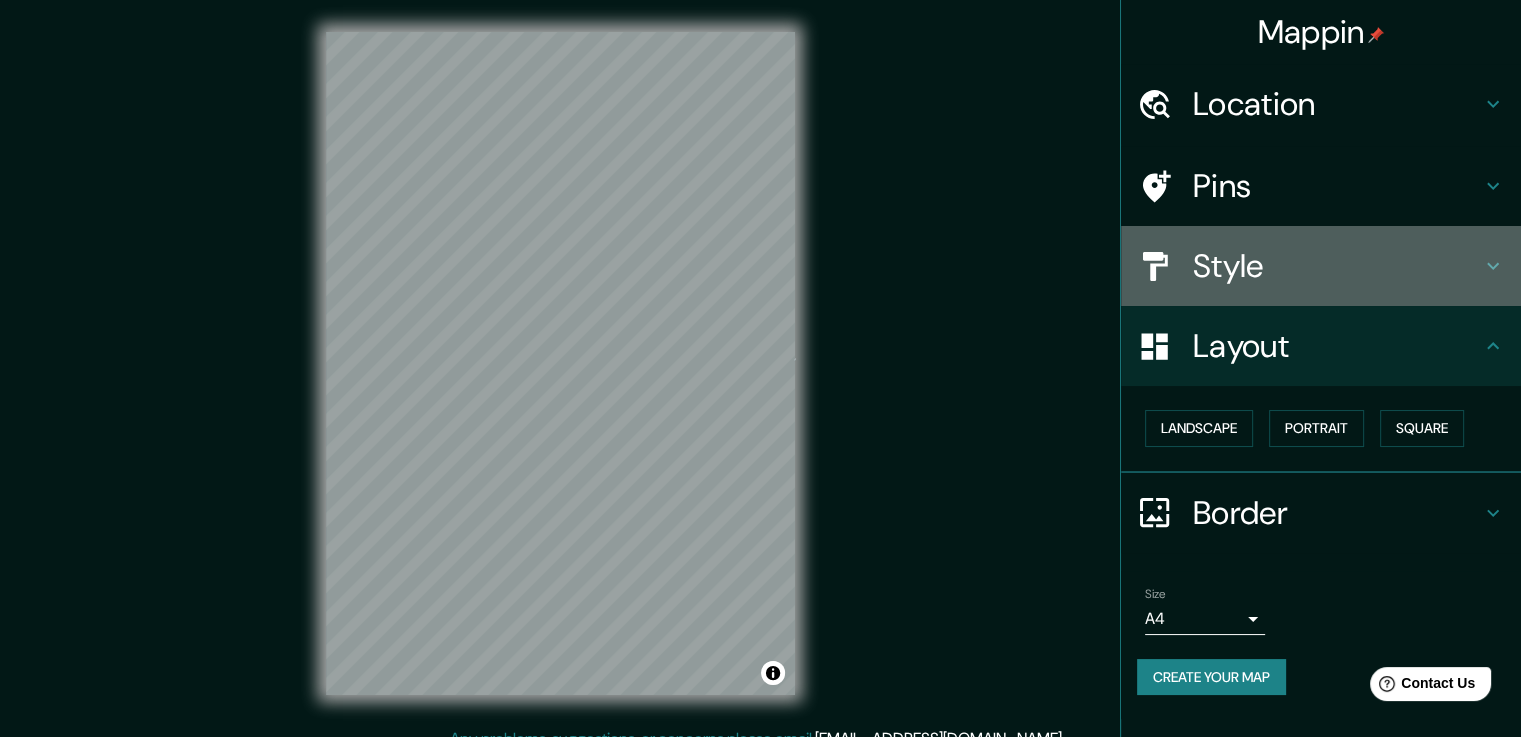 click on "Style" at bounding box center (1321, 266) 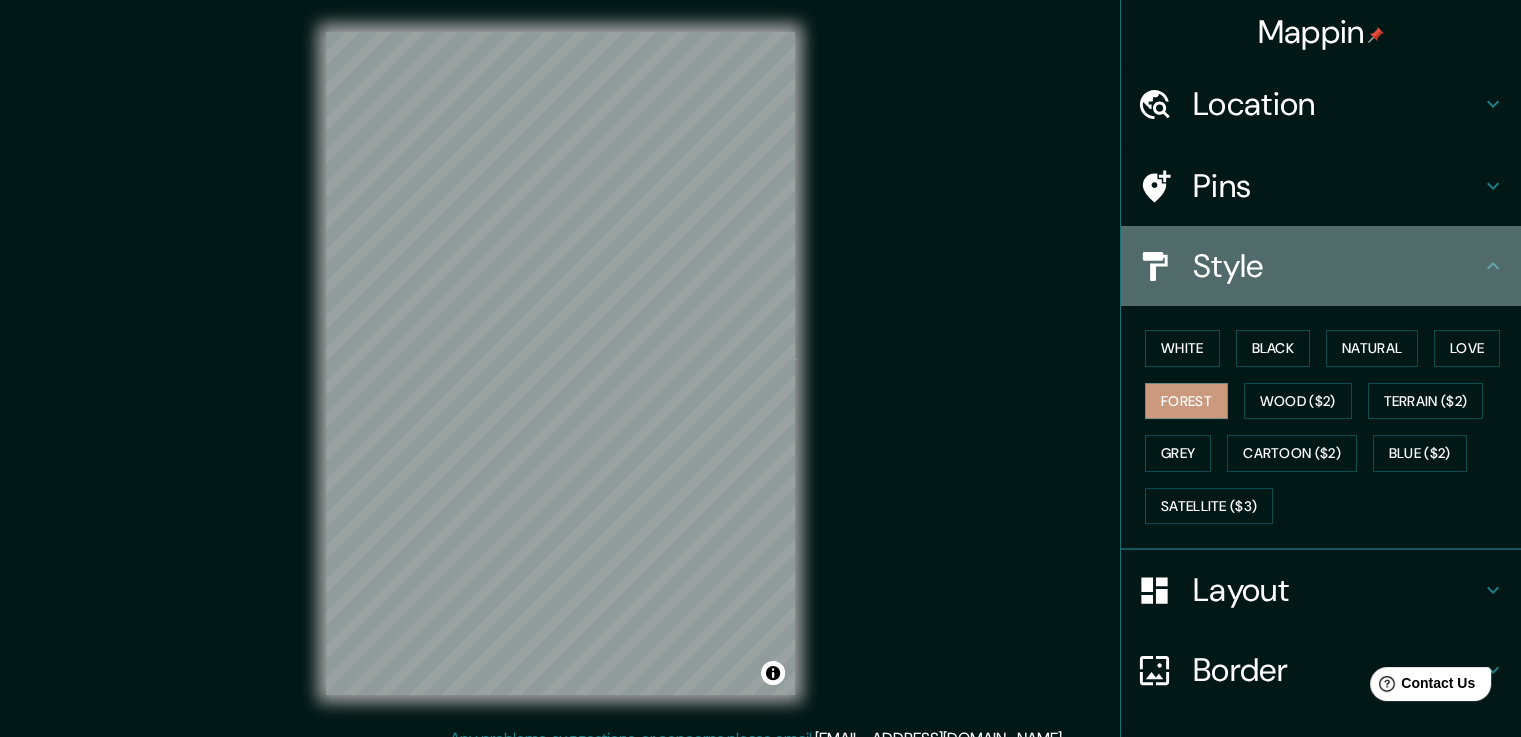 click on "Style" at bounding box center (1337, 266) 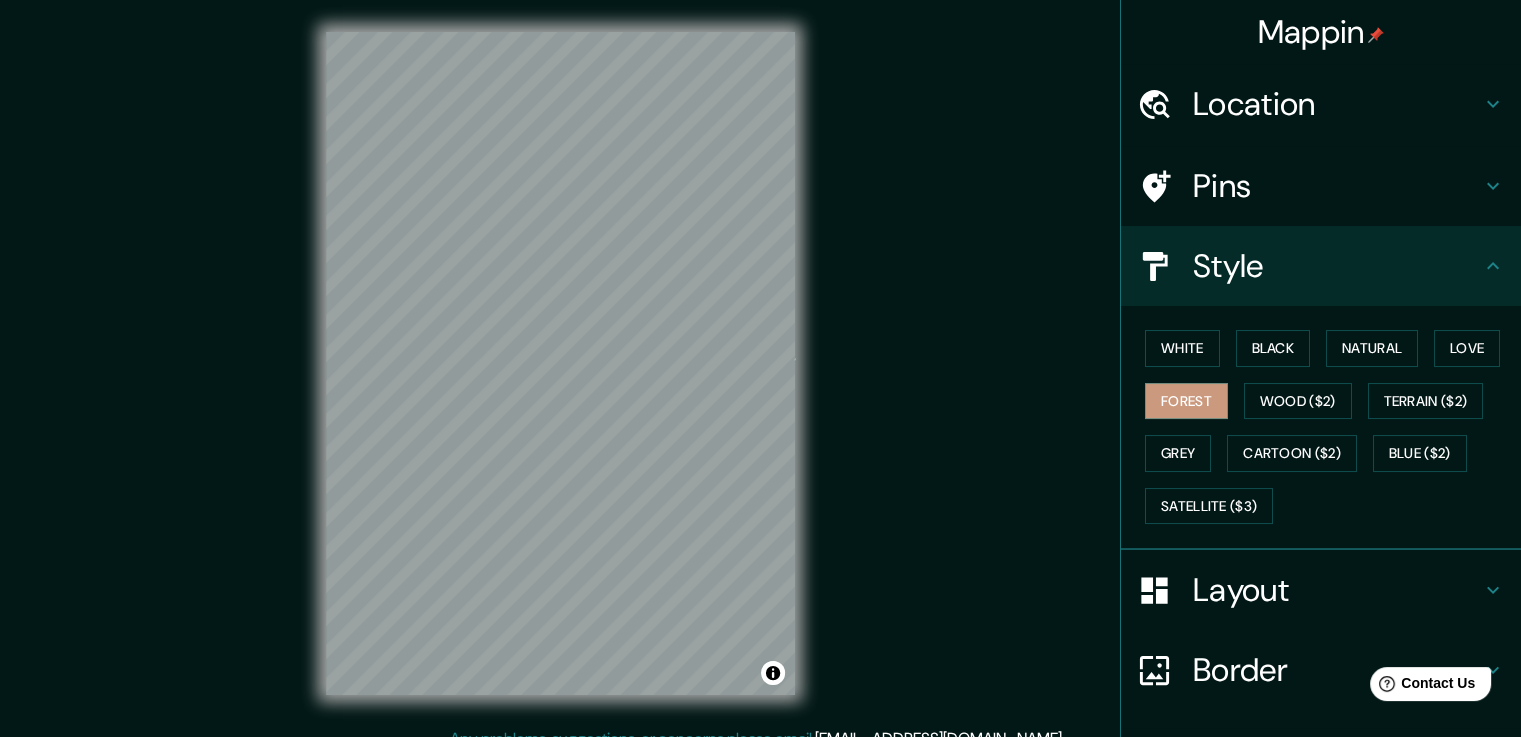 click on "Style" at bounding box center (1337, 266) 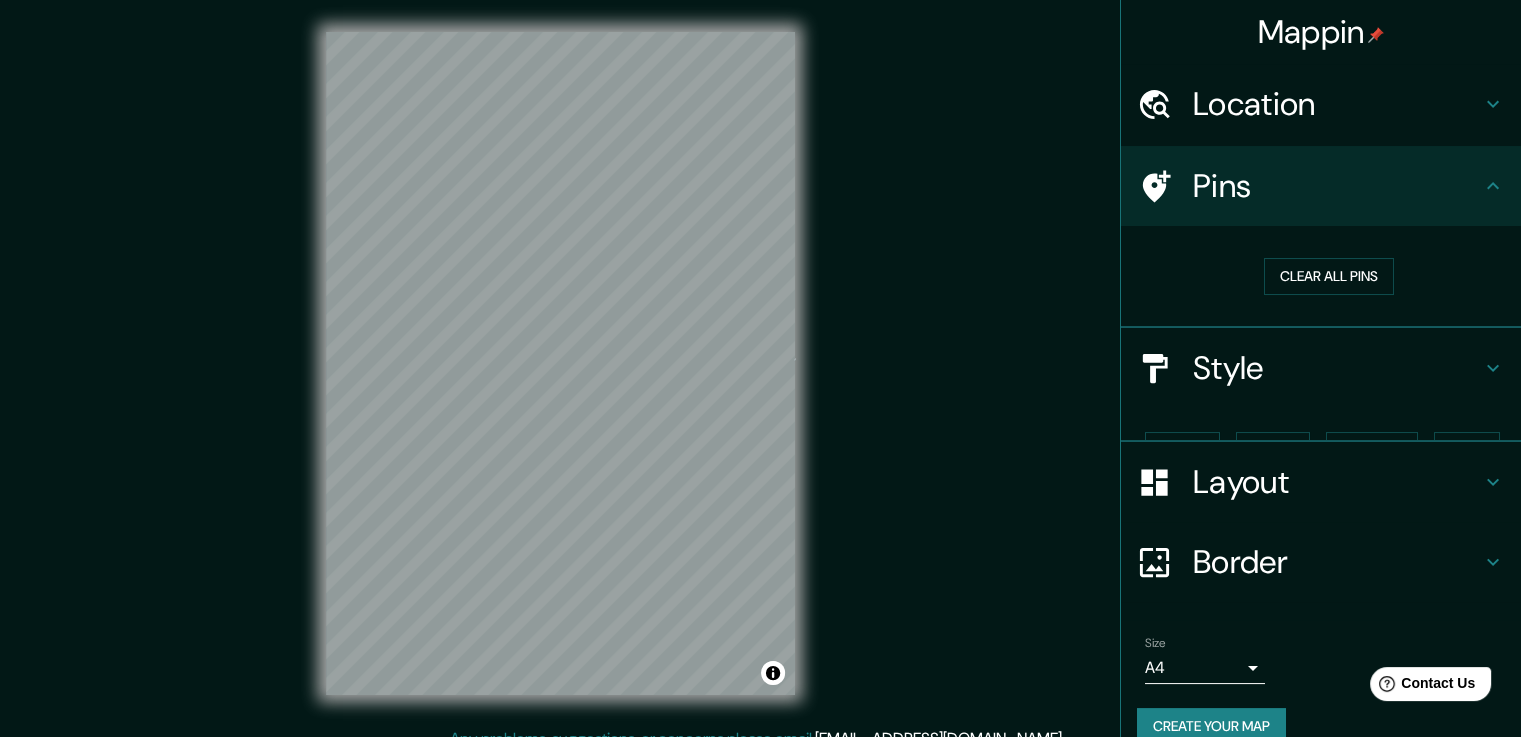click 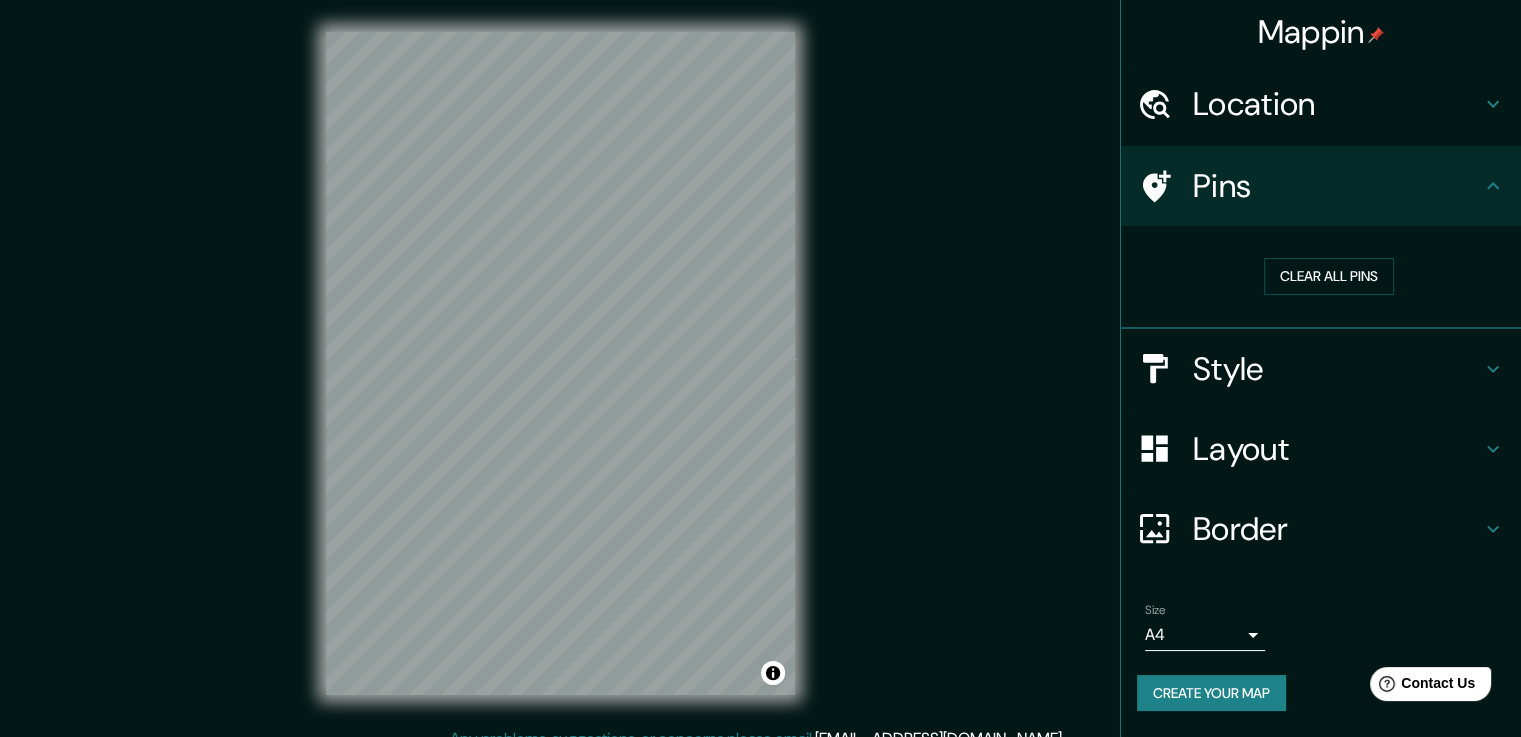click on "Layout" at bounding box center [1337, 449] 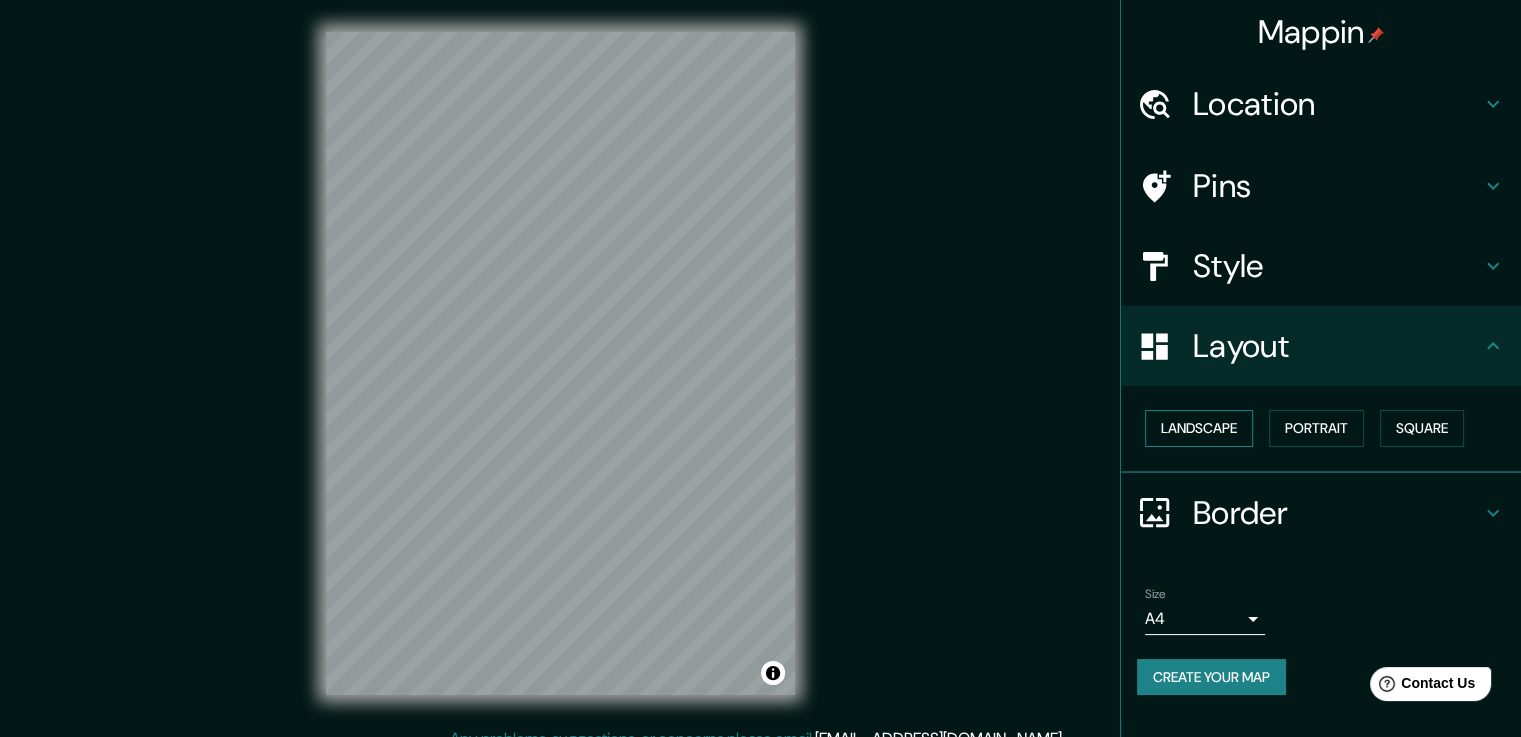 click on "Landscape" at bounding box center [1199, 428] 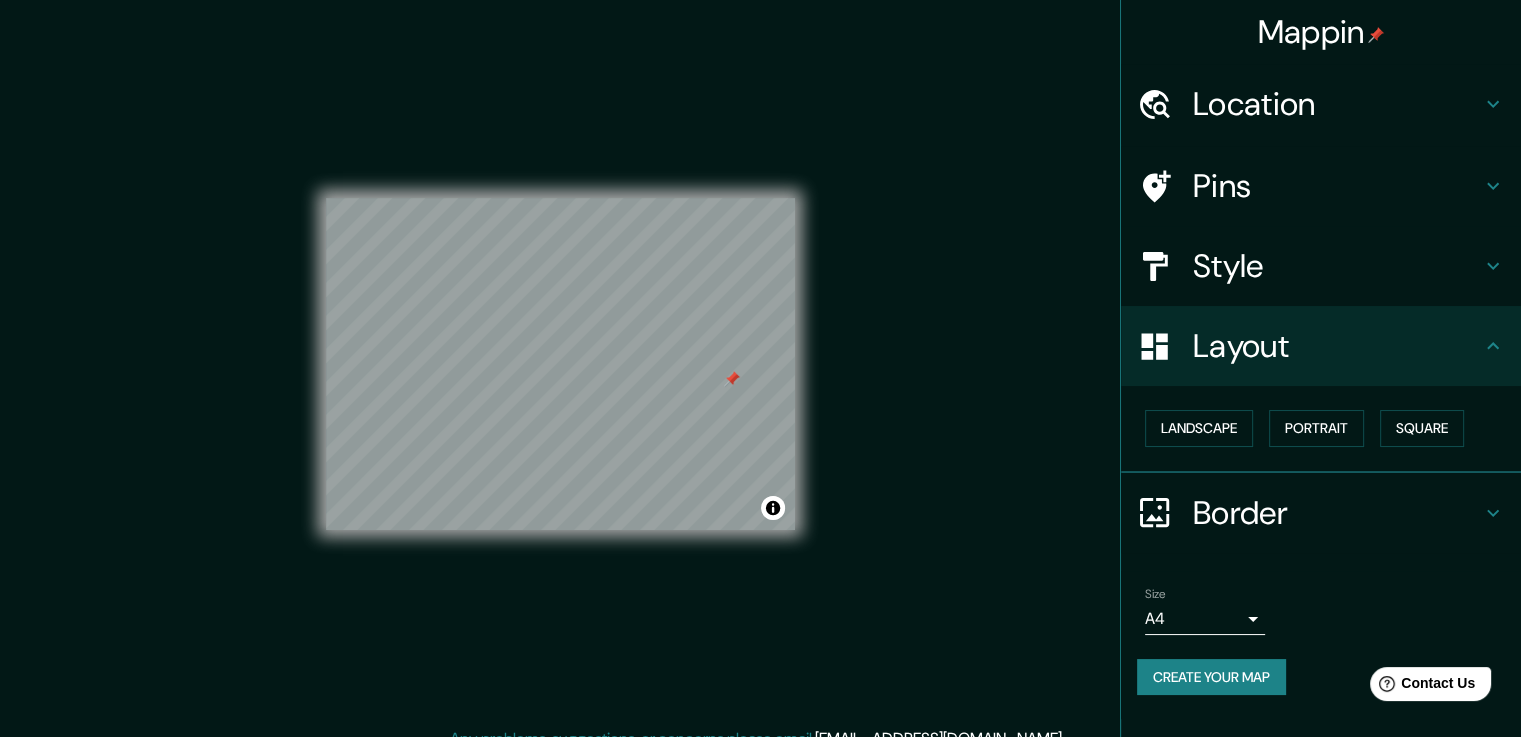 click on "Create your map" at bounding box center [1211, 677] 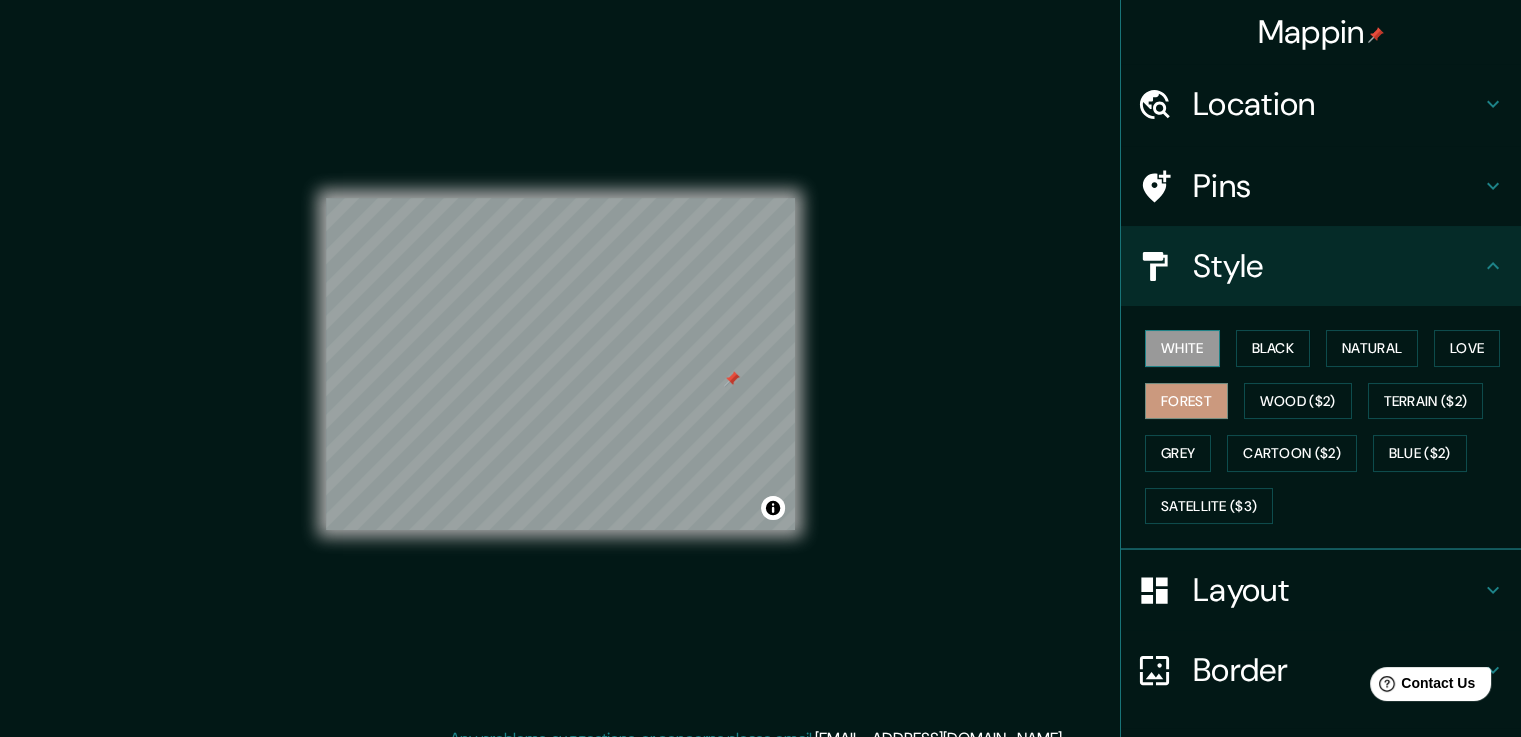 click on "White" at bounding box center [1182, 348] 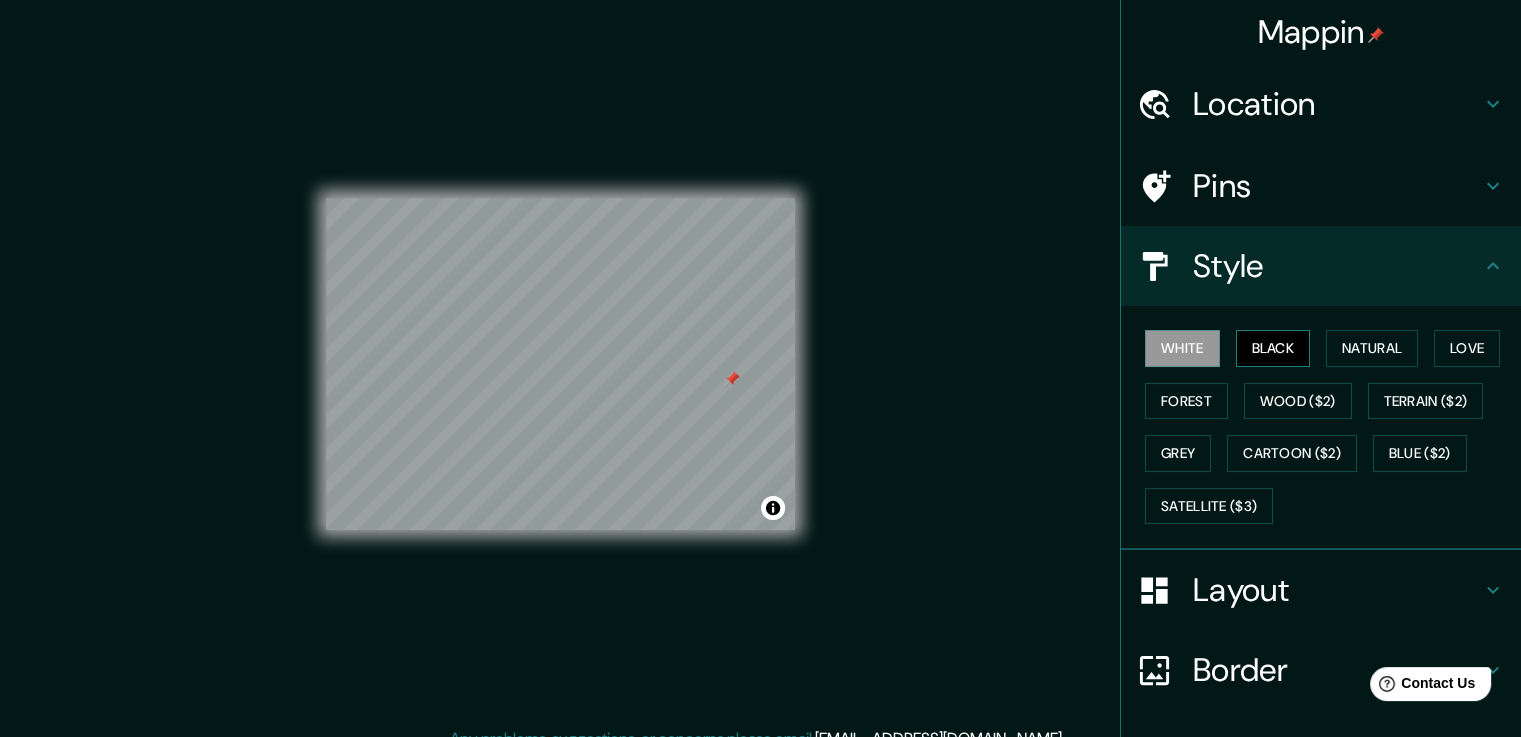 click on "Black" at bounding box center (1273, 348) 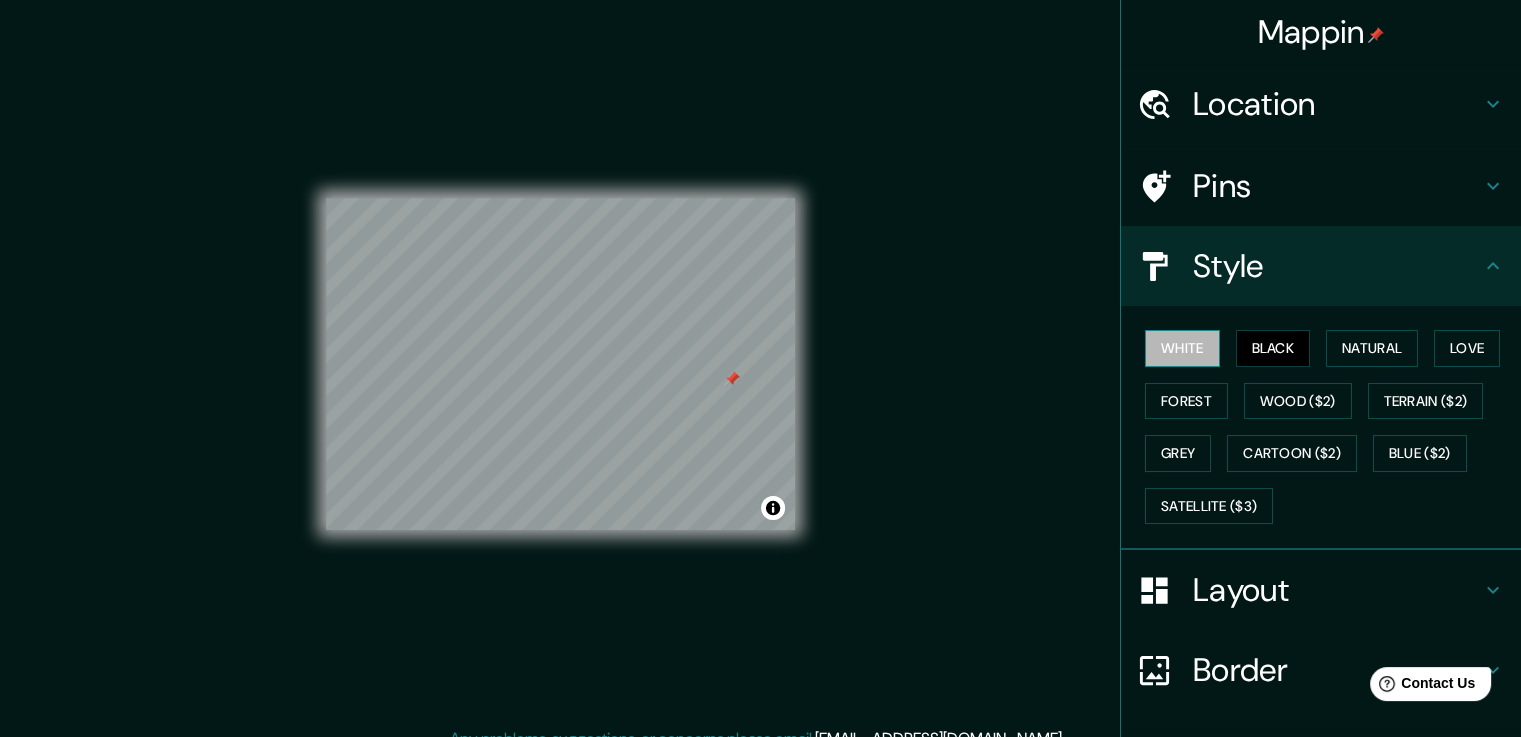 click on "White" at bounding box center (1182, 348) 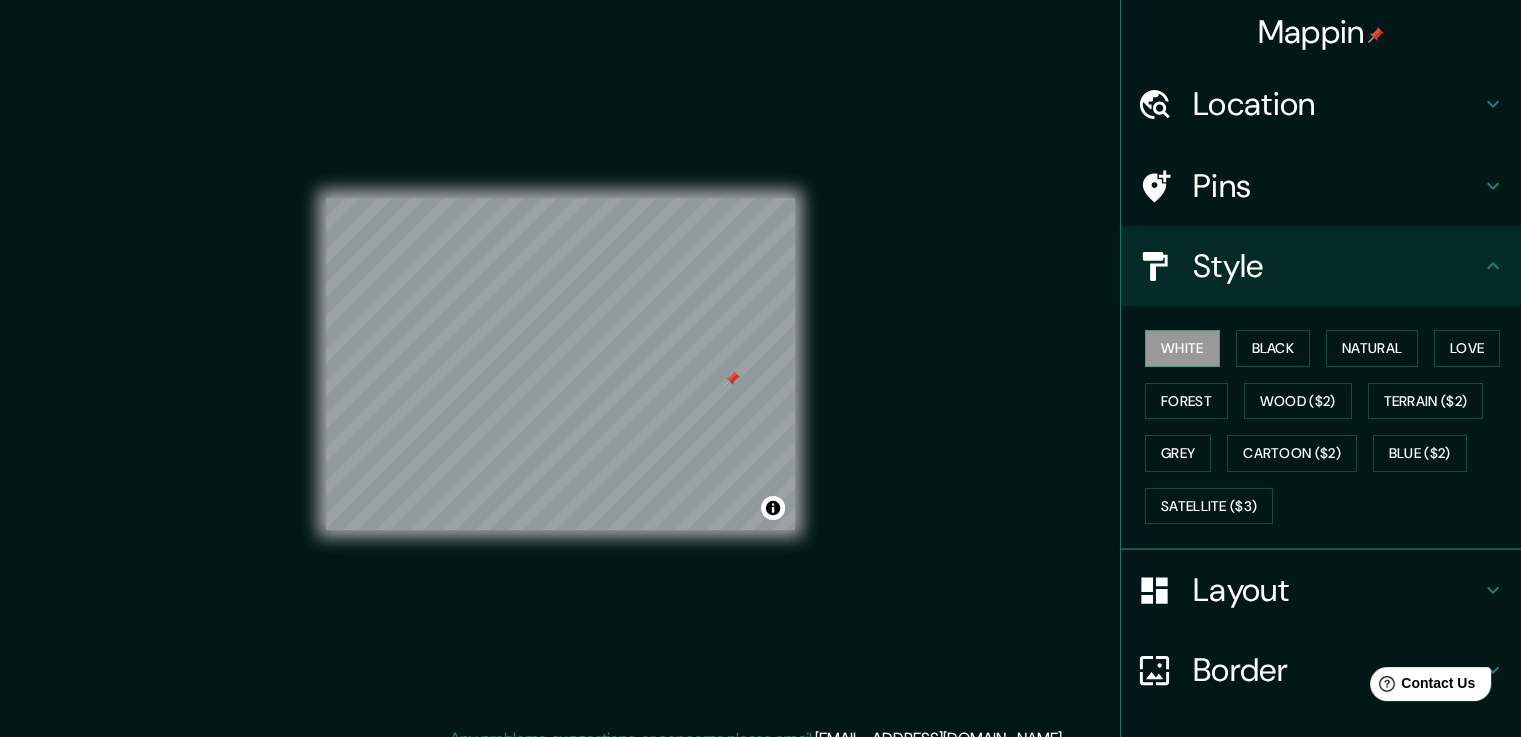 drag, startPoint x: 731, startPoint y: 543, endPoint x: 873, endPoint y: 304, distance: 278.0018 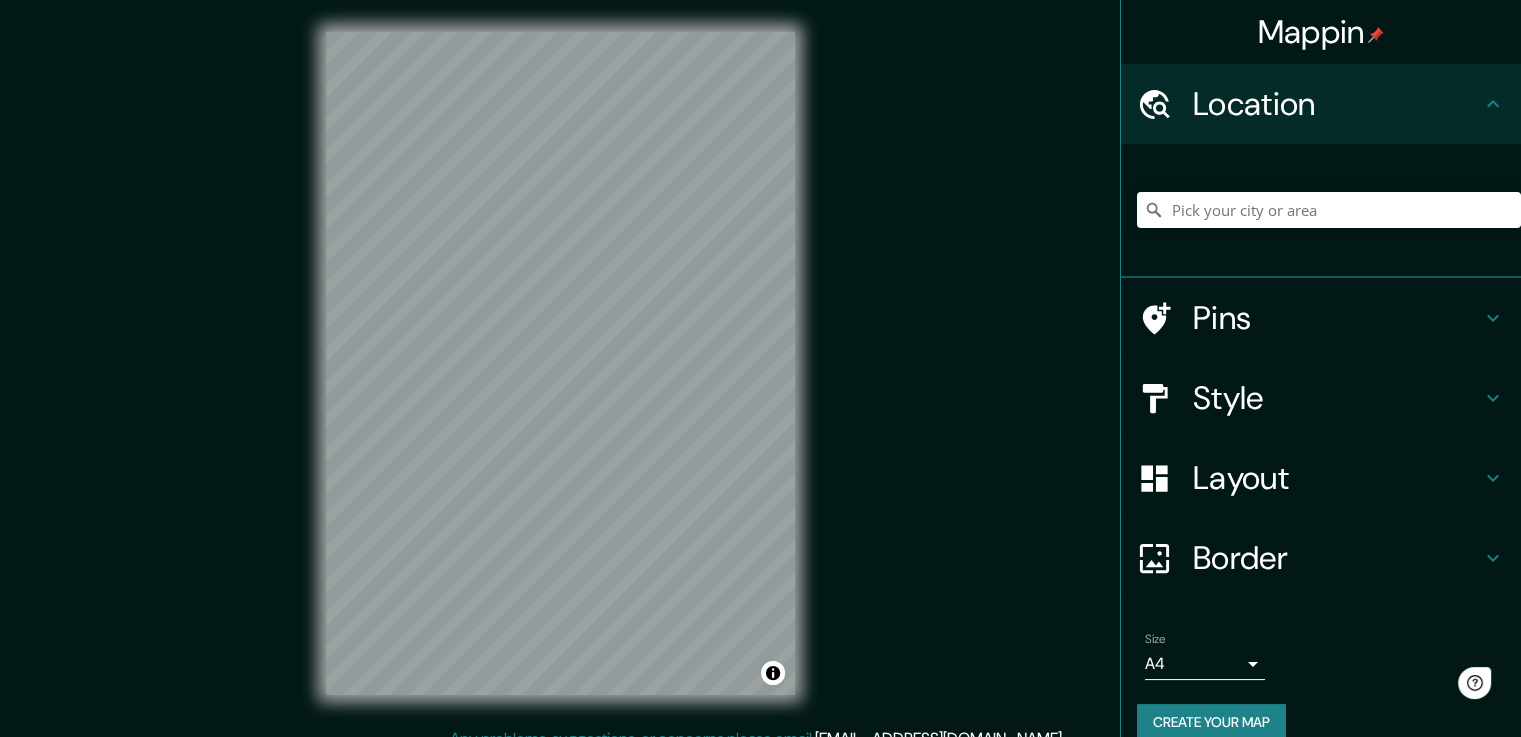 scroll, scrollTop: 0, scrollLeft: 0, axis: both 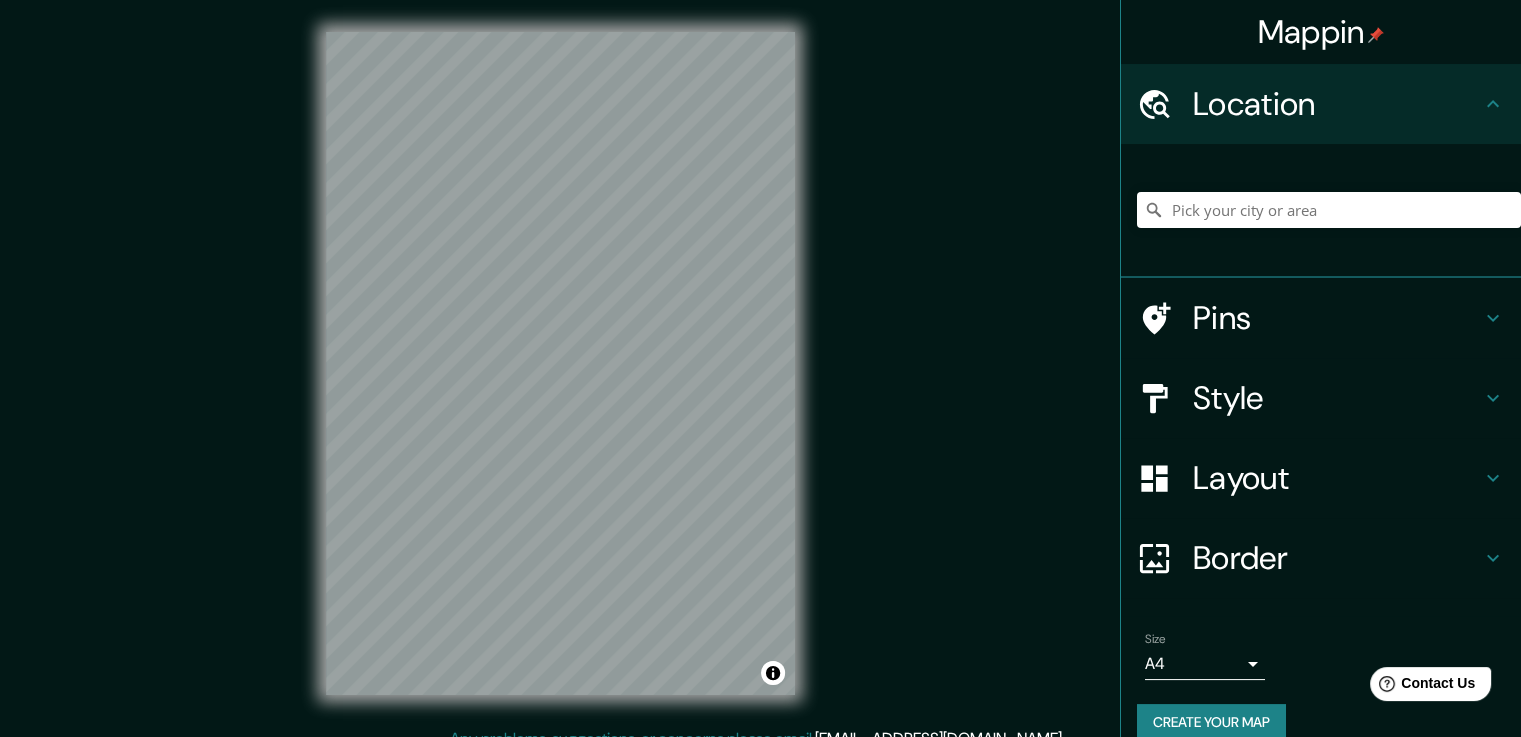 click on "Layout" at bounding box center (1321, 478) 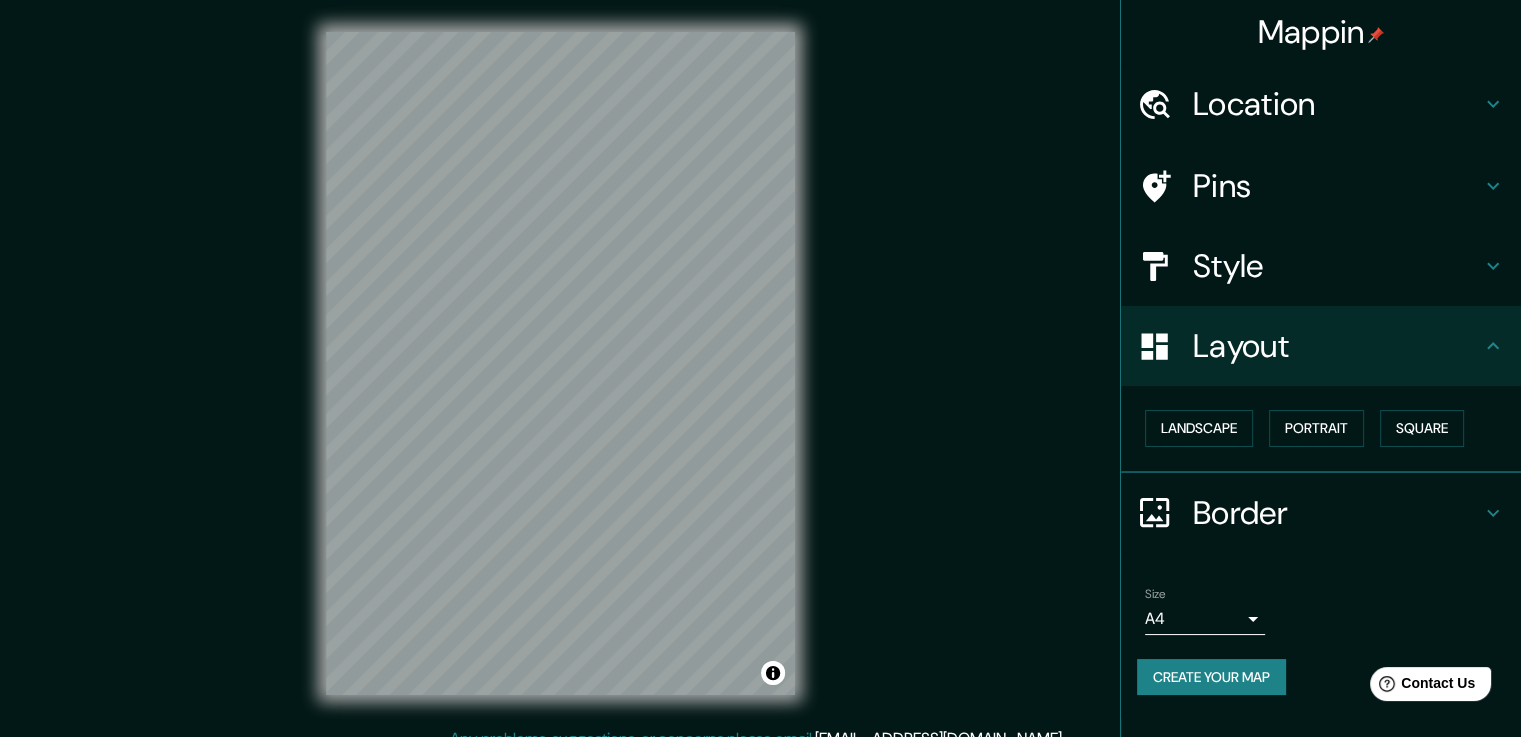 click on "Landscape [GEOGRAPHIC_DATA]" at bounding box center (1329, 428) 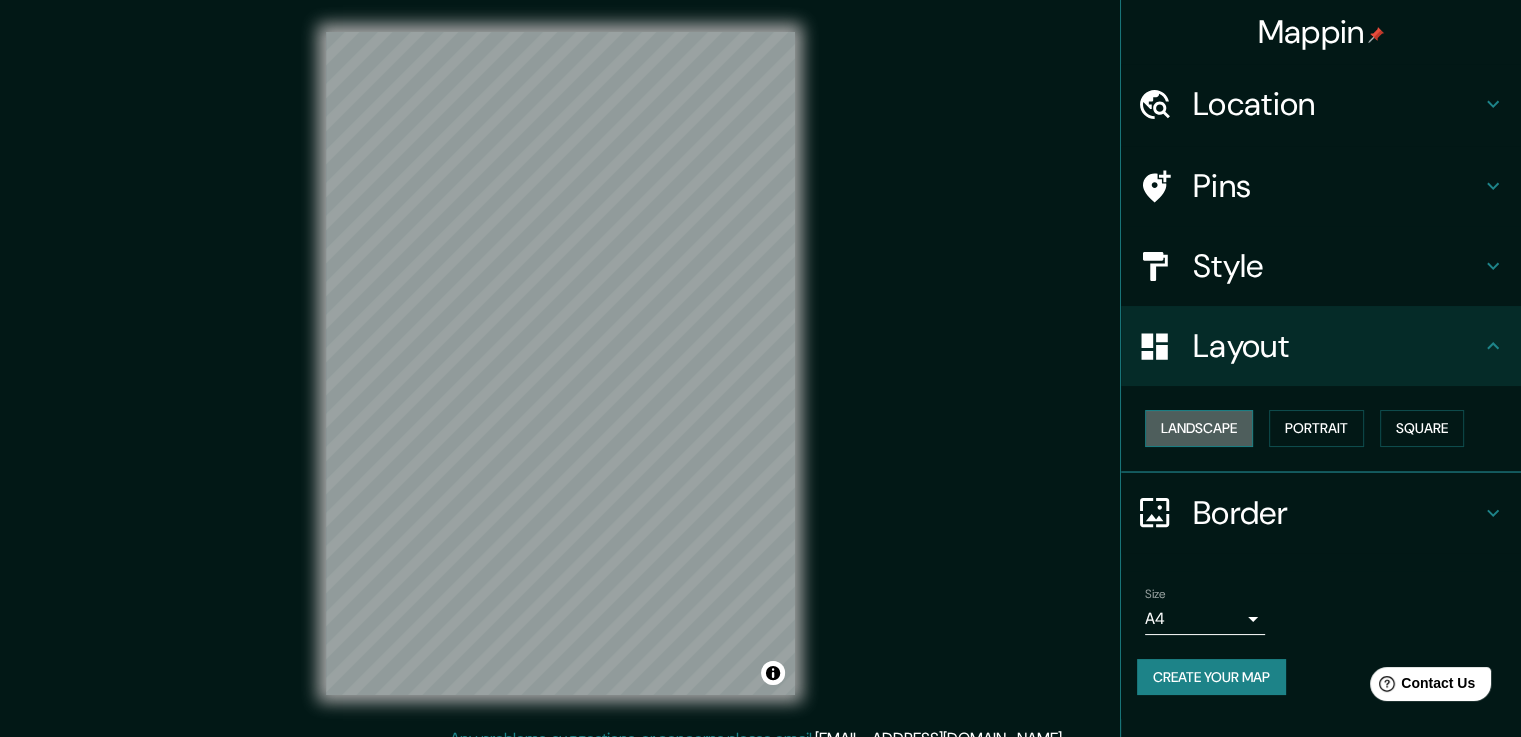 click on "Landscape" at bounding box center [1199, 428] 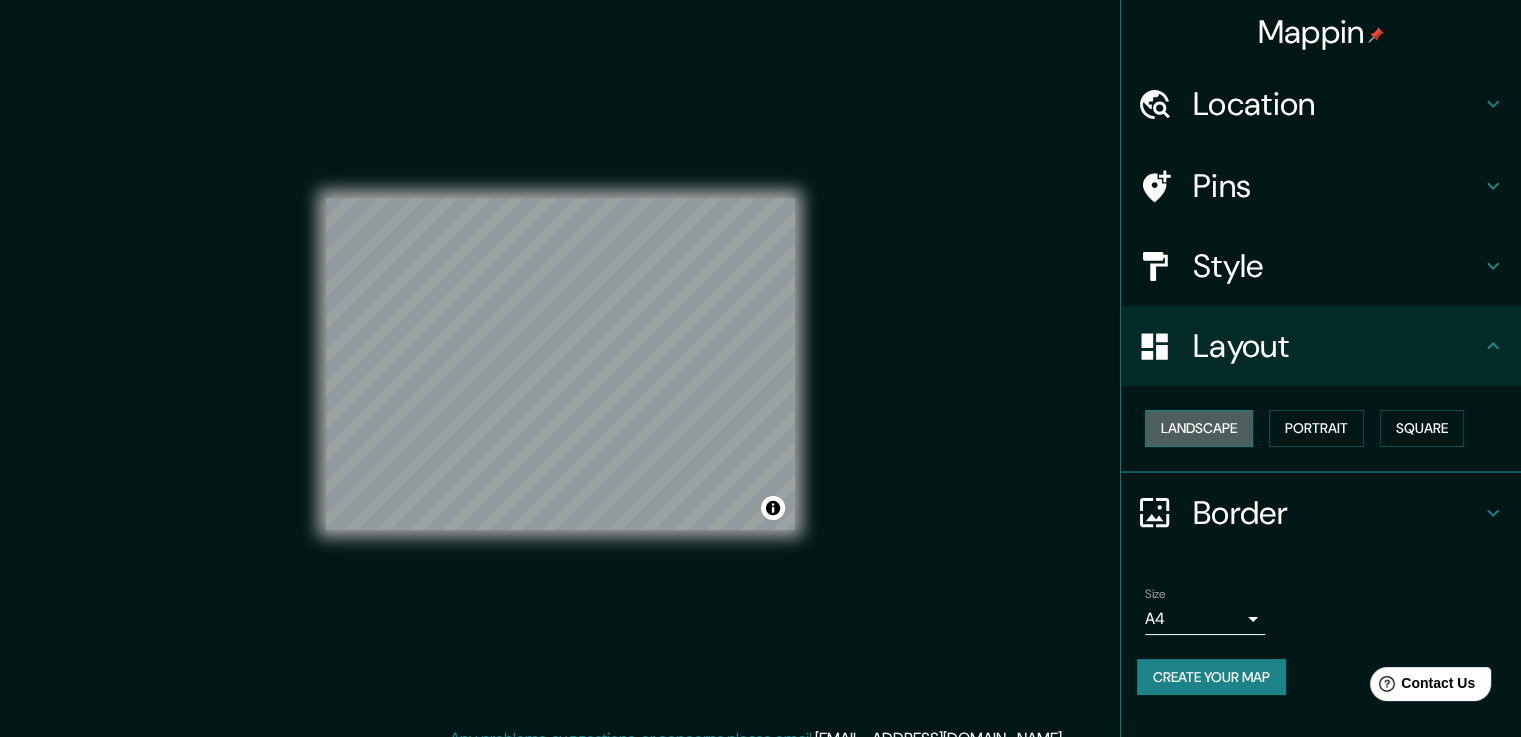 click on "Landscape" at bounding box center [1199, 428] 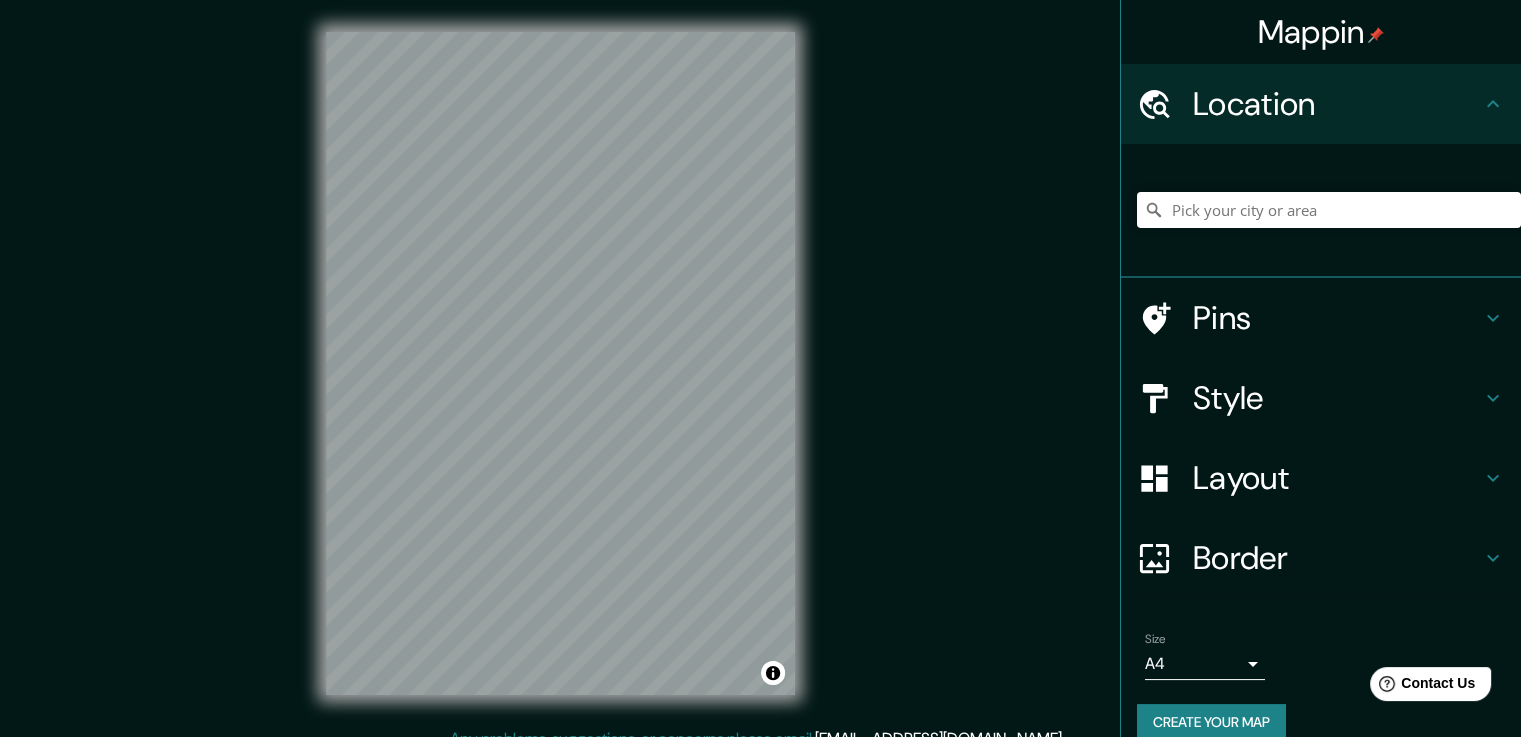 scroll, scrollTop: 0, scrollLeft: 0, axis: both 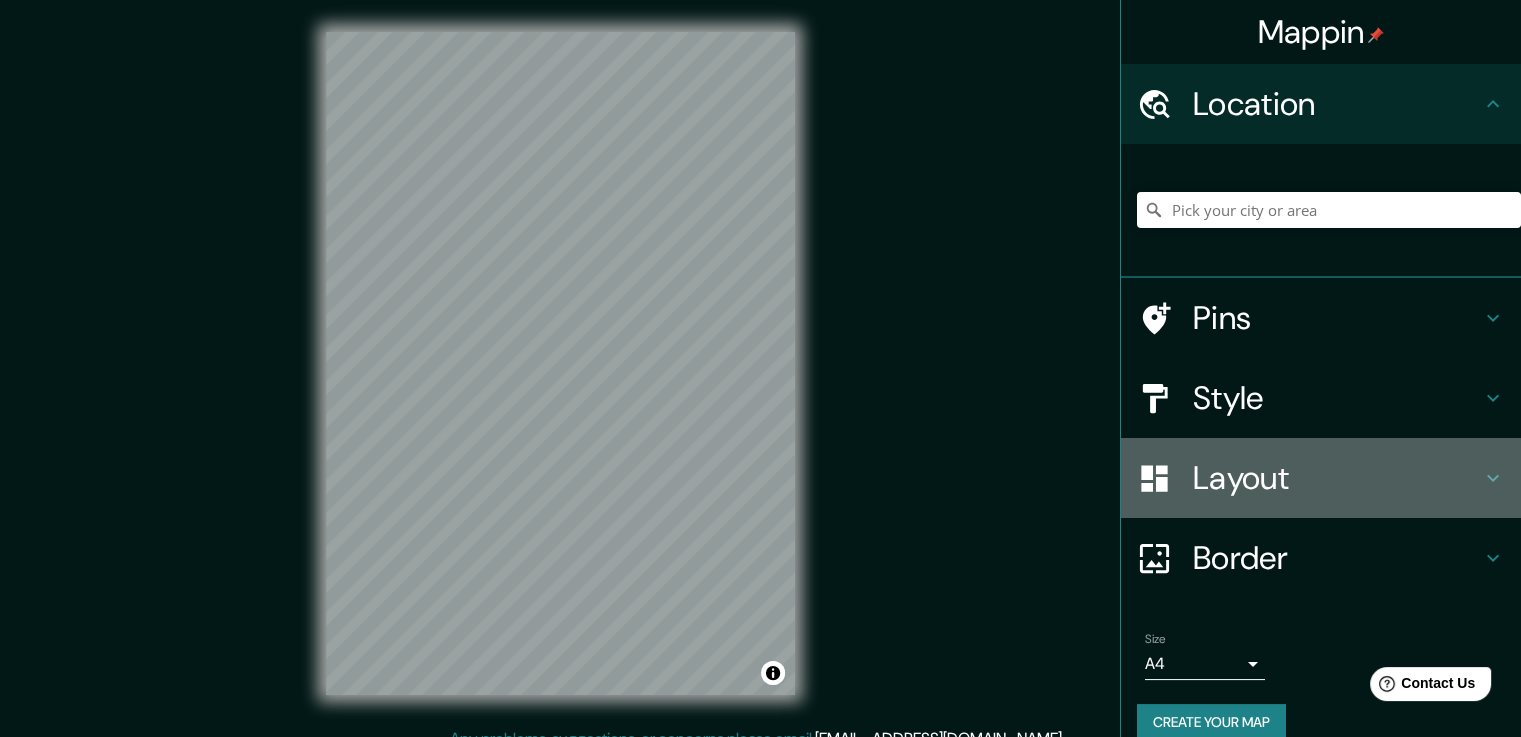 click on "Layout" at bounding box center (1321, 478) 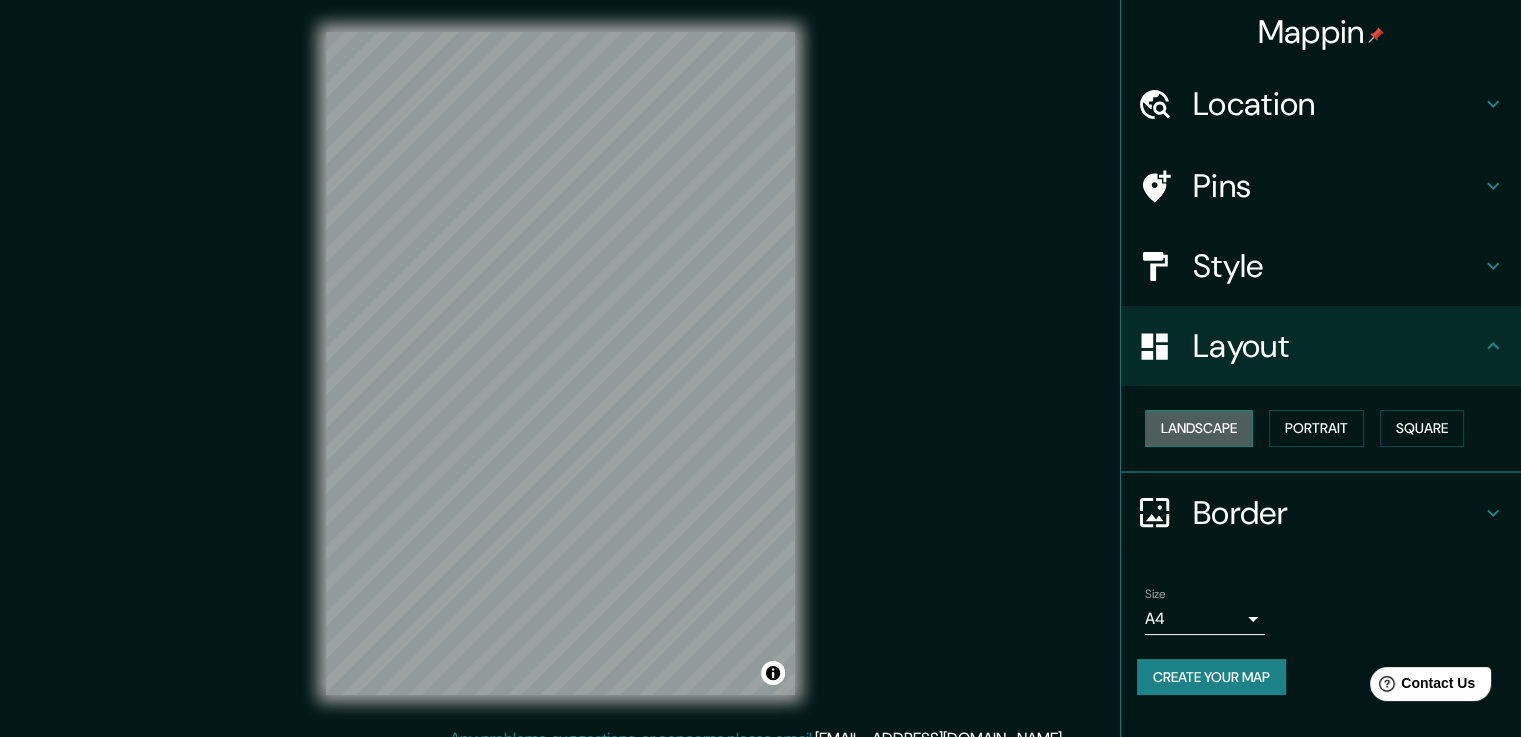 click on "Landscape" at bounding box center (1199, 428) 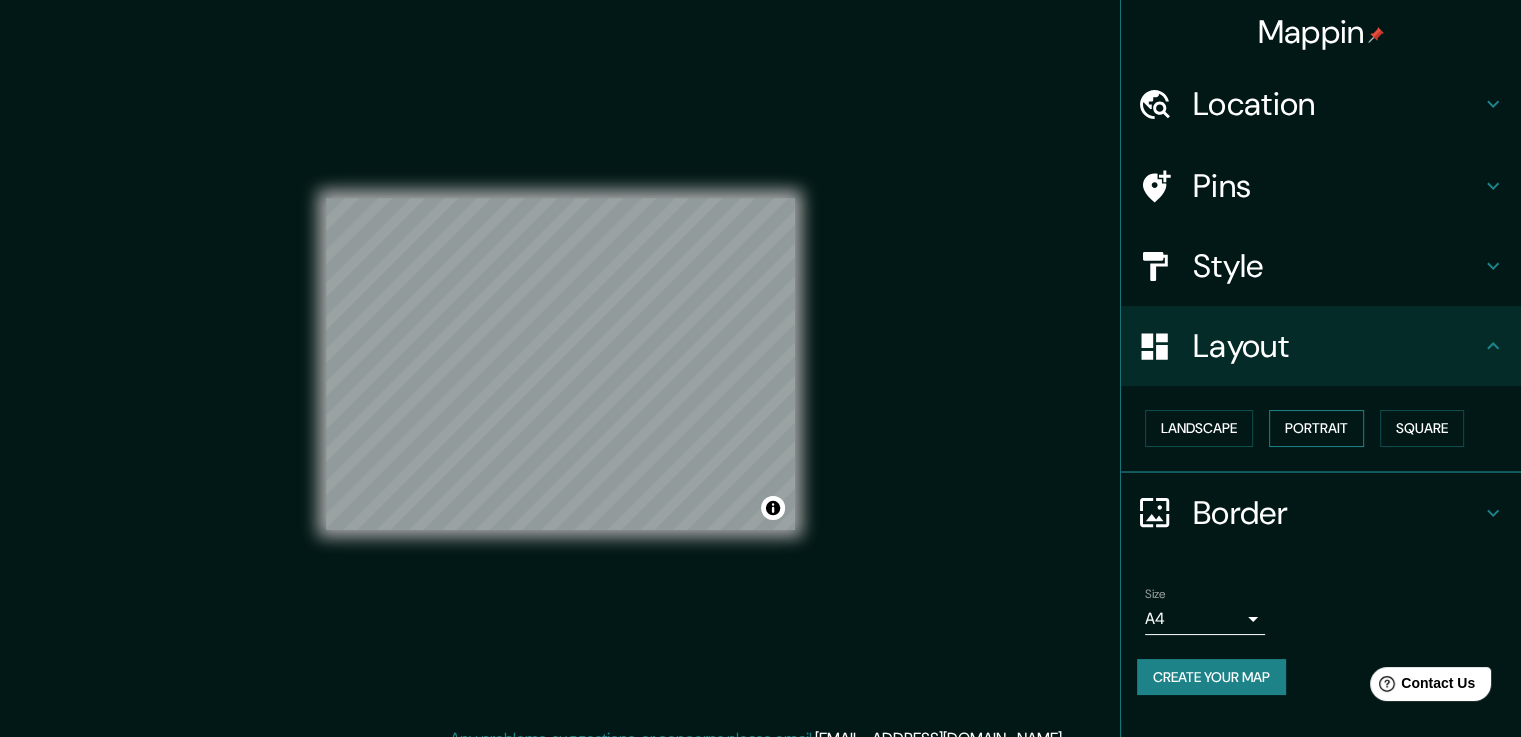 click on "Portrait" at bounding box center (1316, 428) 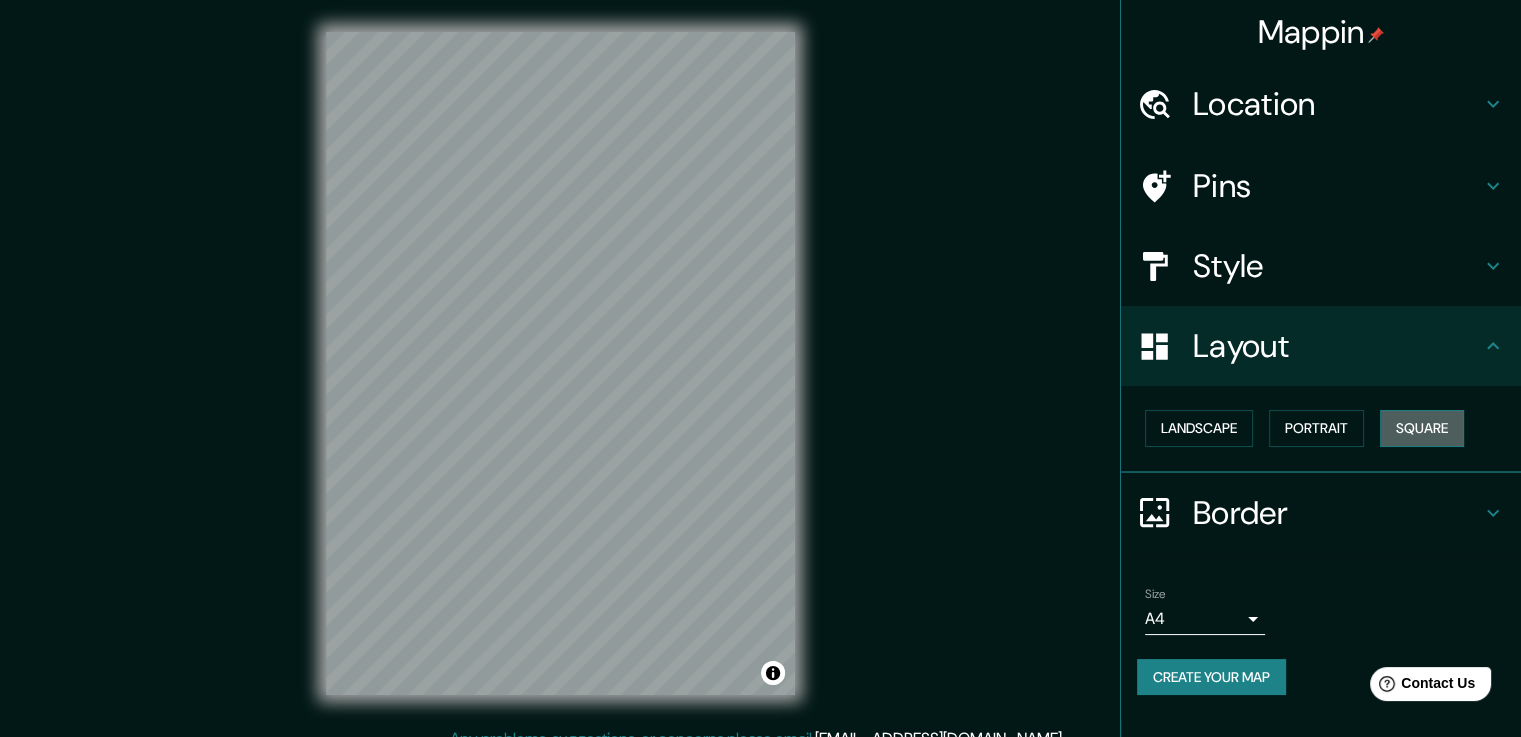 click on "Square" at bounding box center (1422, 428) 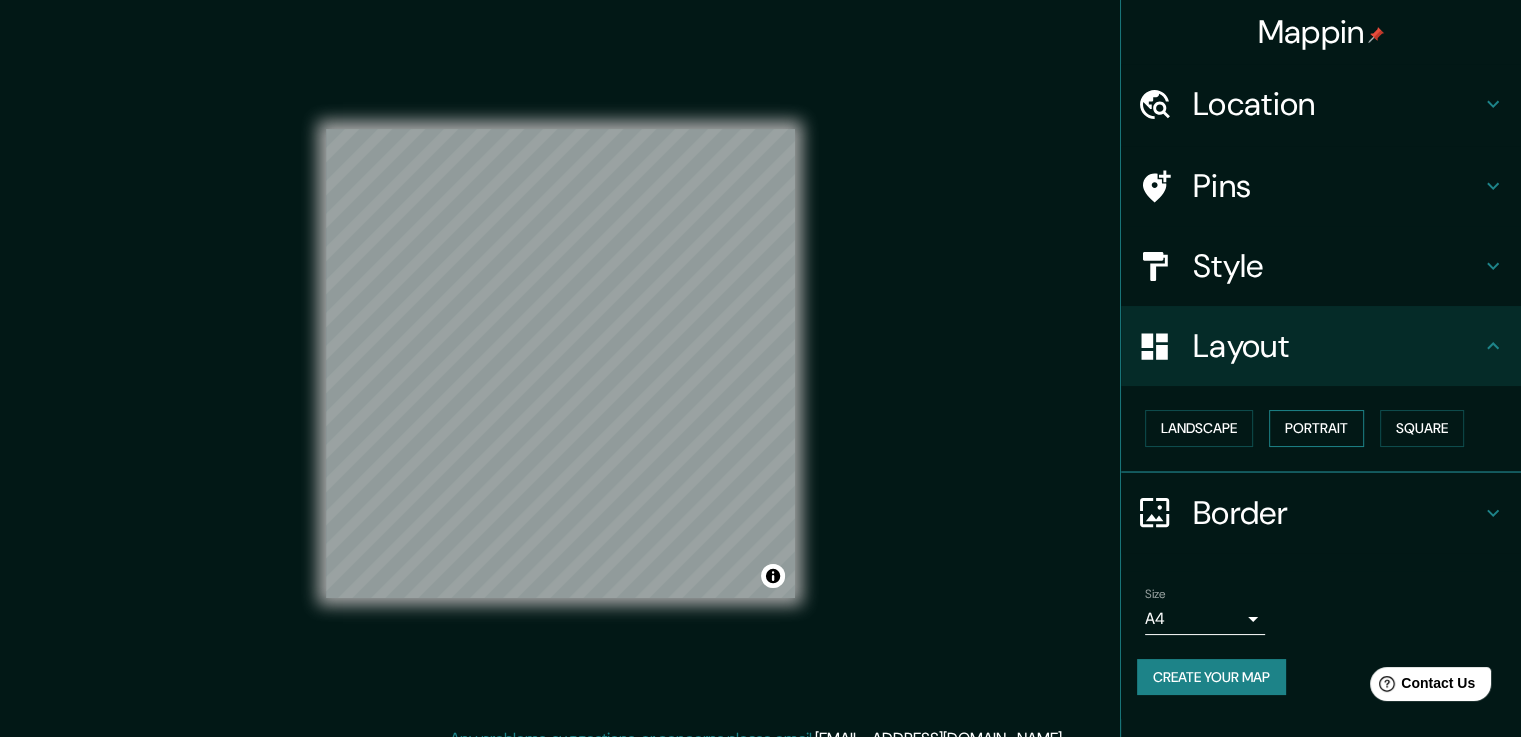 click on "Portrait" at bounding box center [1316, 428] 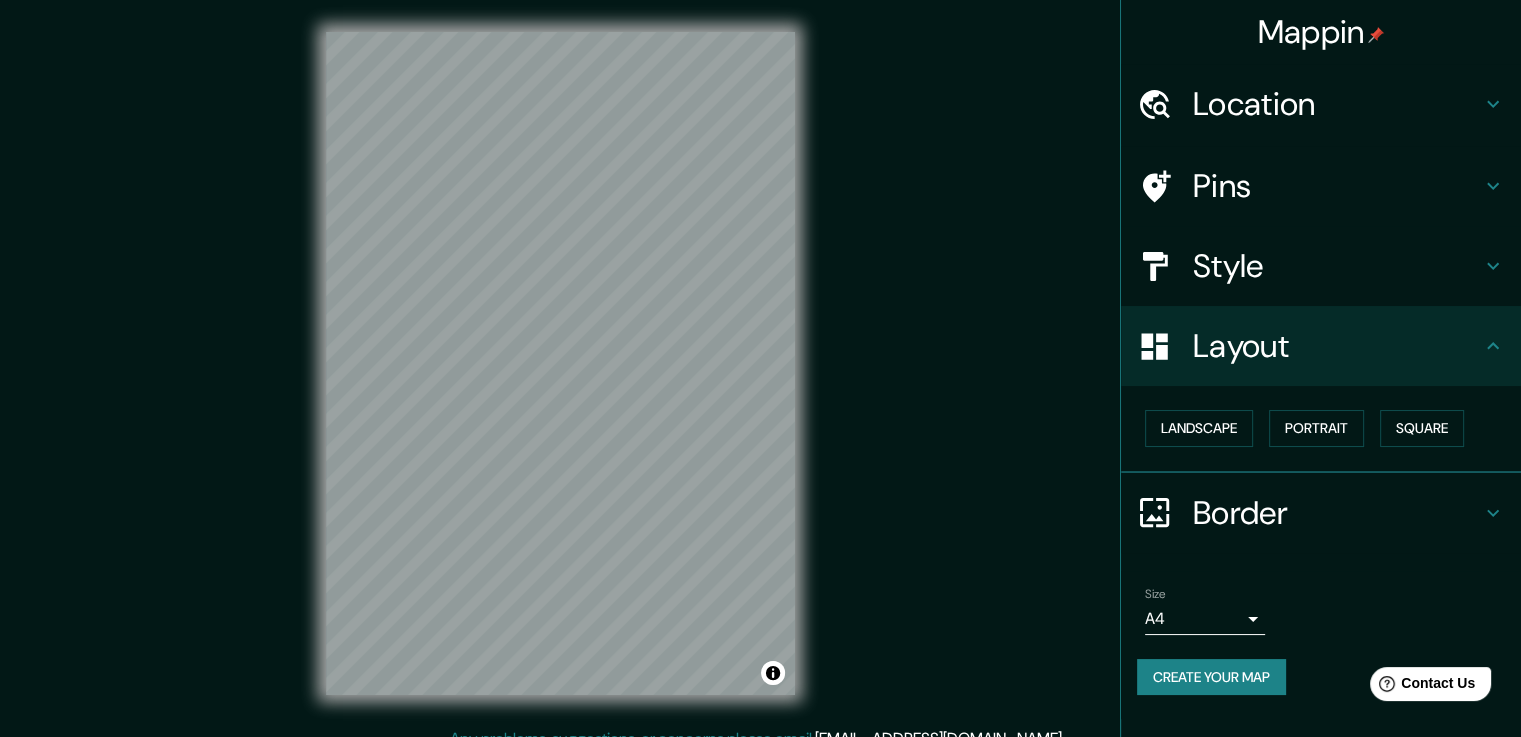 click on "Mappin Location Pins Style Layout Landscape Portrait Square Border Choose a border.  Hint : you can make layers of the frame opaque to create some cool effects. None Simple Transparent Fancy Size A4 single Create your map © Mapbox   © OpenStreetMap   Improve this map Any problems, suggestions, or concerns please email    help@mappin.pro . . ." at bounding box center [760, 379] 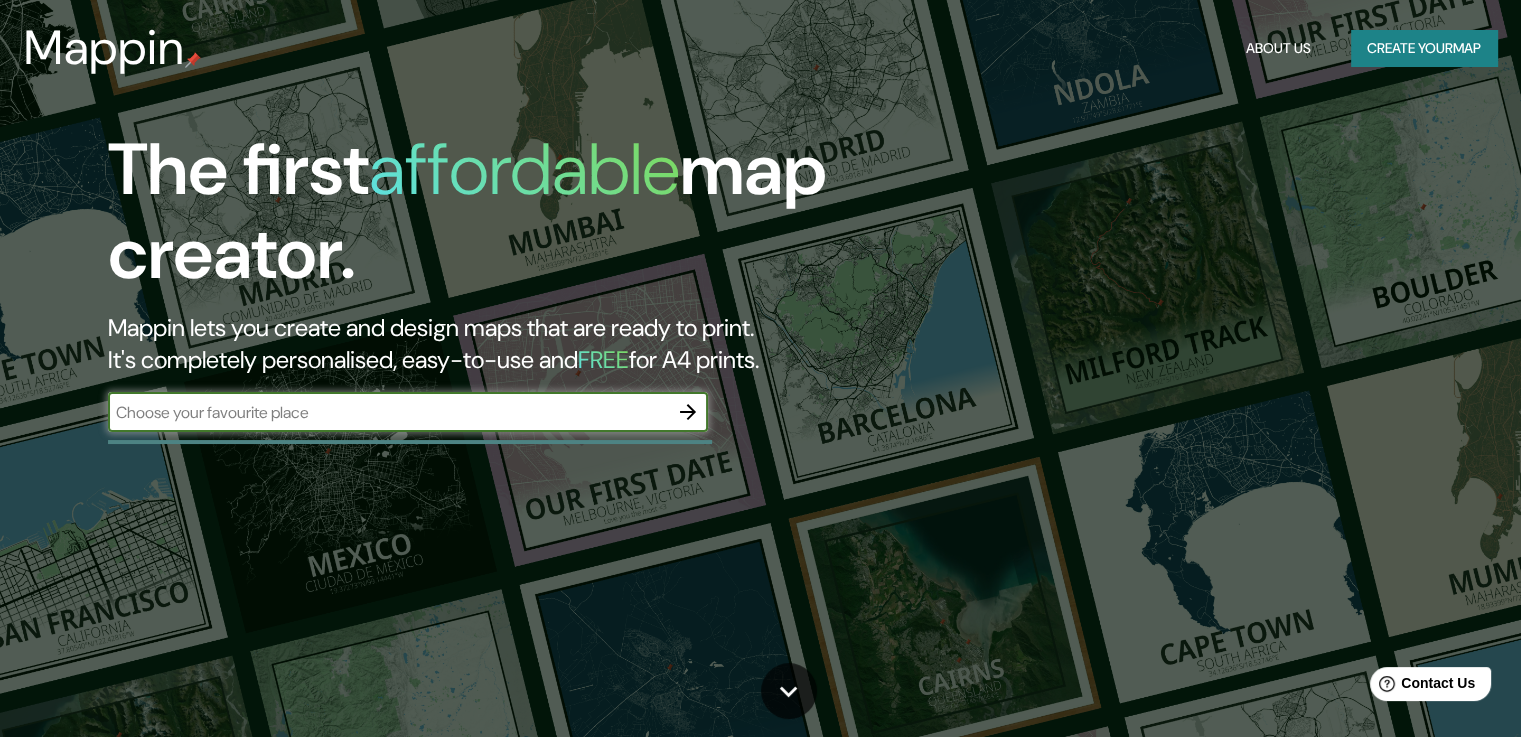 click on "​" at bounding box center (408, 412) 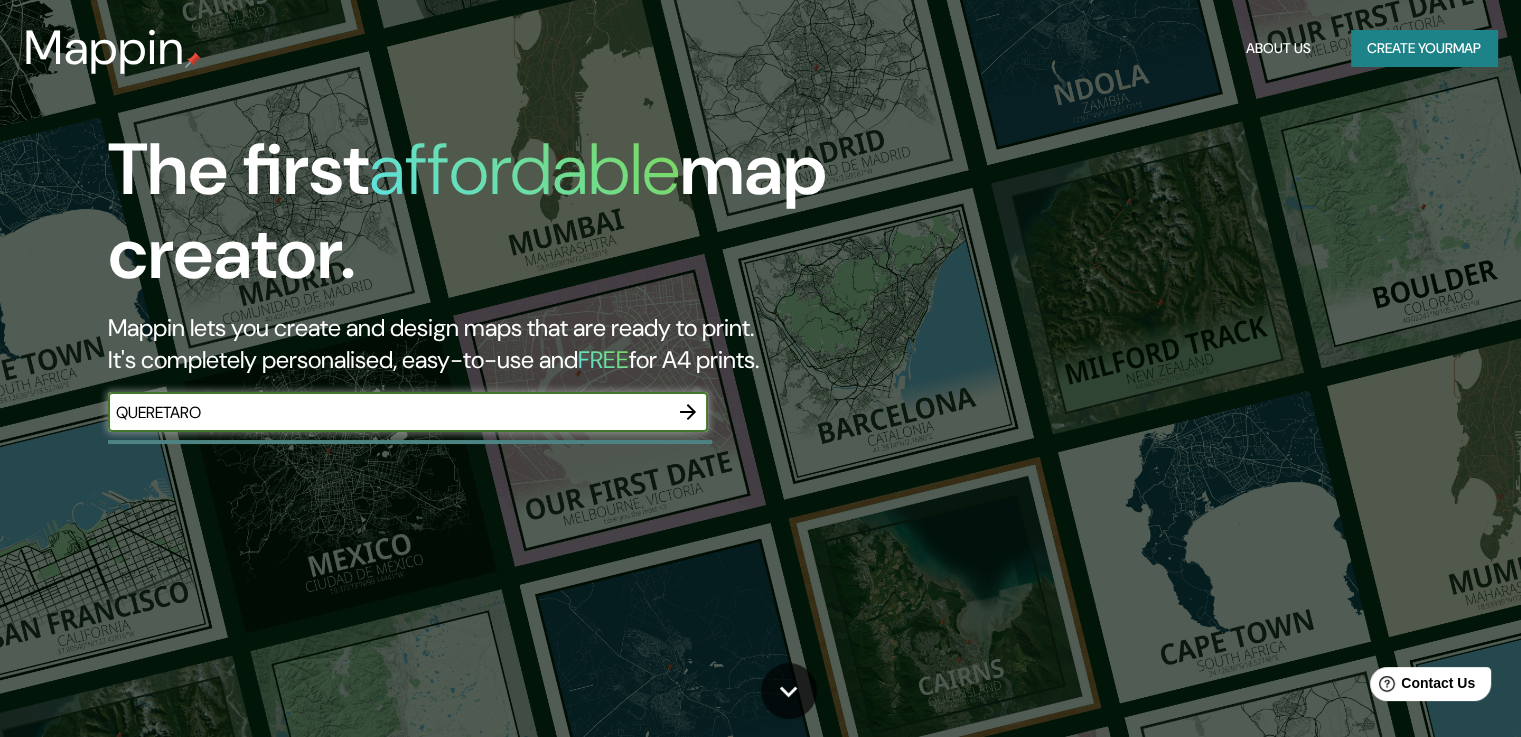 type on "QUERETARO" 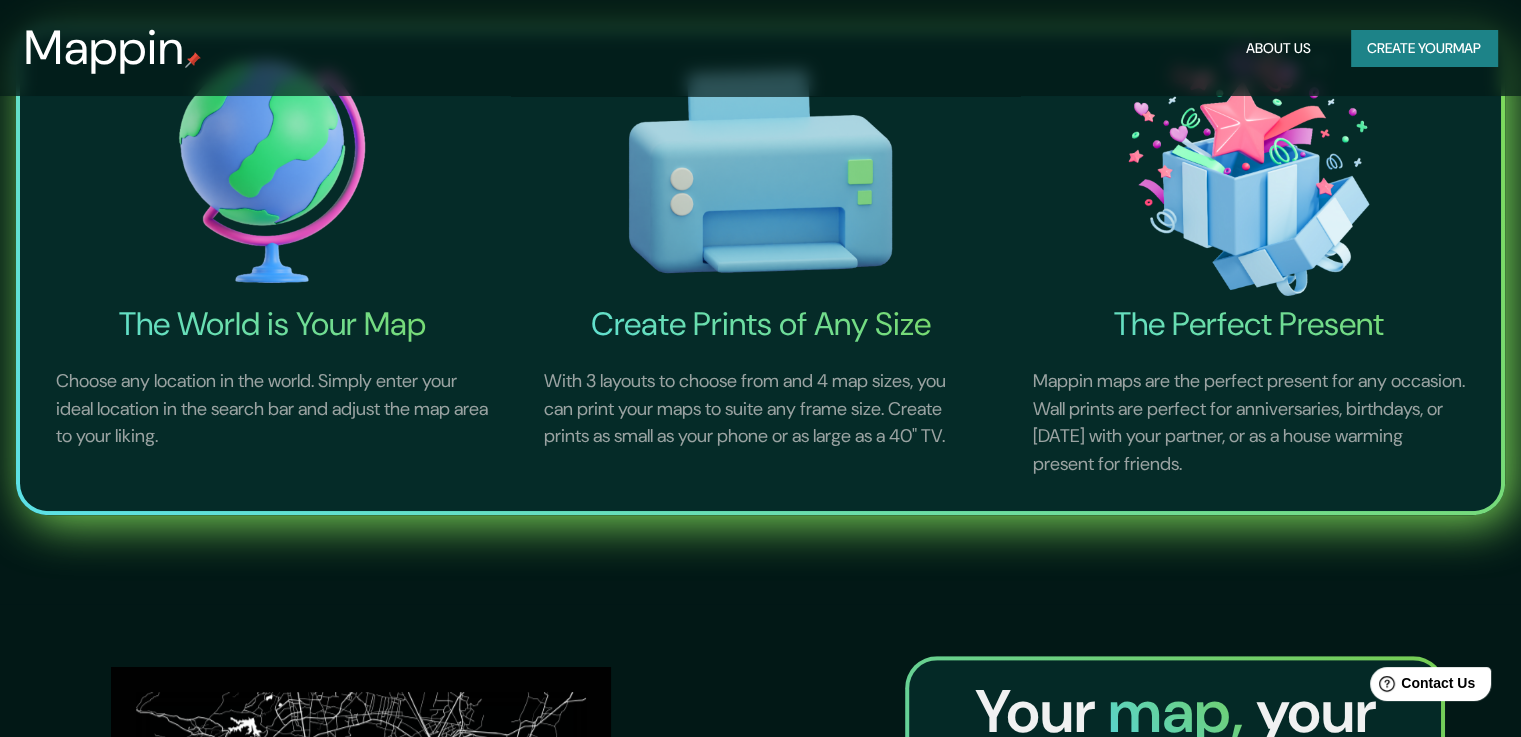 click on "Mappin About Us Create your   map" at bounding box center [760, 48] 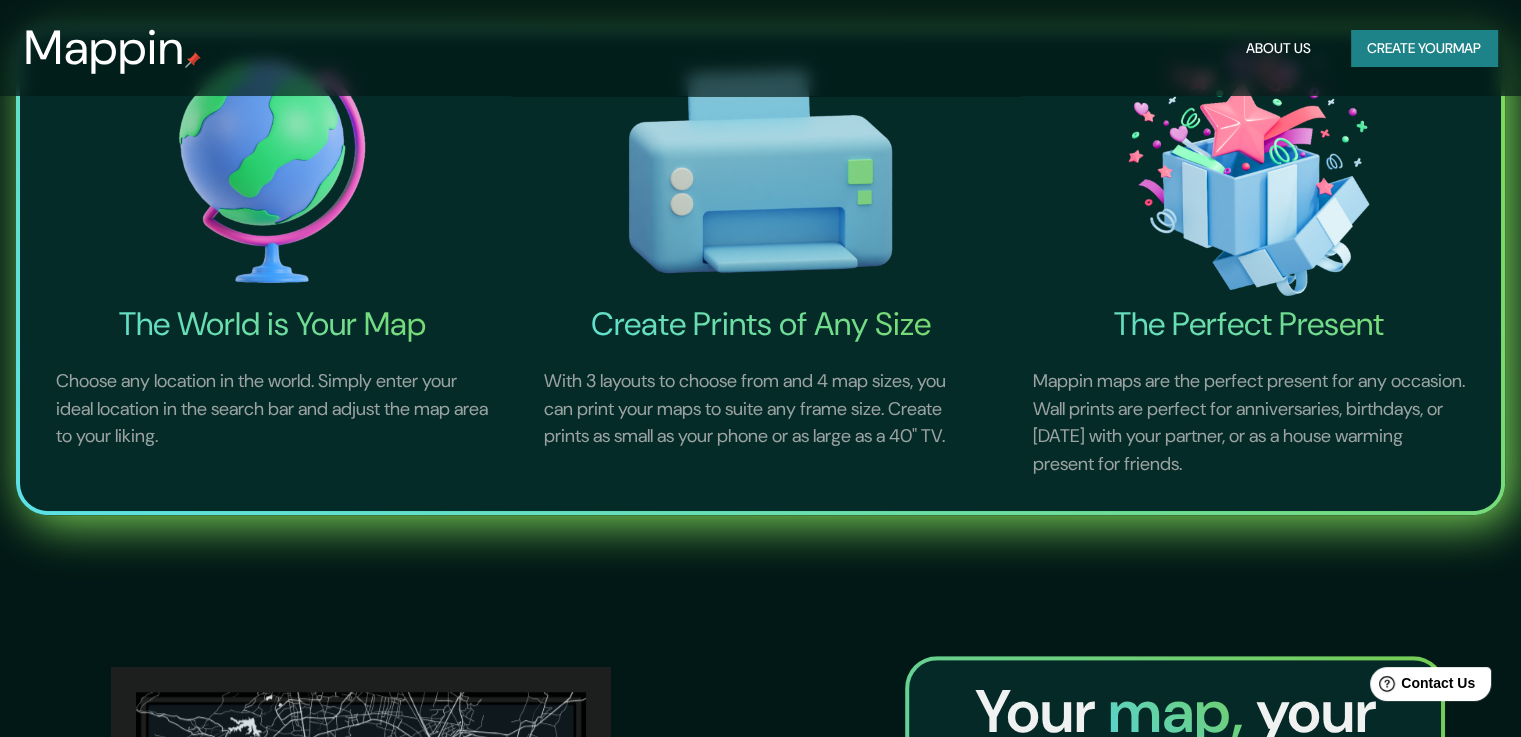 click on "Create your   map" at bounding box center [1424, 48] 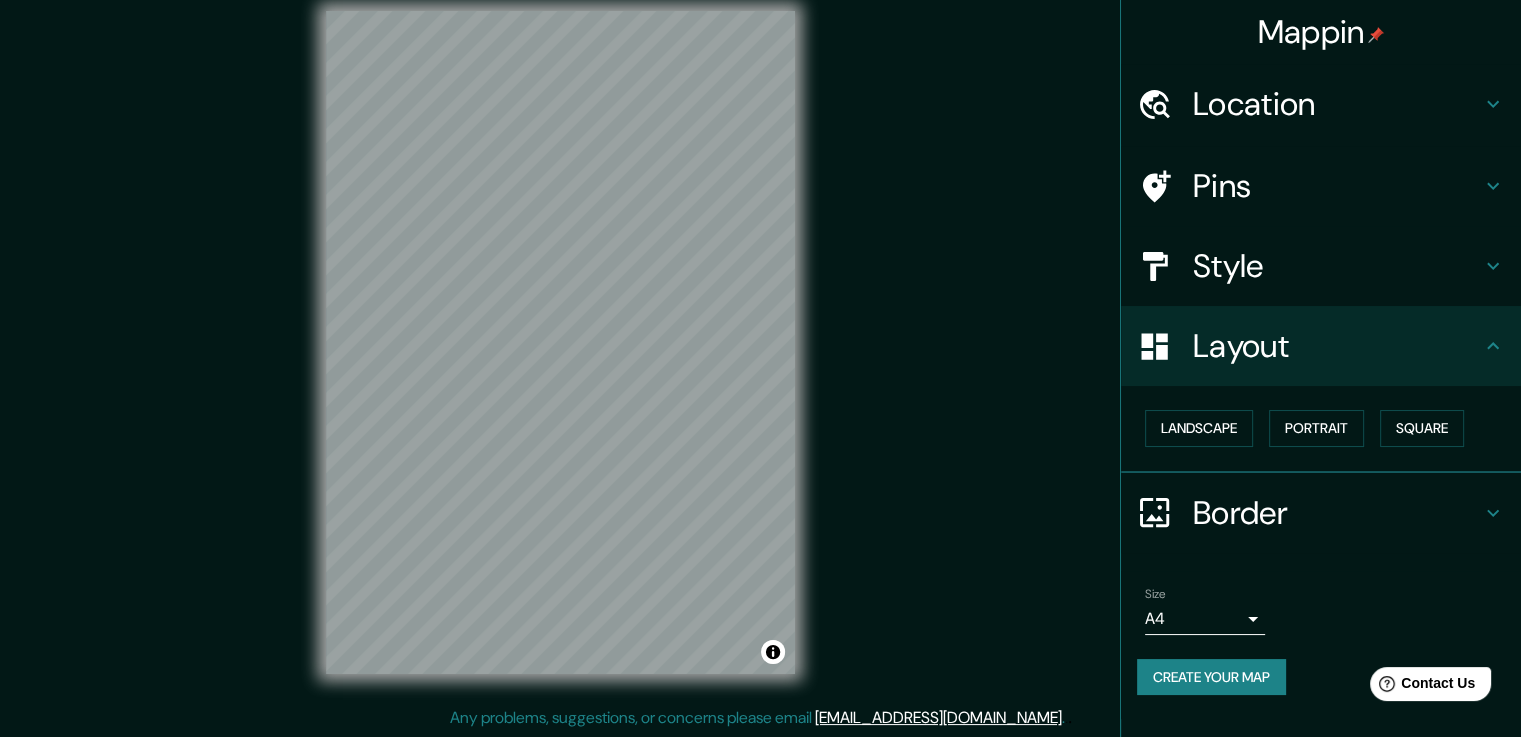 scroll, scrollTop: 0, scrollLeft: 0, axis: both 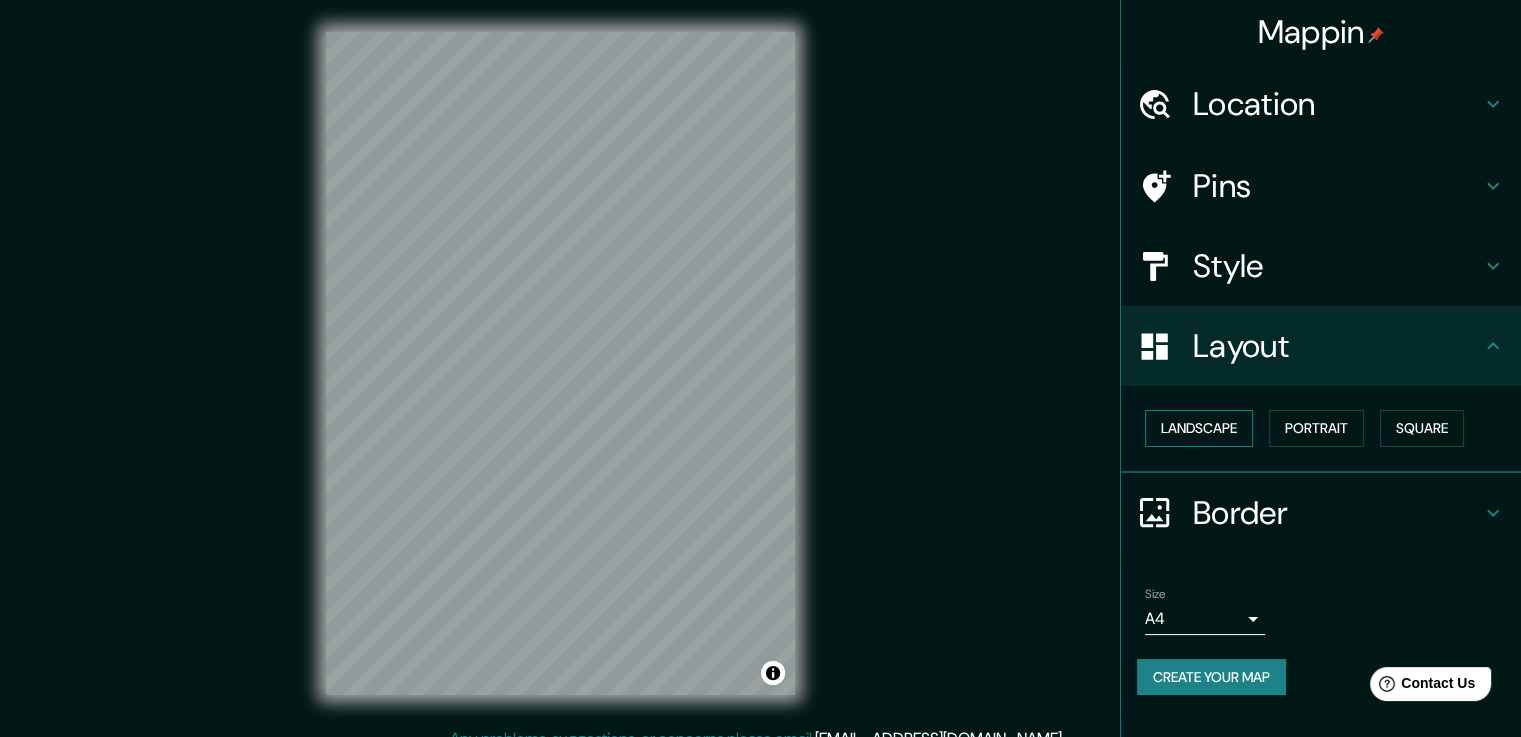 click on "Landscape" at bounding box center (1199, 428) 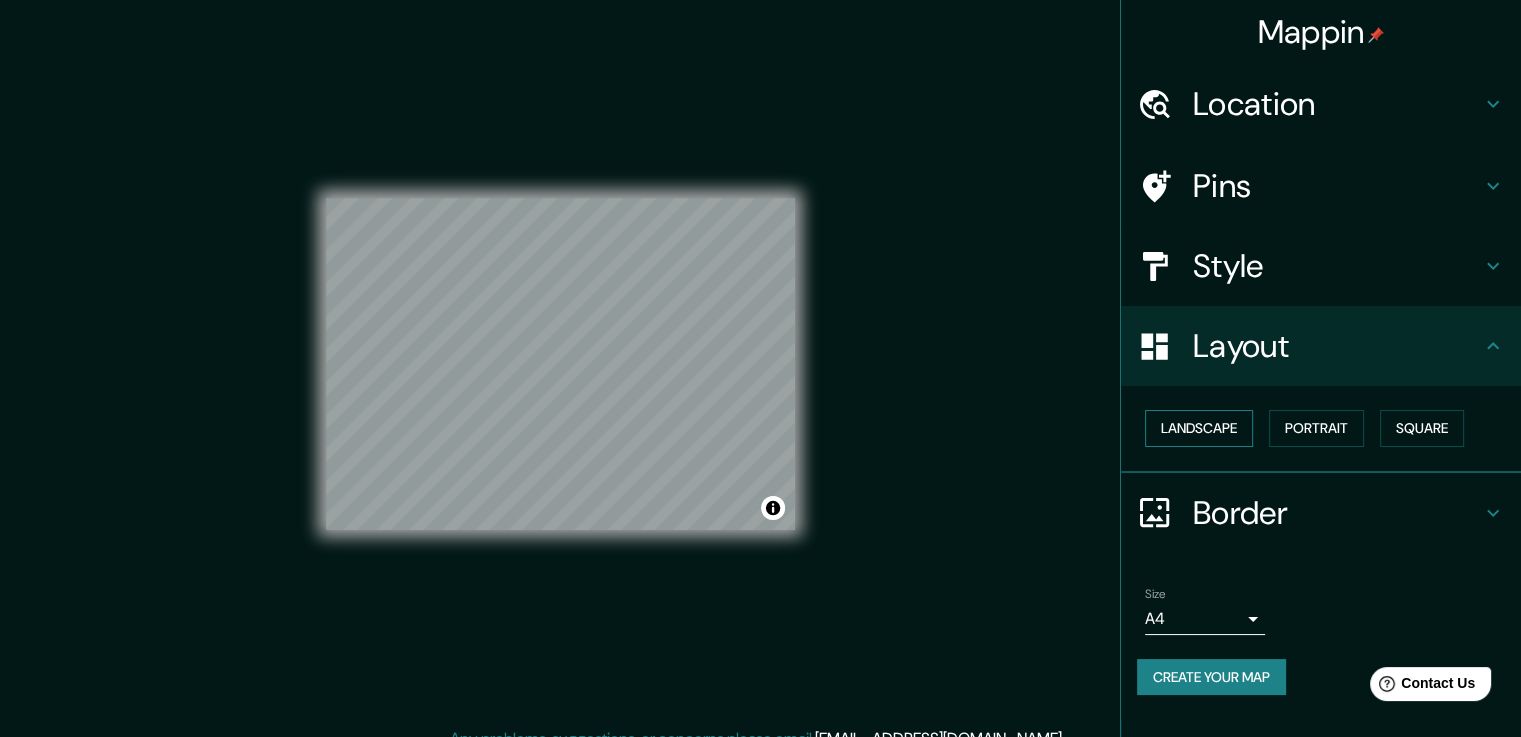 click on "Landscape" at bounding box center [1199, 428] 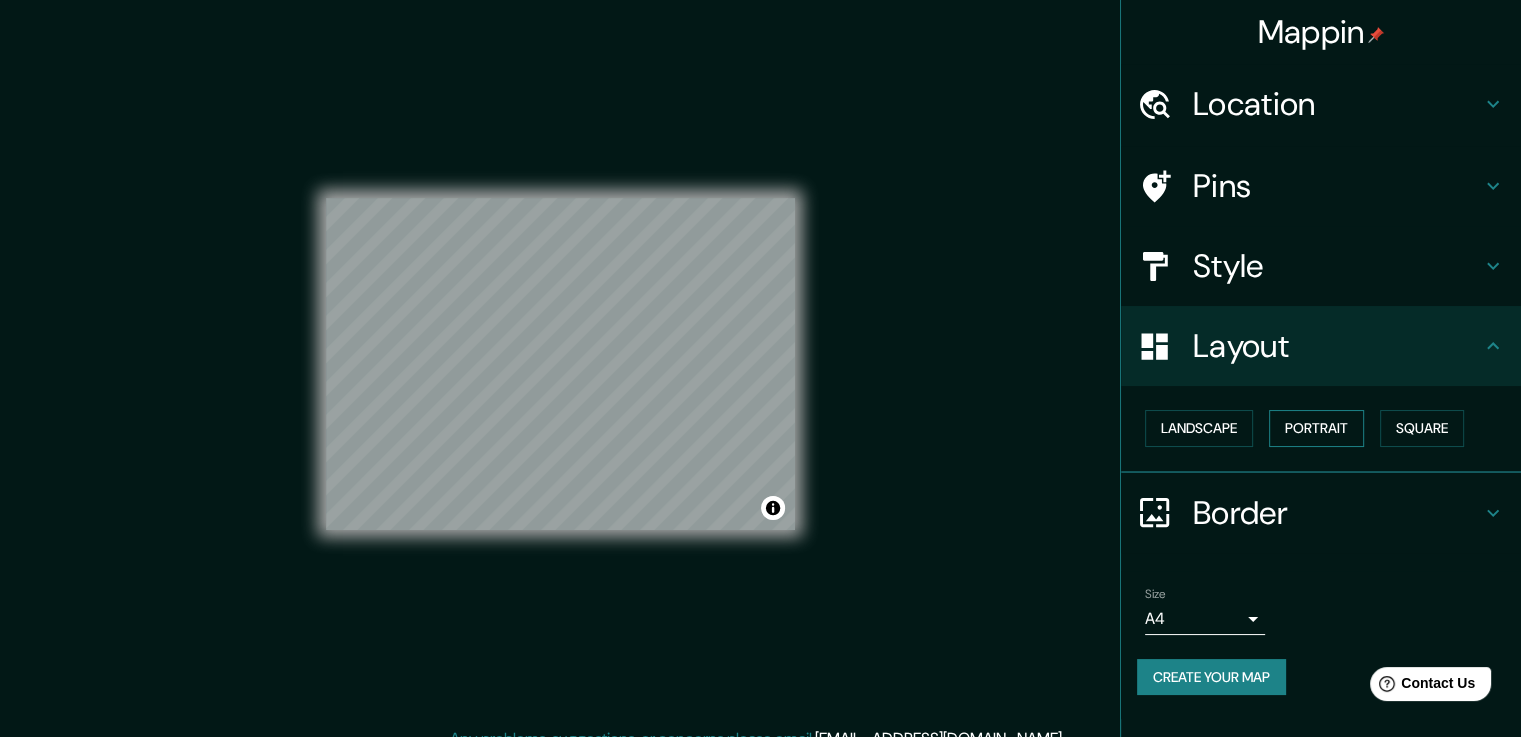 click on "Portrait" at bounding box center (1316, 428) 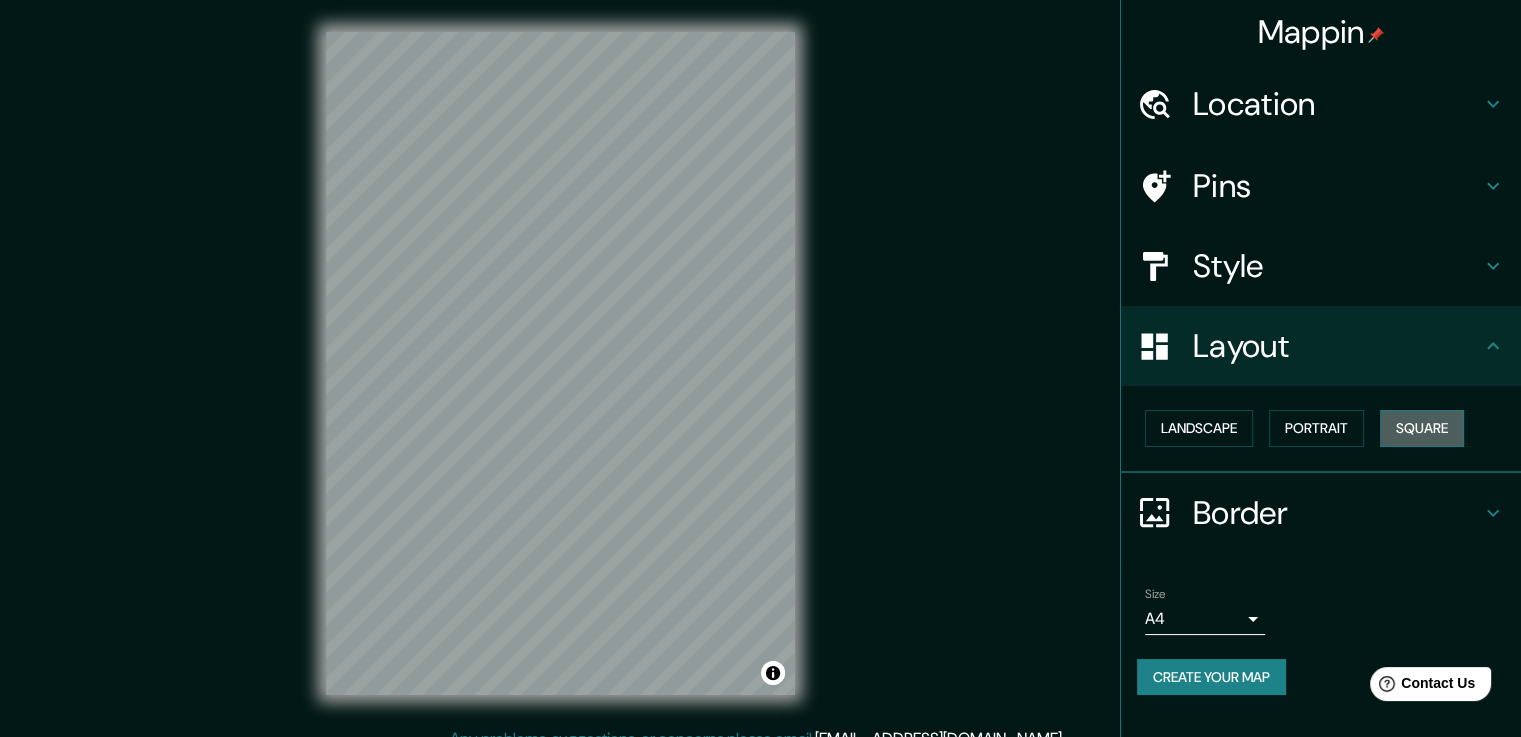 click on "Square" at bounding box center (1422, 428) 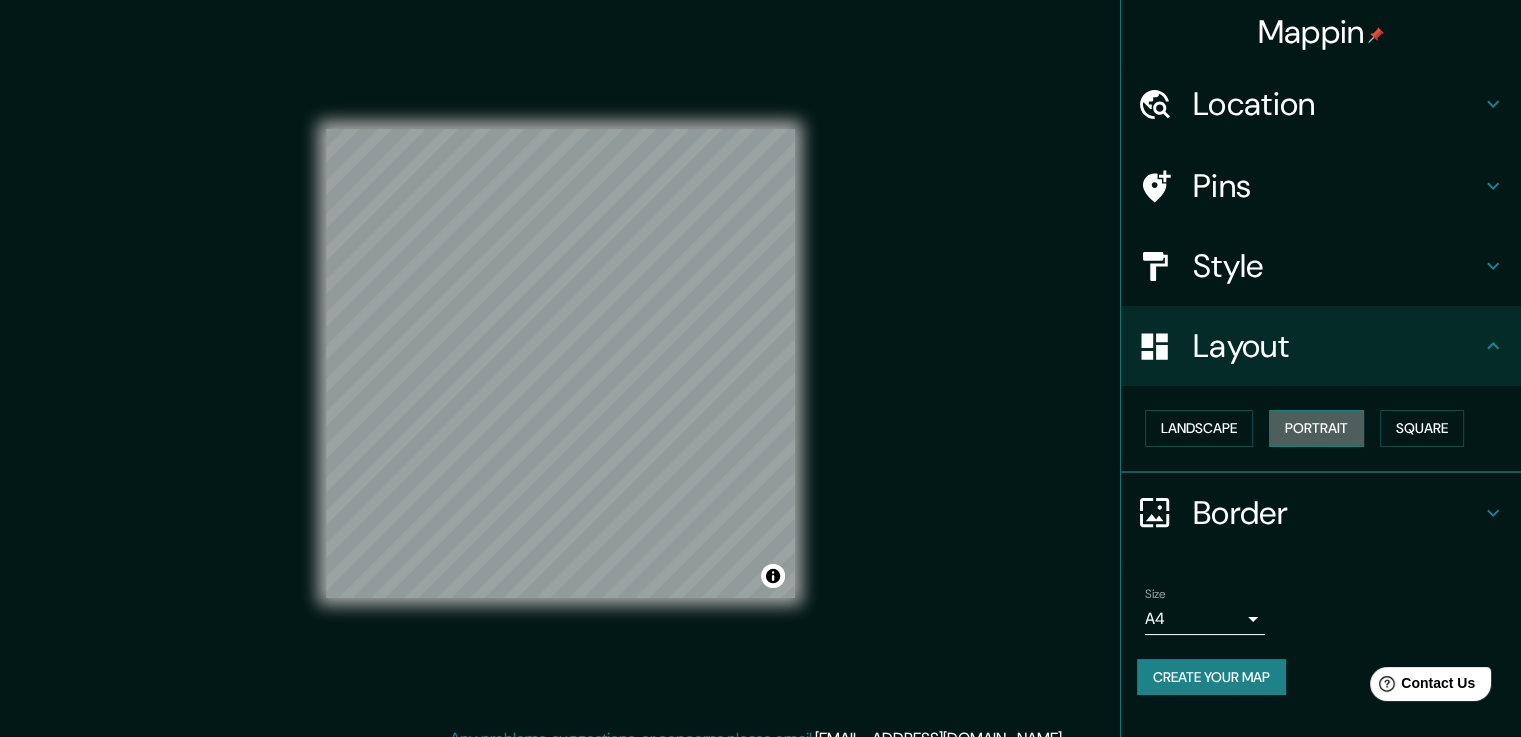 click on "Portrait" at bounding box center [1316, 428] 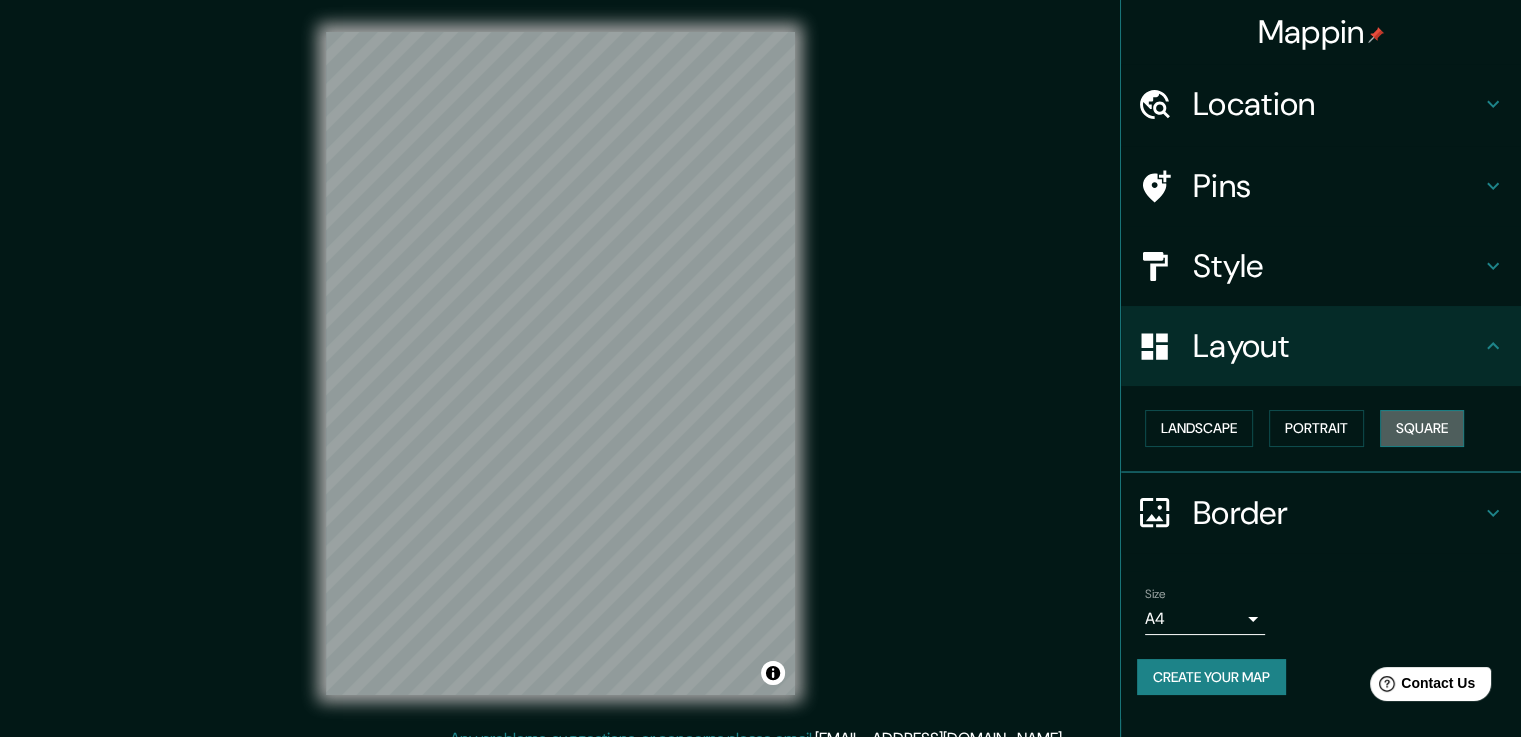 click on "Square" at bounding box center (1422, 428) 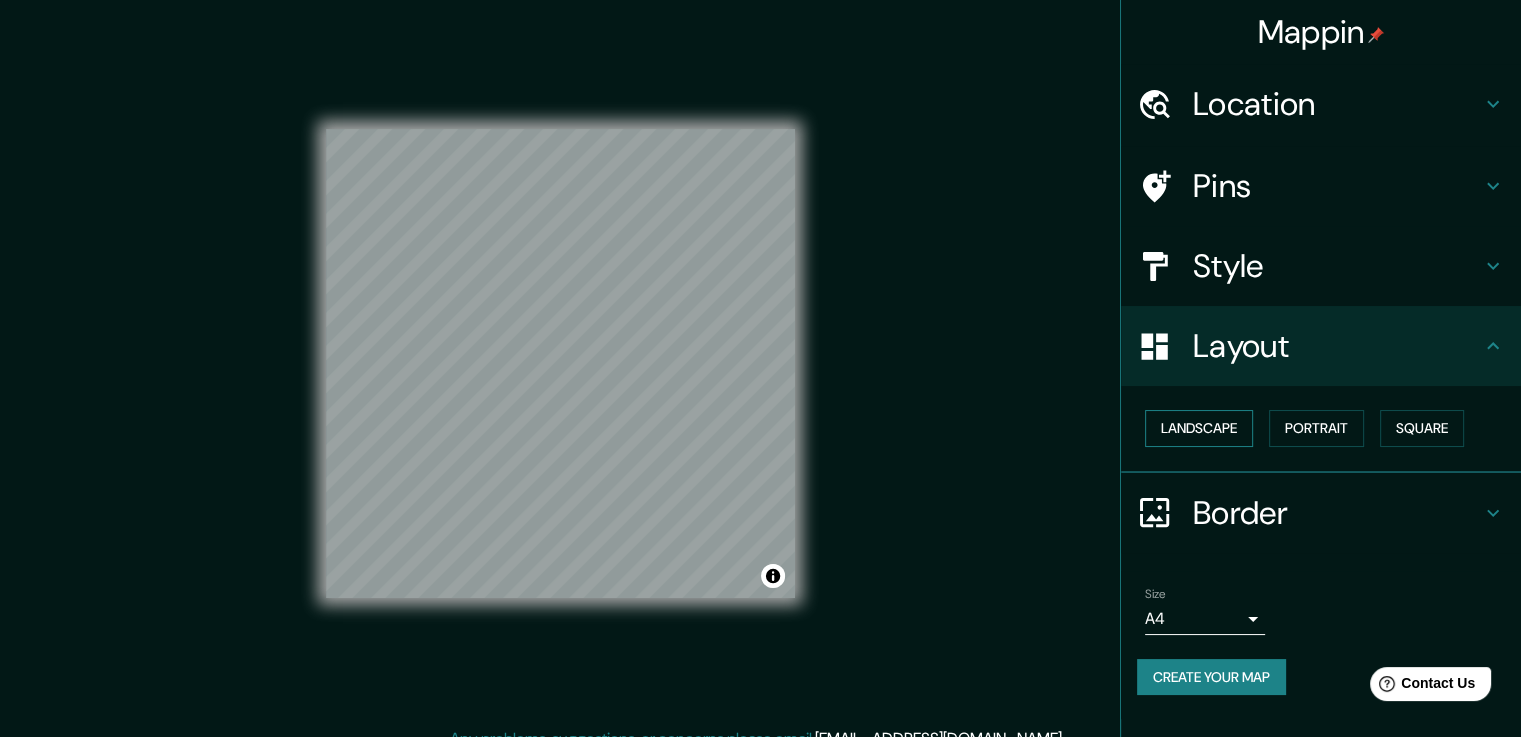 click on "Landscape" at bounding box center [1199, 428] 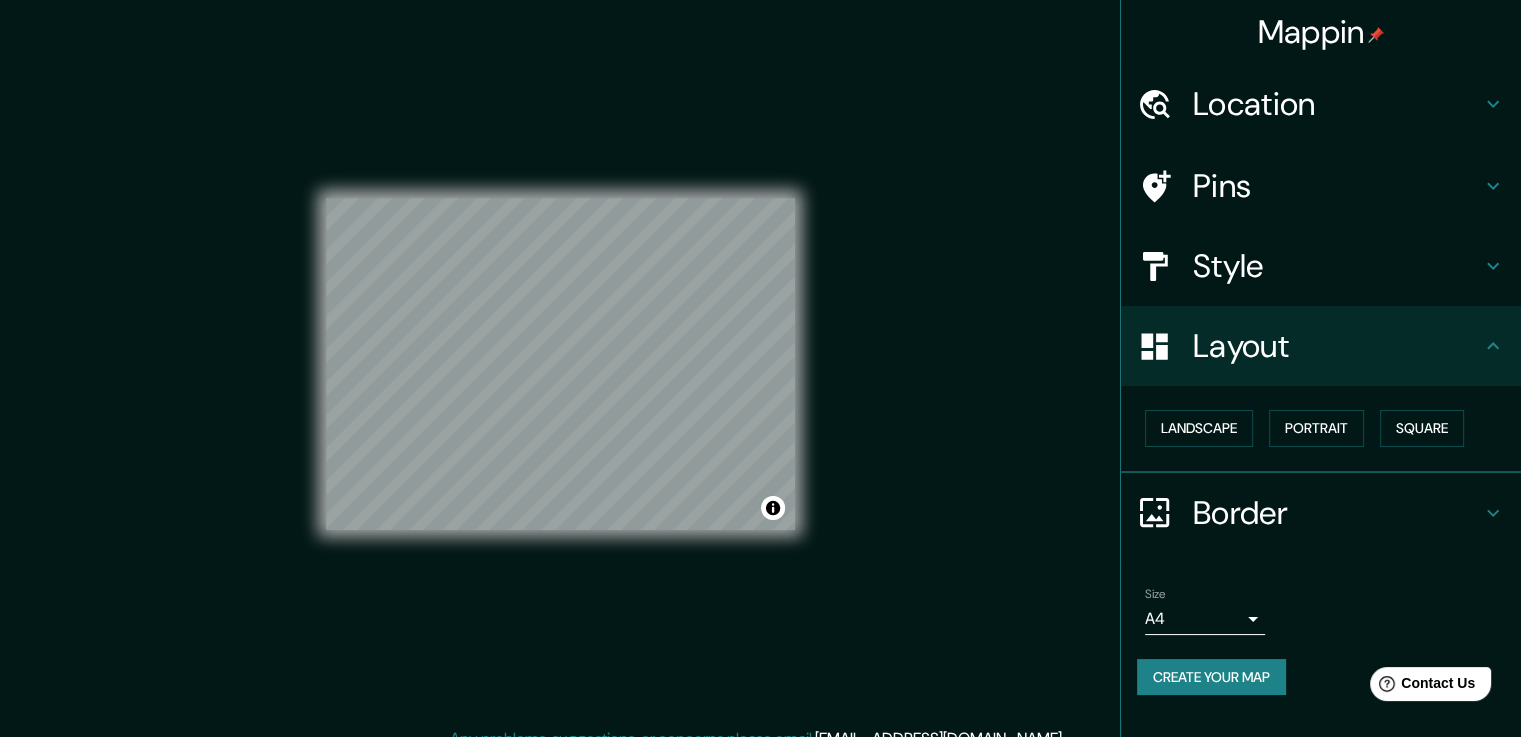 click on "Landscape [GEOGRAPHIC_DATA]" at bounding box center [1329, 428] 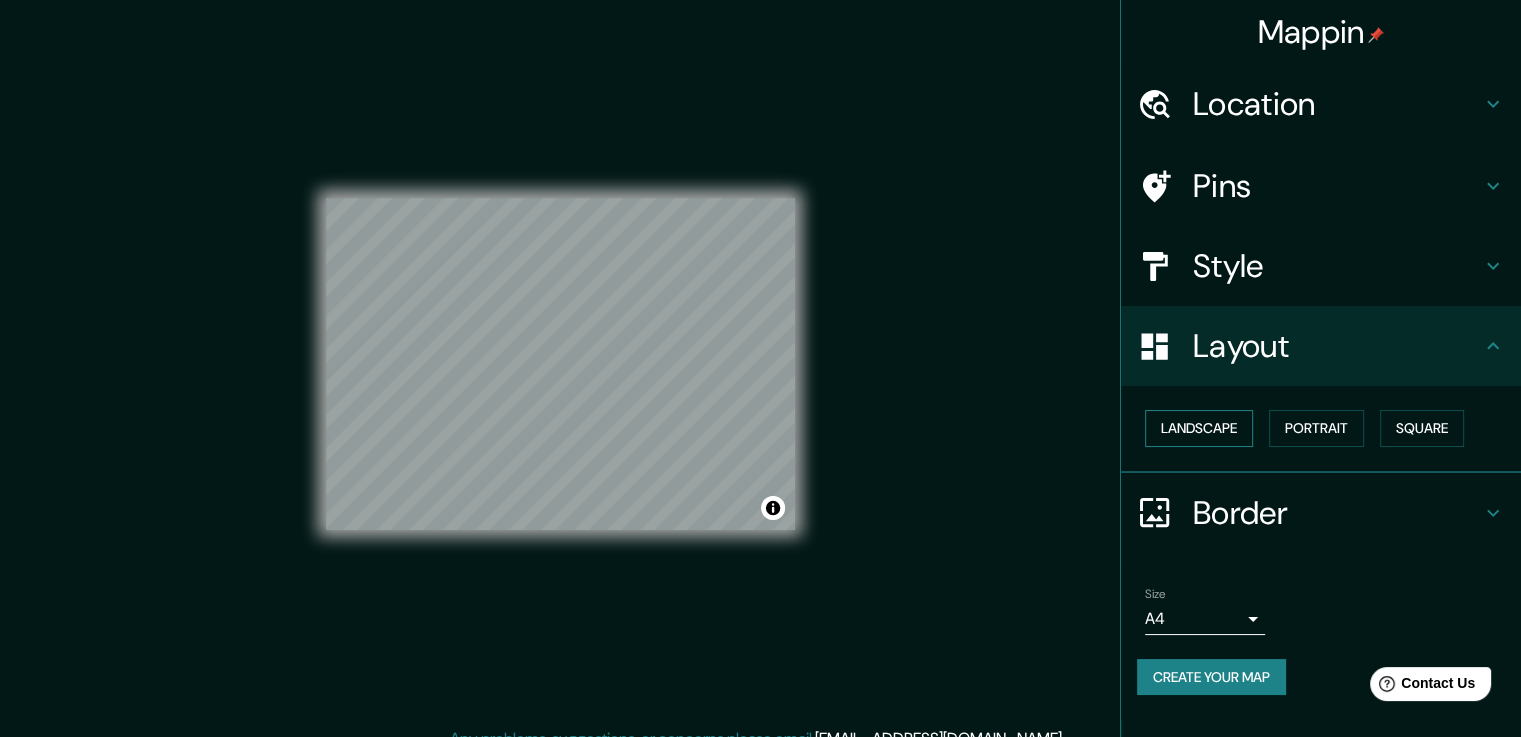 click on "Landscape" at bounding box center (1199, 428) 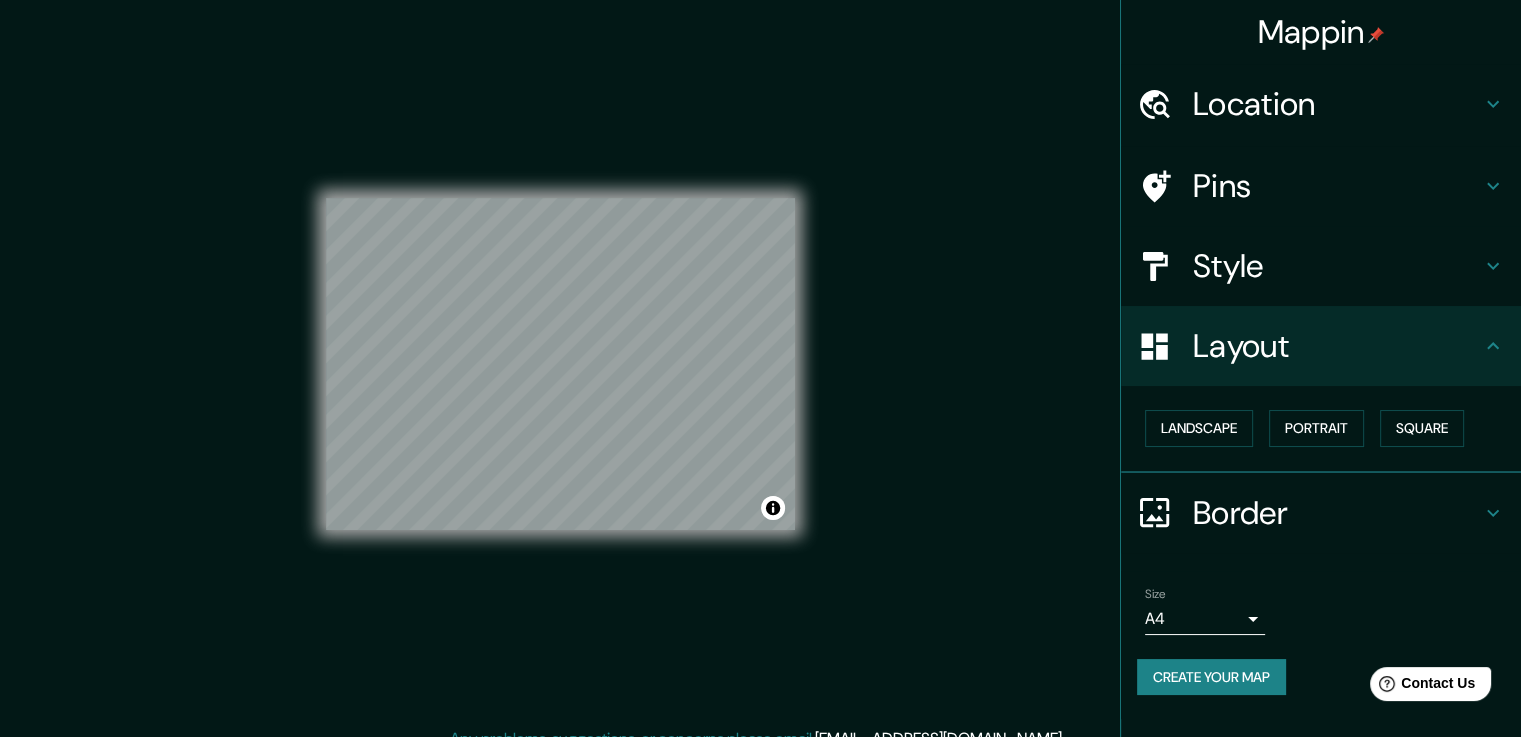 scroll, scrollTop: 22, scrollLeft: 0, axis: vertical 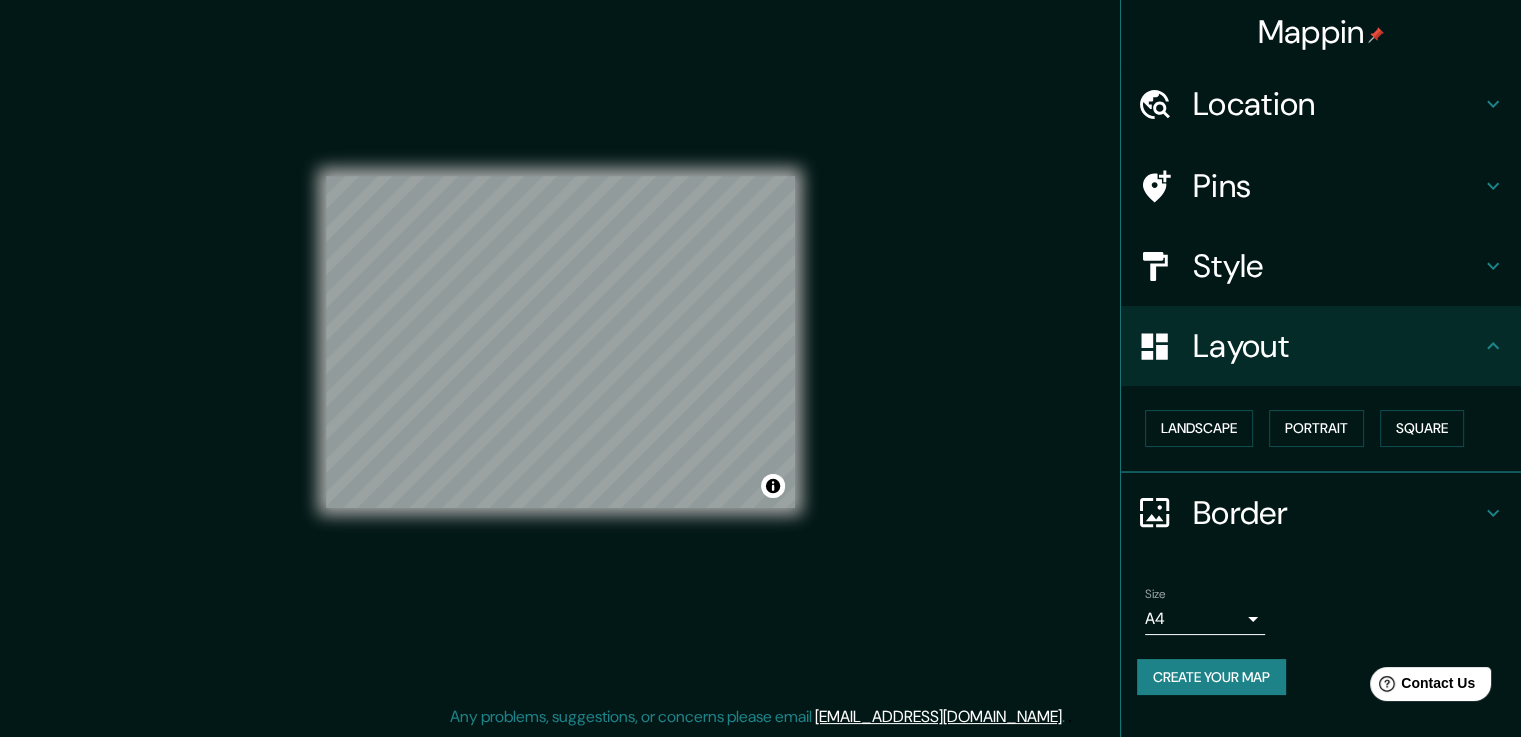 click on "Mappin Location Pins Style Layout Landscape Portrait Square Border Choose a border.  Hint : you can make layers of the frame opaque to create some cool effects. None Simple Transparent Fancy Size A4 single Create your map © Mapbox   © OpenStreetMap   Improve this map Any problems, suggestions, or concerns please email    help@mappin.pro . . ." at bounding box center (760, 357) 